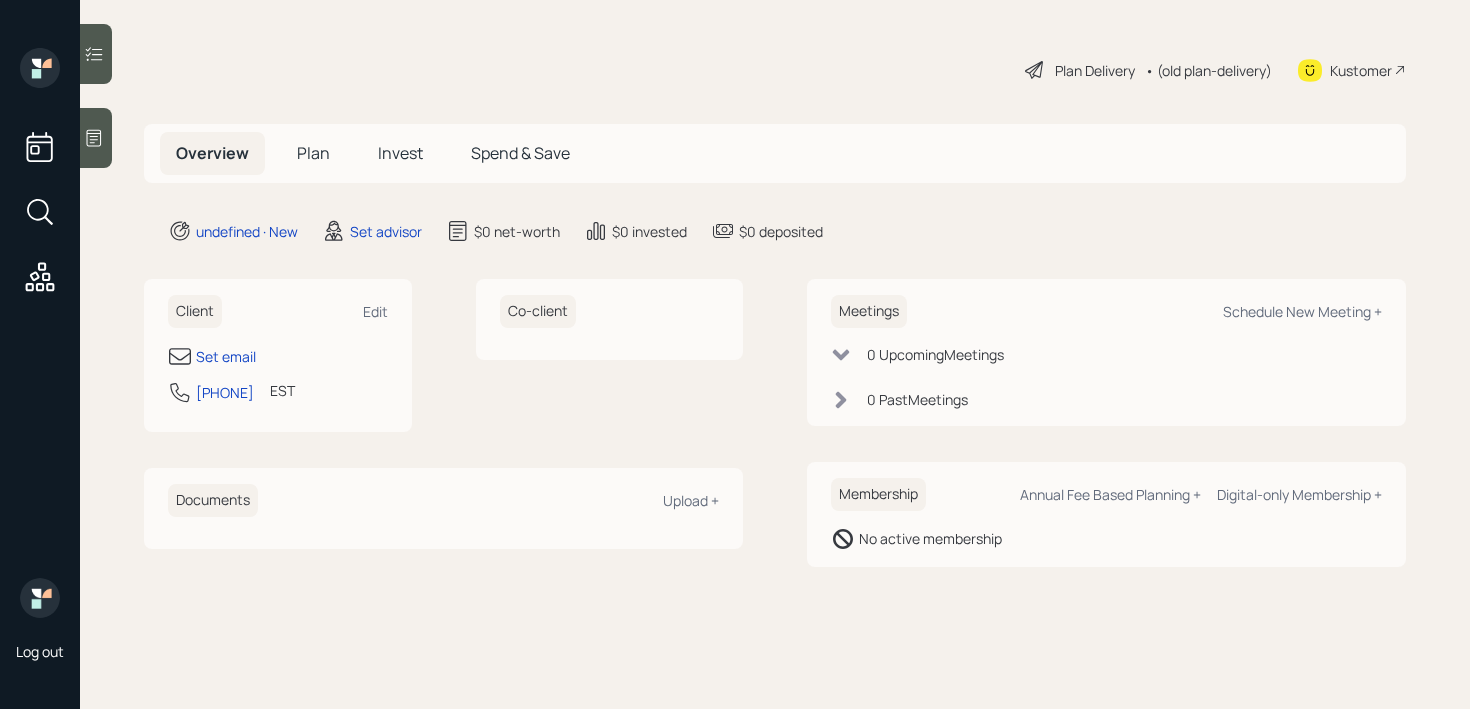 scroll, scrollTop: 0, scrollLeft: 0, axis: both 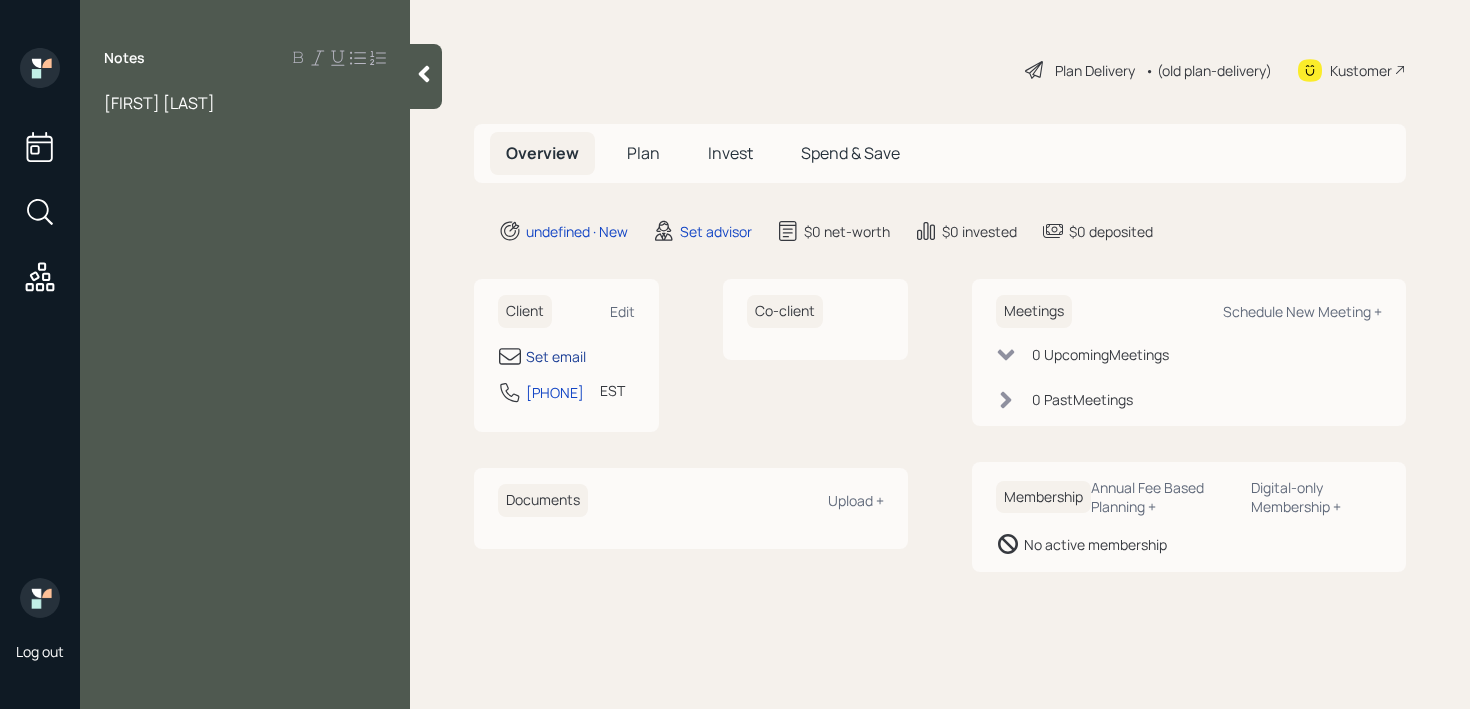 click on "Set email" at bounding box center (556, 356) 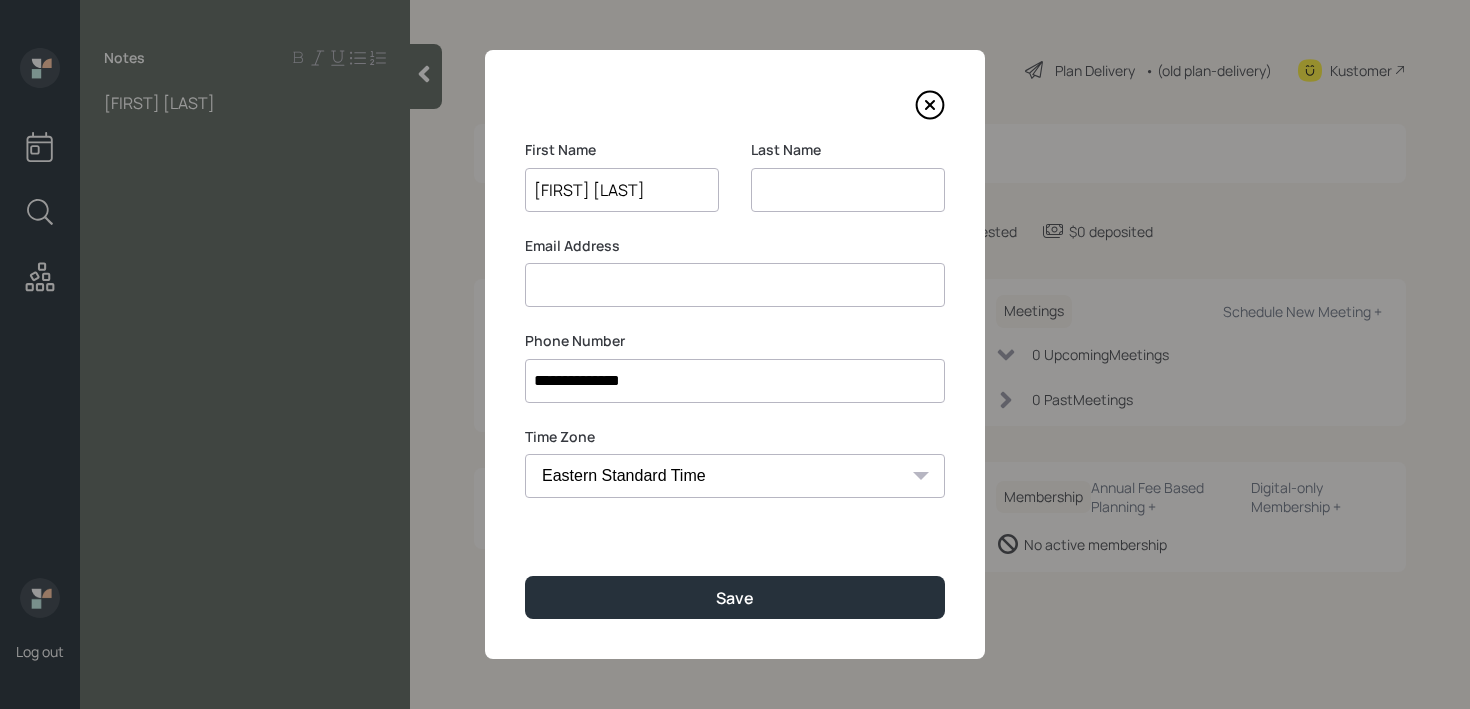 drag, startPoint x: 649, startPoint y: 192, endPoint x: 601, endPoint y: 192, distance: 48 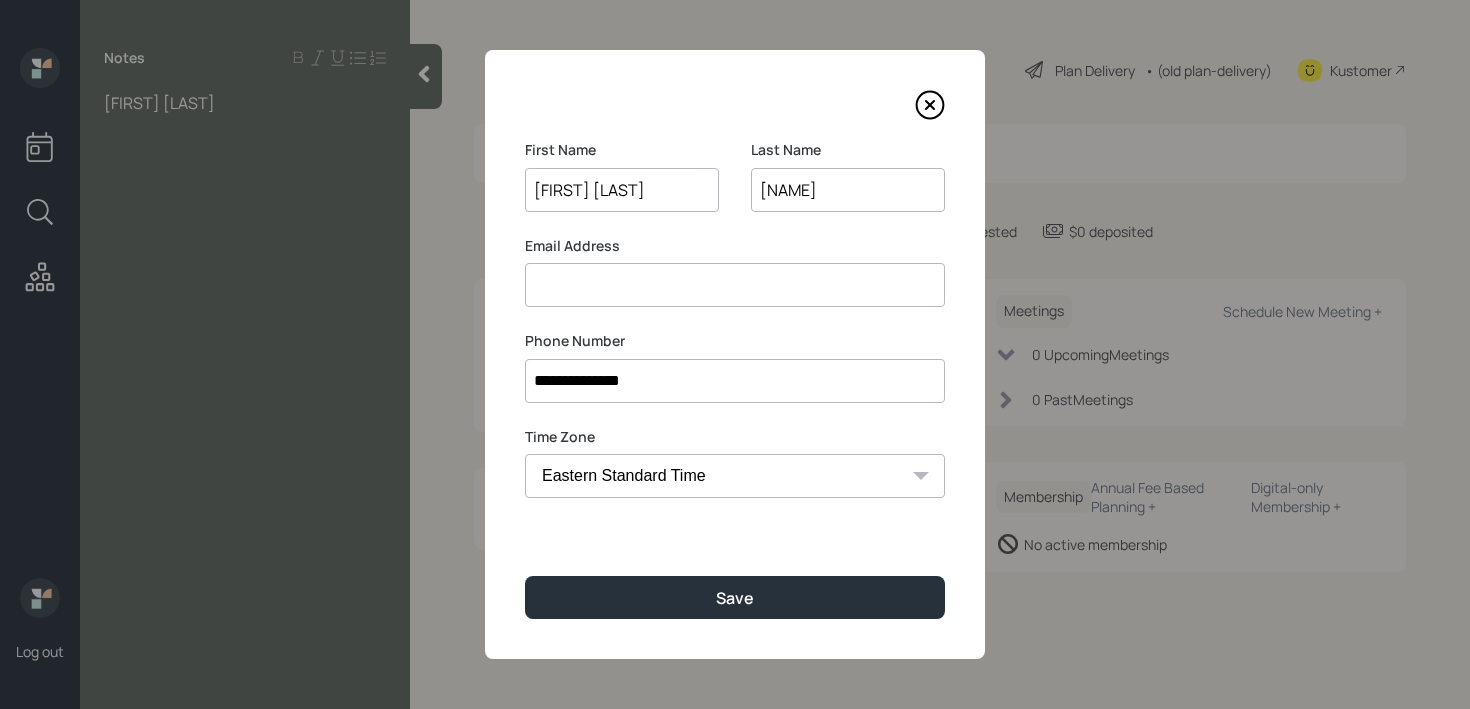 click on "[NAME]" at bounding box center (848, 190) 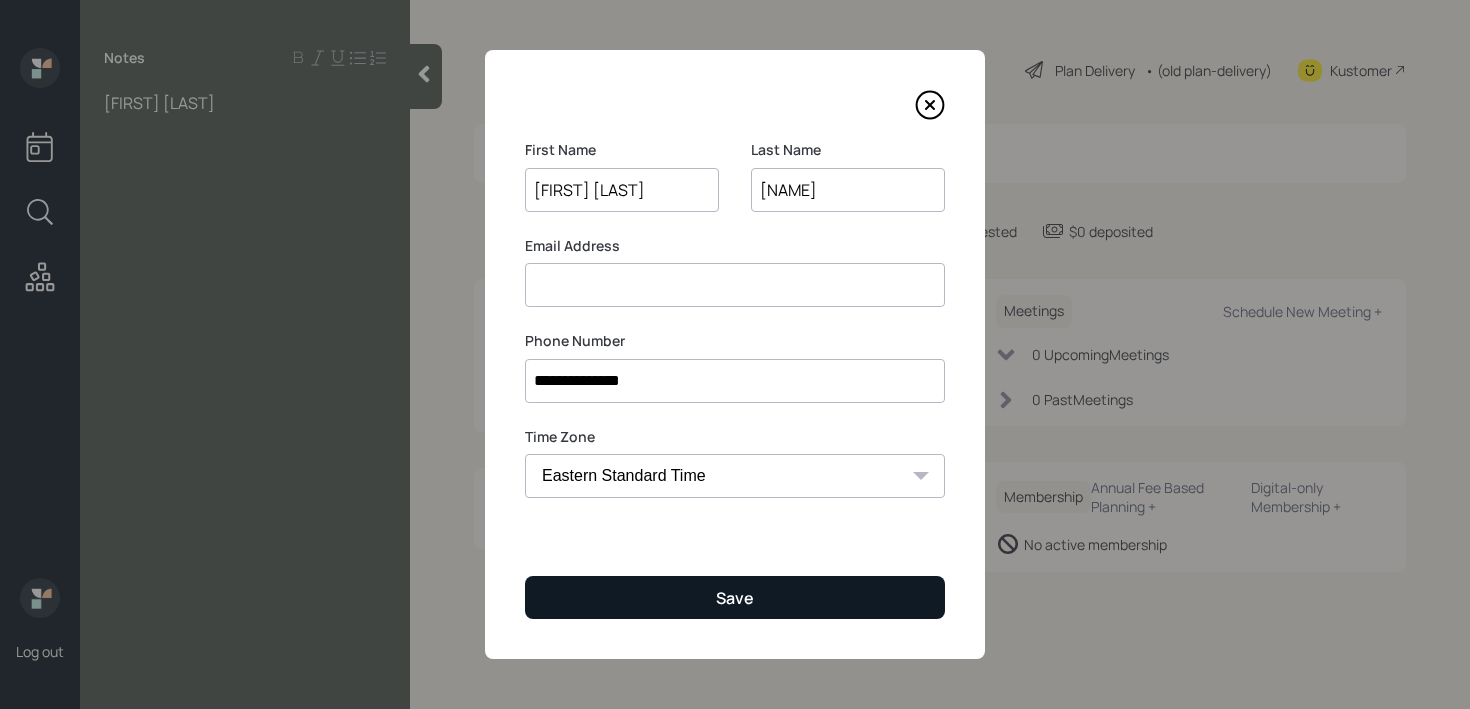 type on "[FIRST] [LAST]" 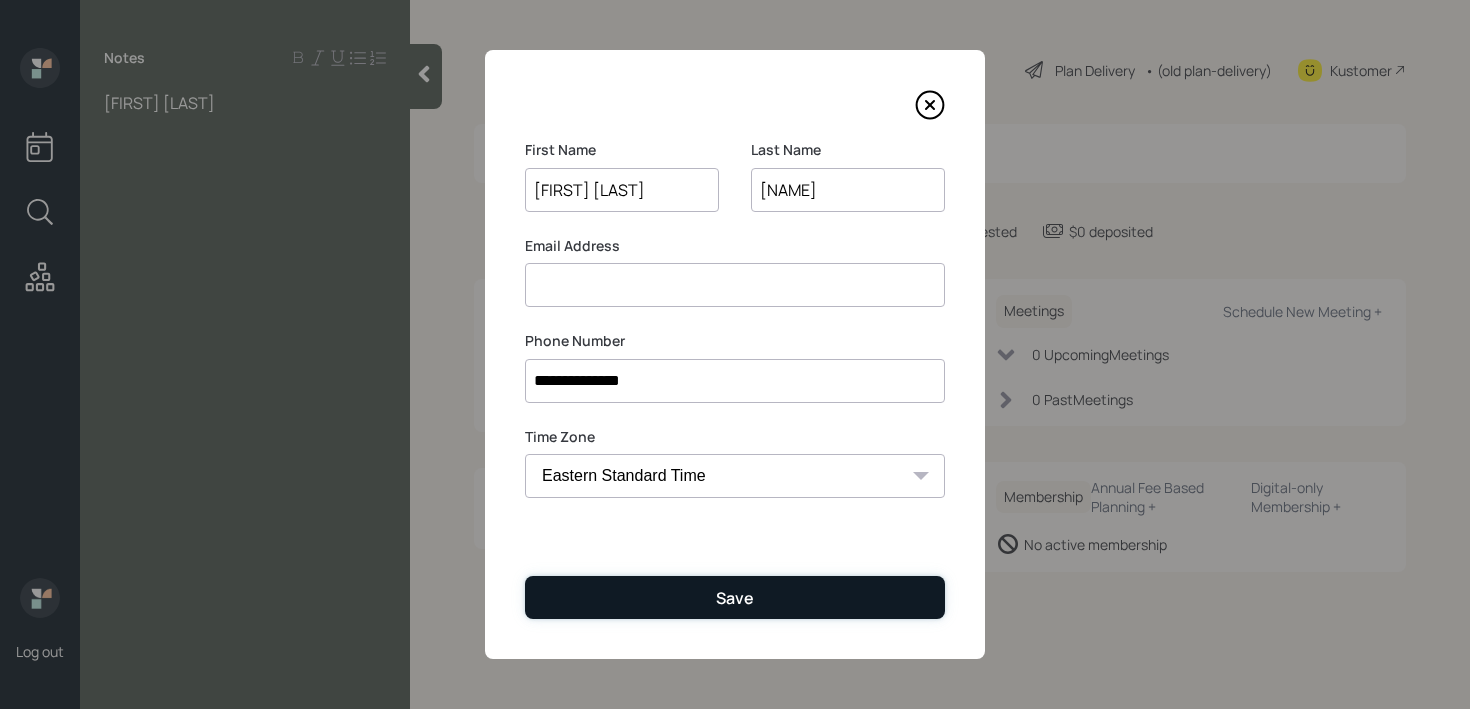 click on "Save" at bounding box center (735, 597) 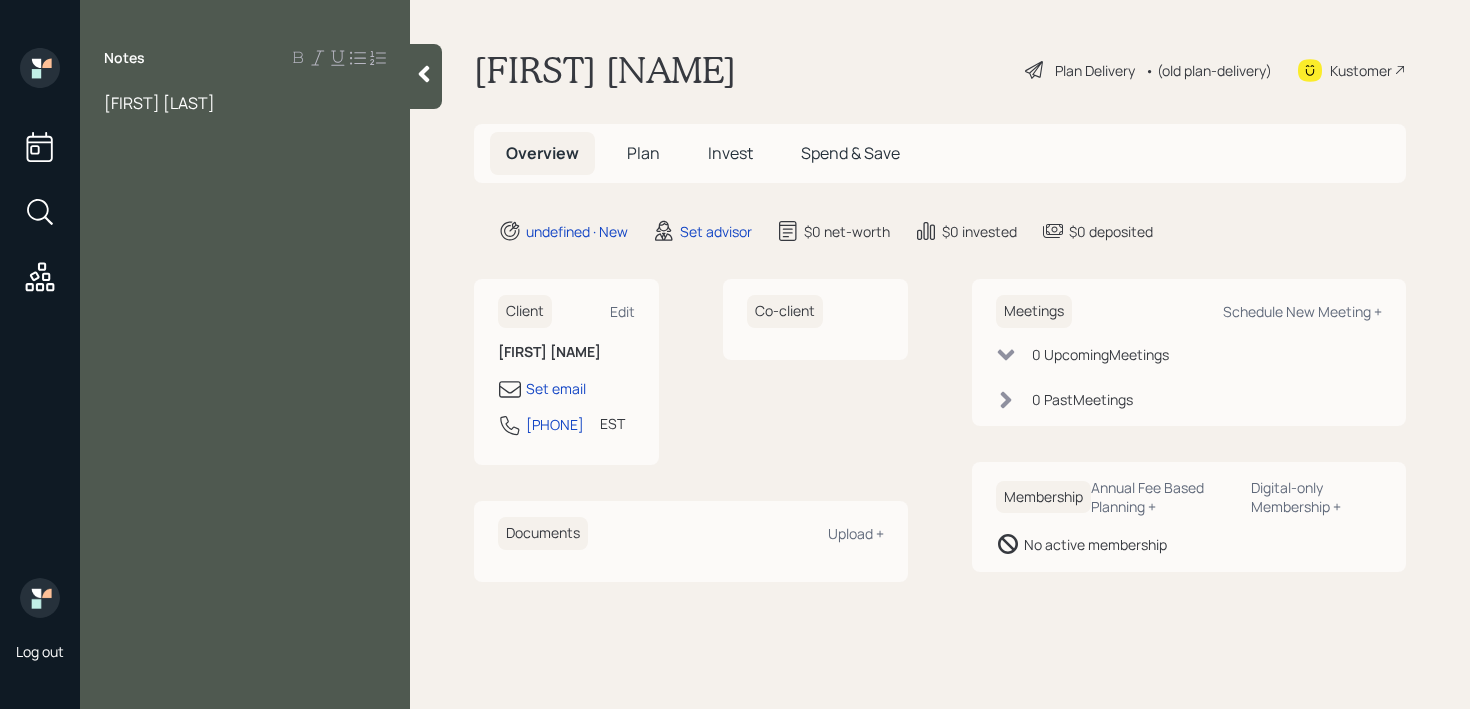 click on "[FIRST] [LAST]" at bounding box center (245, 103) 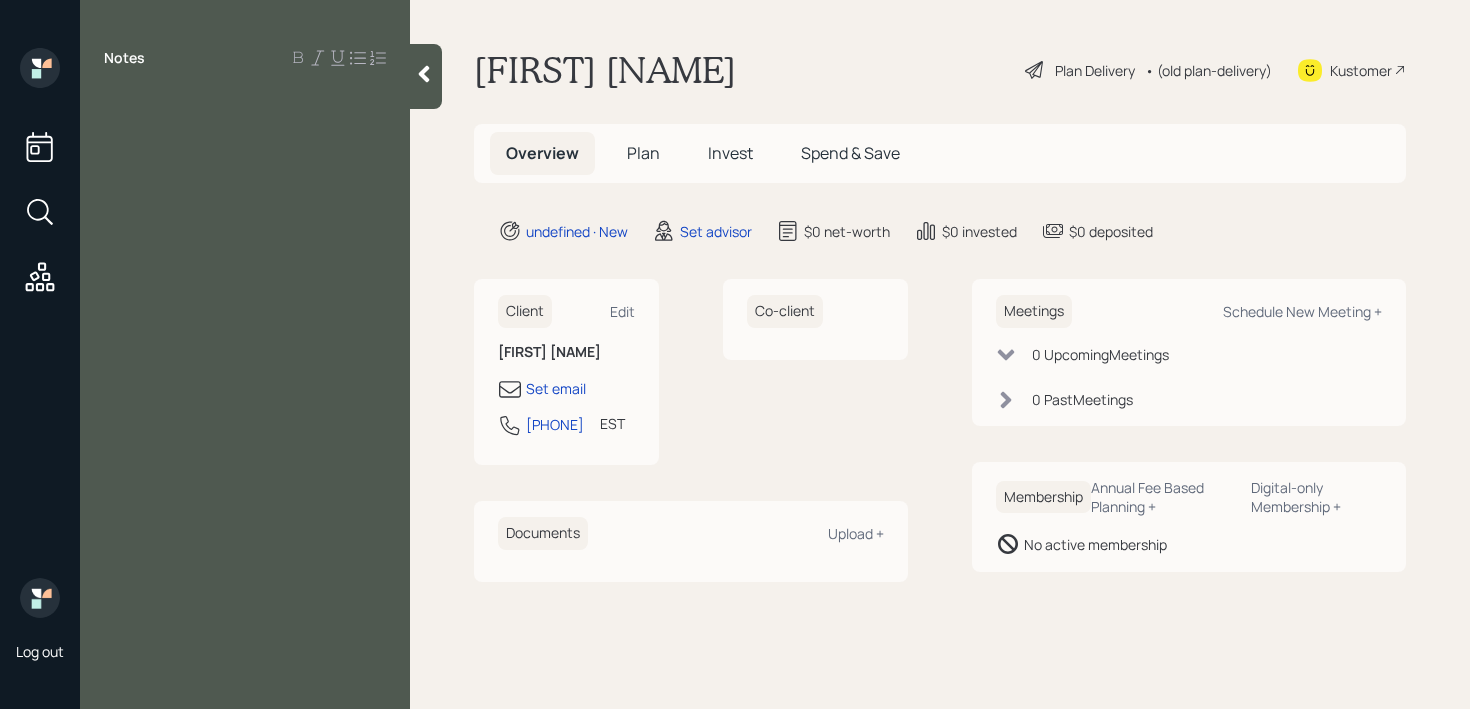 click on "[FIRST] [NAME]" at bounding box center (566, 352) 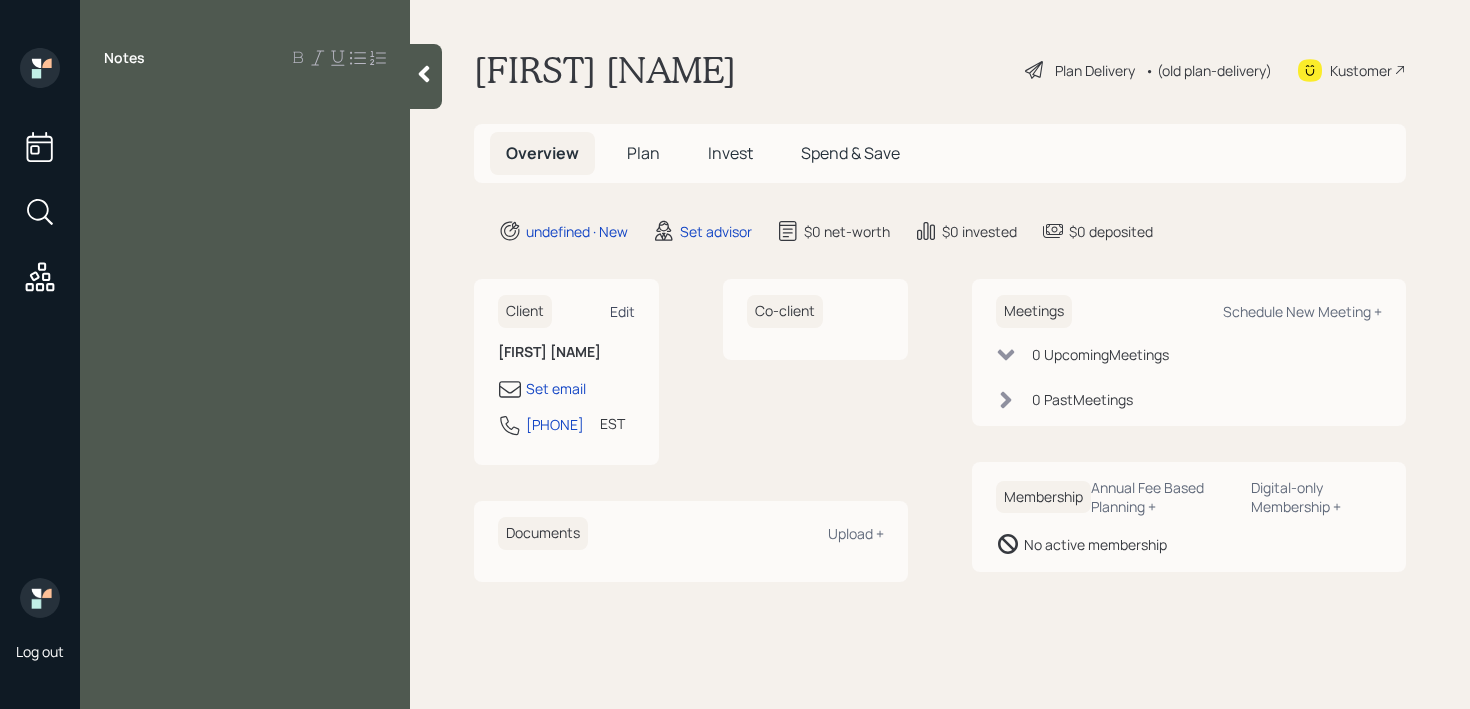 click on "Edit" at bounding box center [622, 311] 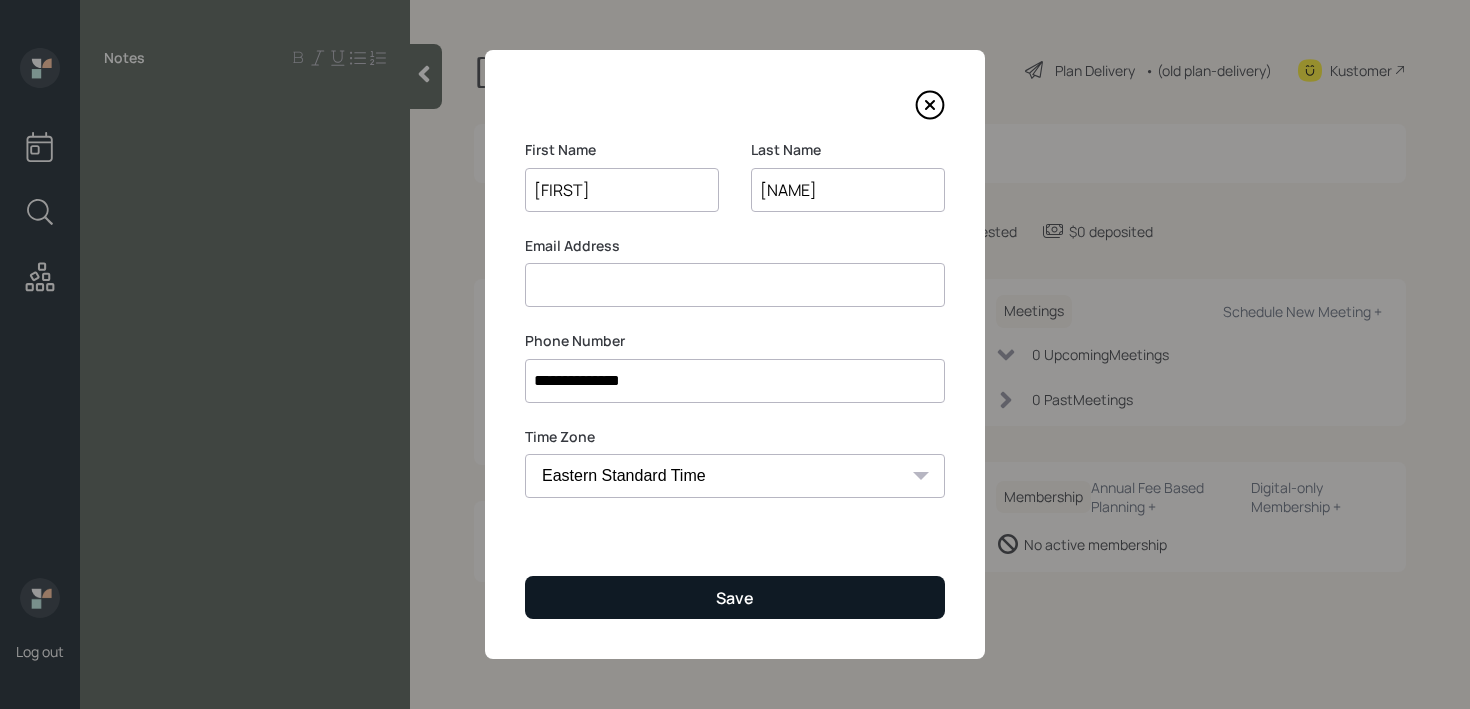 type on "[FIRST]" 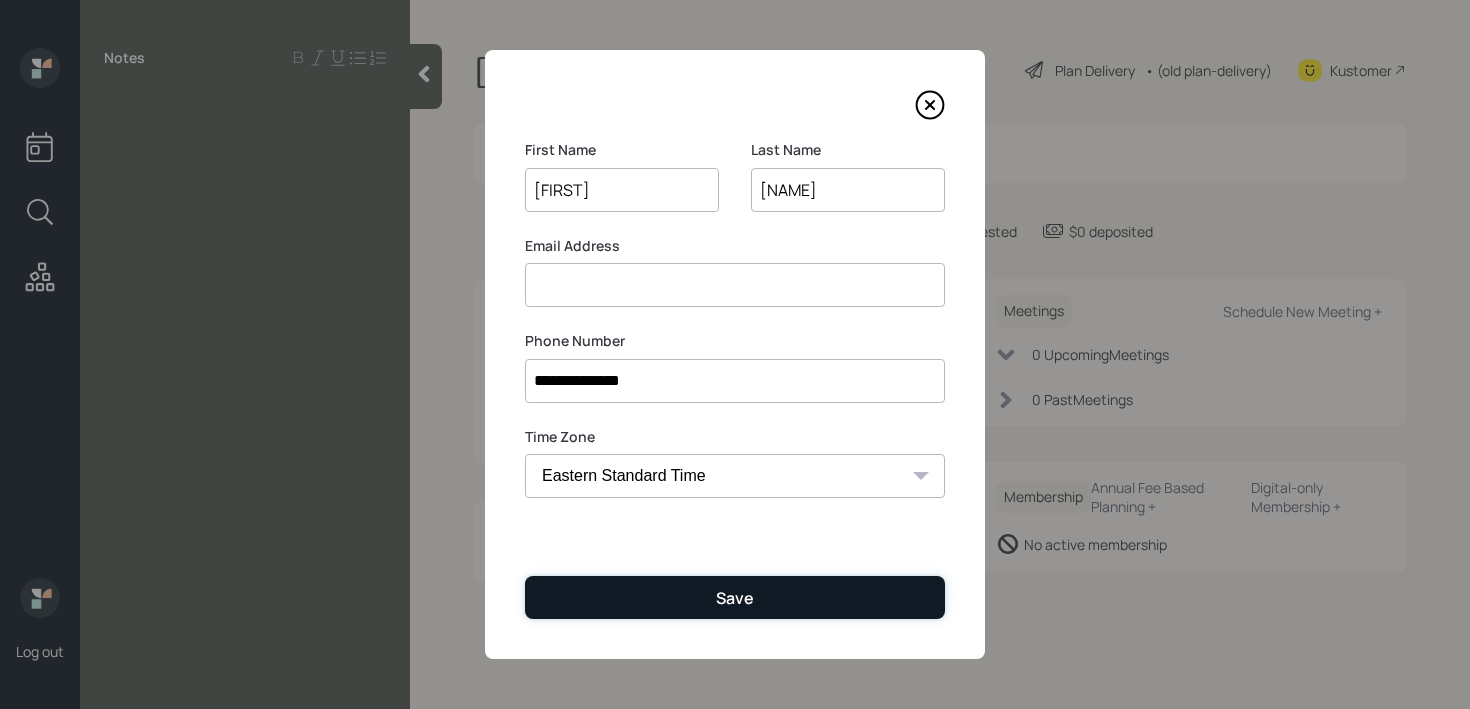 click on "Save" at bounding box center [735, 597] 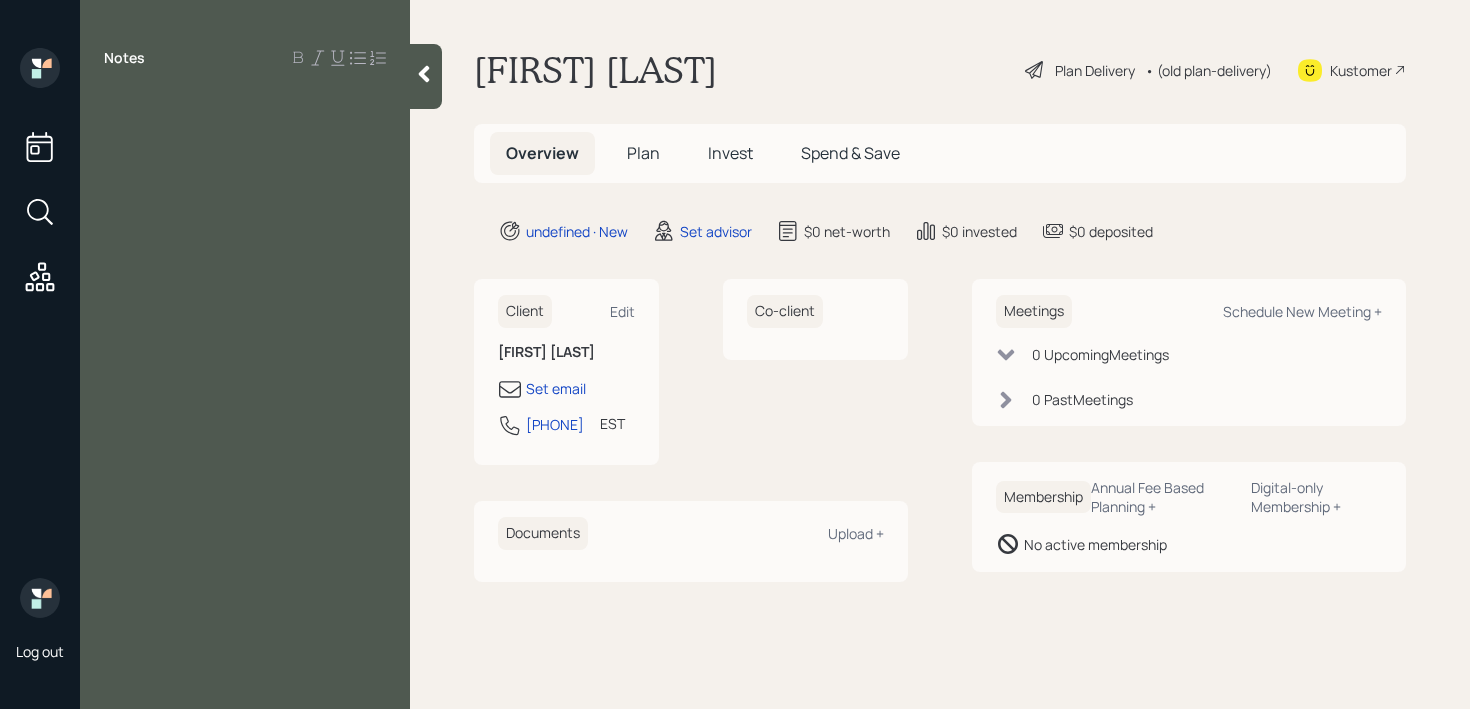 click on "Notes" at bounding box center [245, 366] 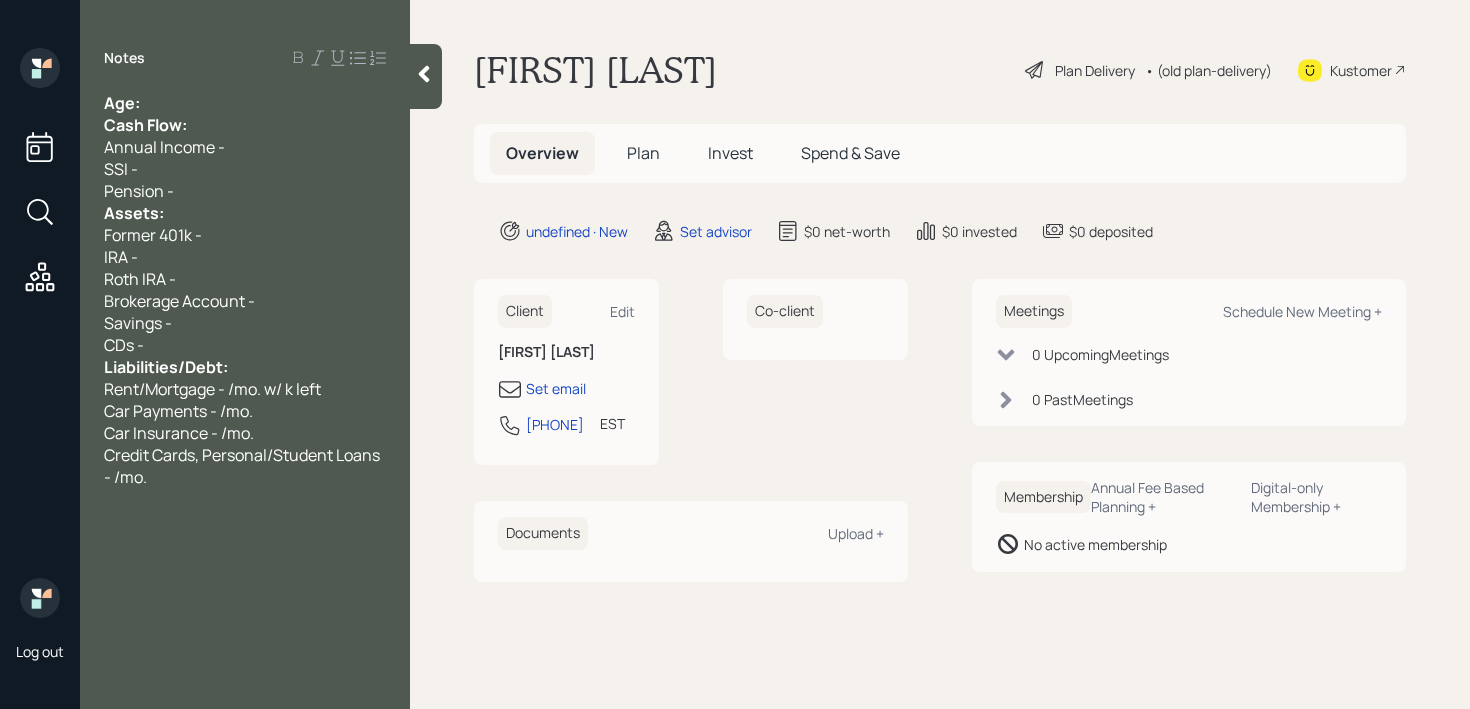 click on "Age:" at bounding box center (245, 103) 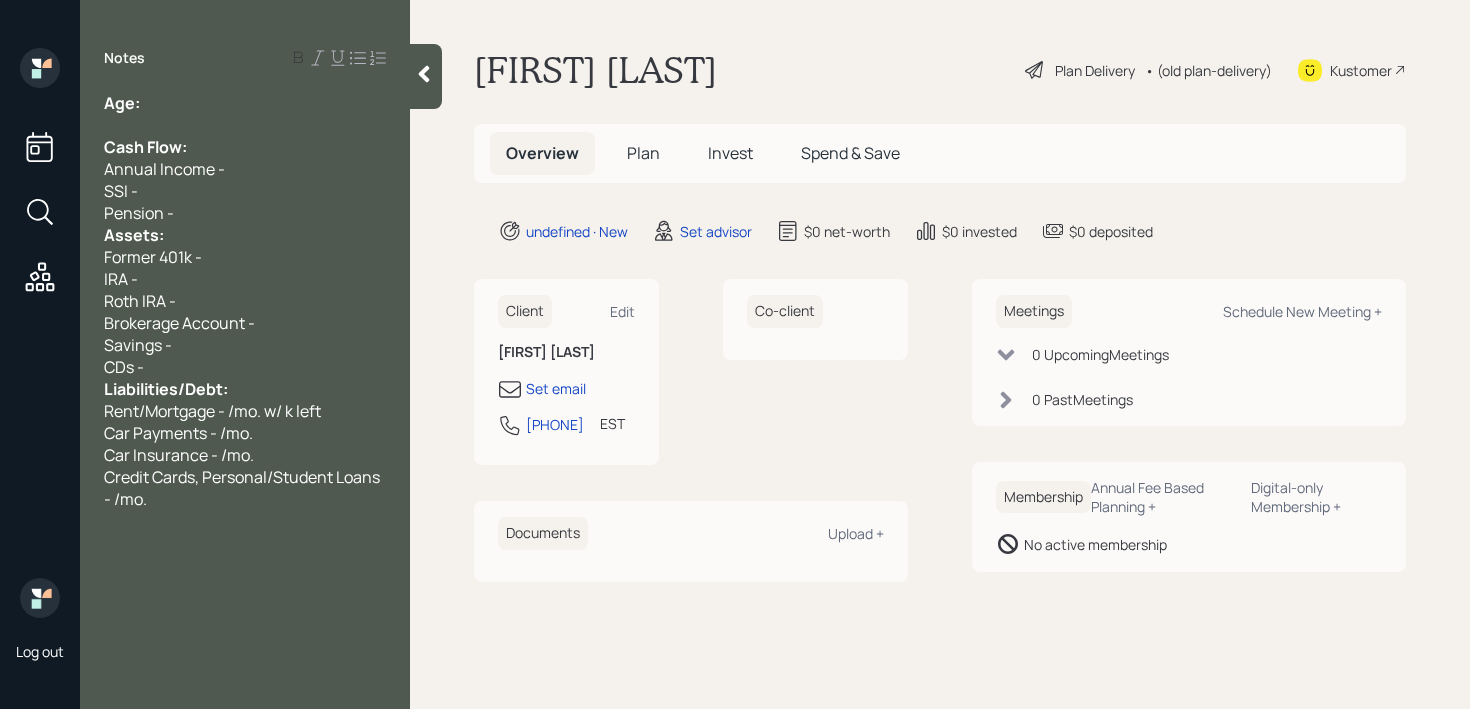 click on "Assets:" at bounding box center (245, 235) 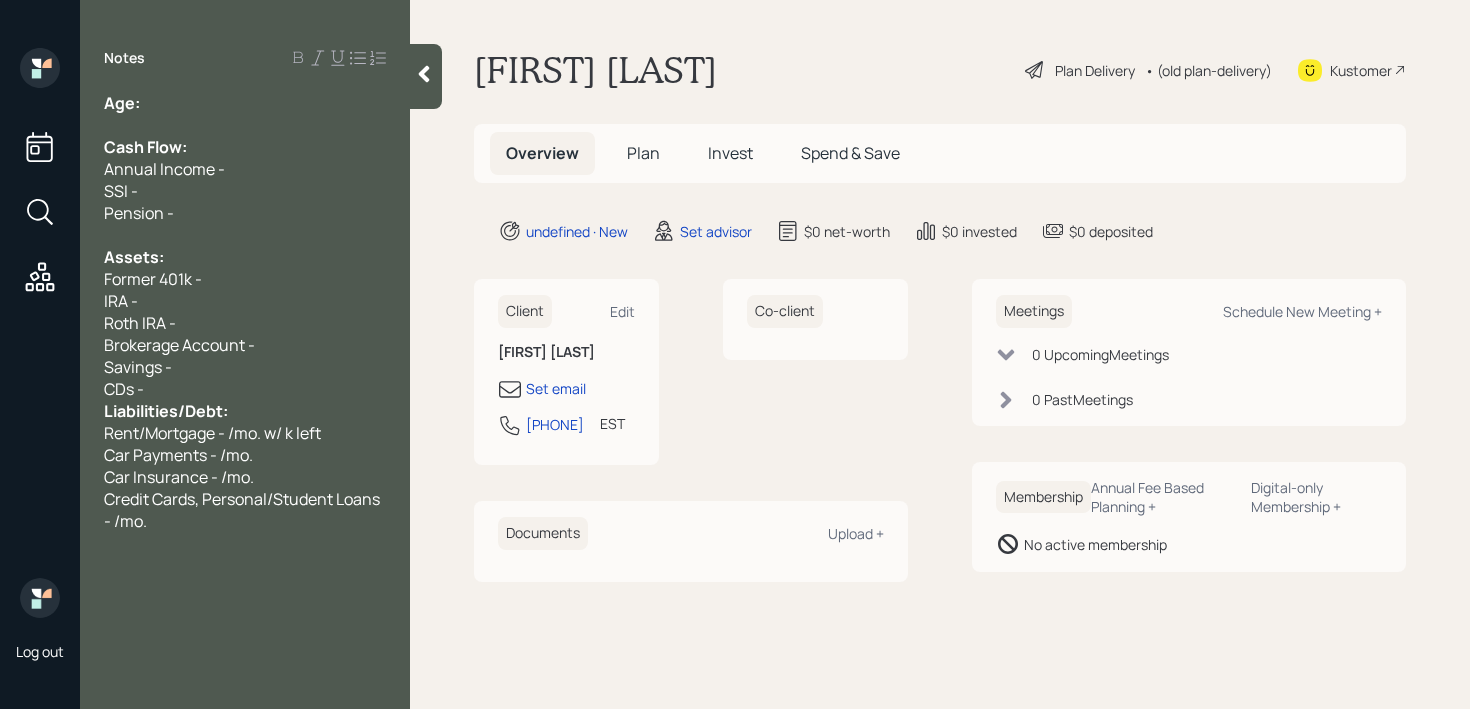 click on "Savings -" at bounding box center [245, 367] 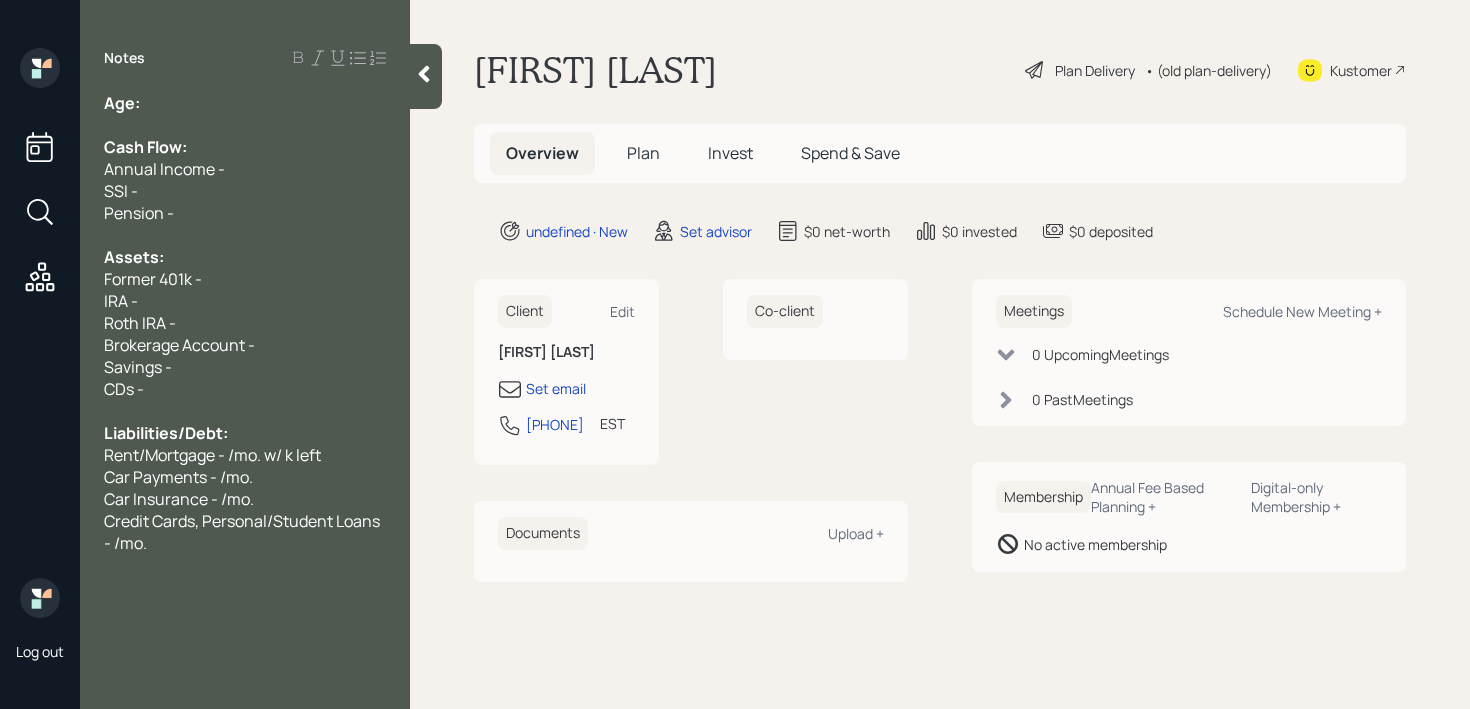 click on "Notes Age: Cash Flow: Annual Income - SSI - Pension - Assets: Former 401k - IRA - Roth IRA - Brokerage Account - Savings - CDs - Liabilities/Debt: Rent/Mortgage - /mo. w/ k left Car Payments - /mo. Car Insurance - /mo. Credit Cards, Personal/Student Loans - /mo." at bounding box center (245, 366) 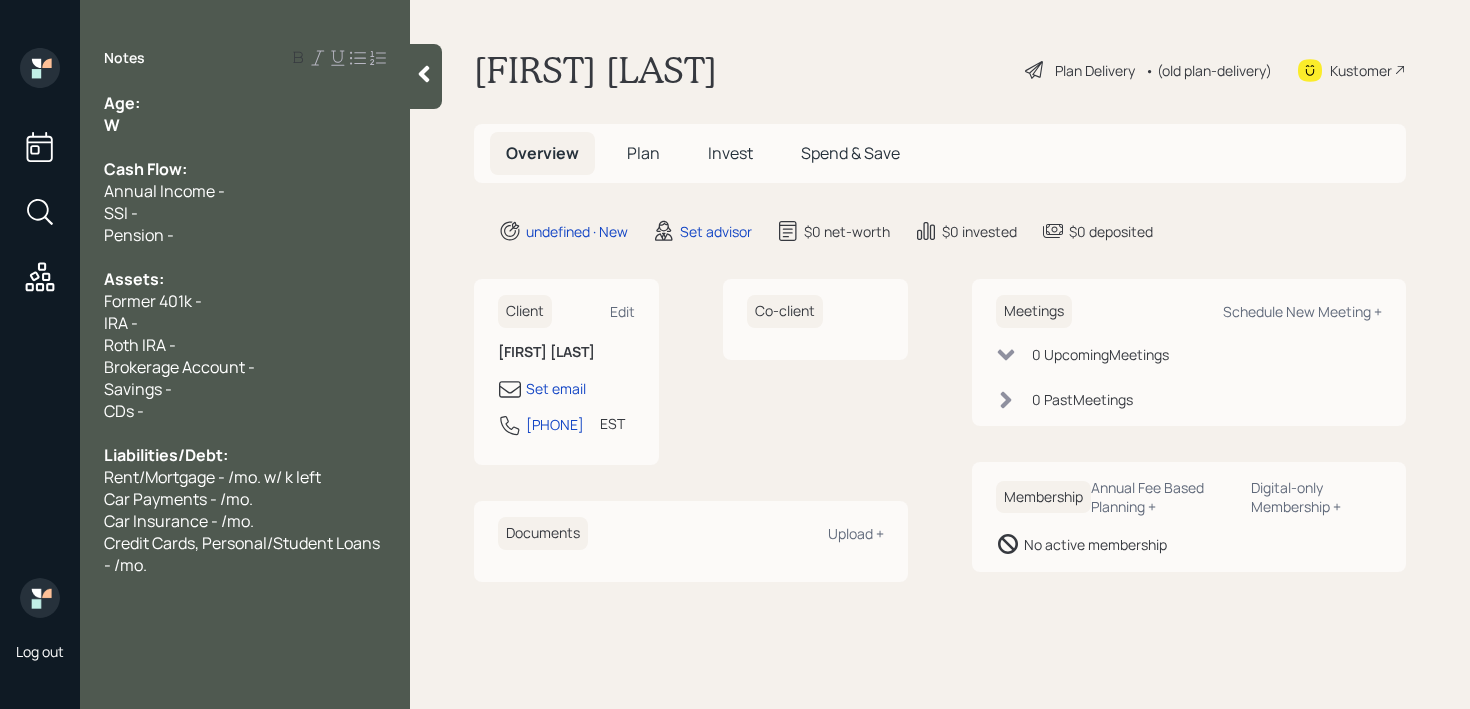 type 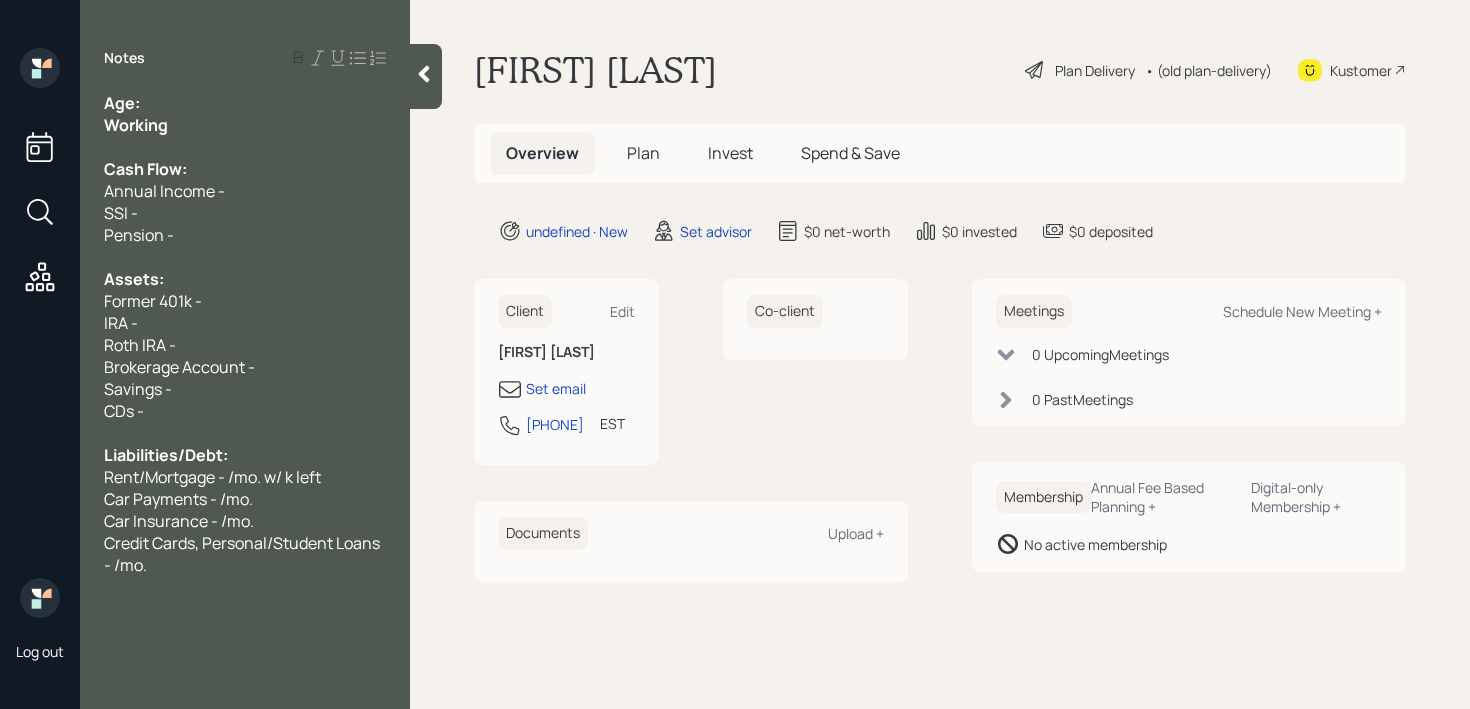 drag, startPoint x: 182, startPoint y: 136, endPoint x: 59, endPoint y: 136, distance: 123 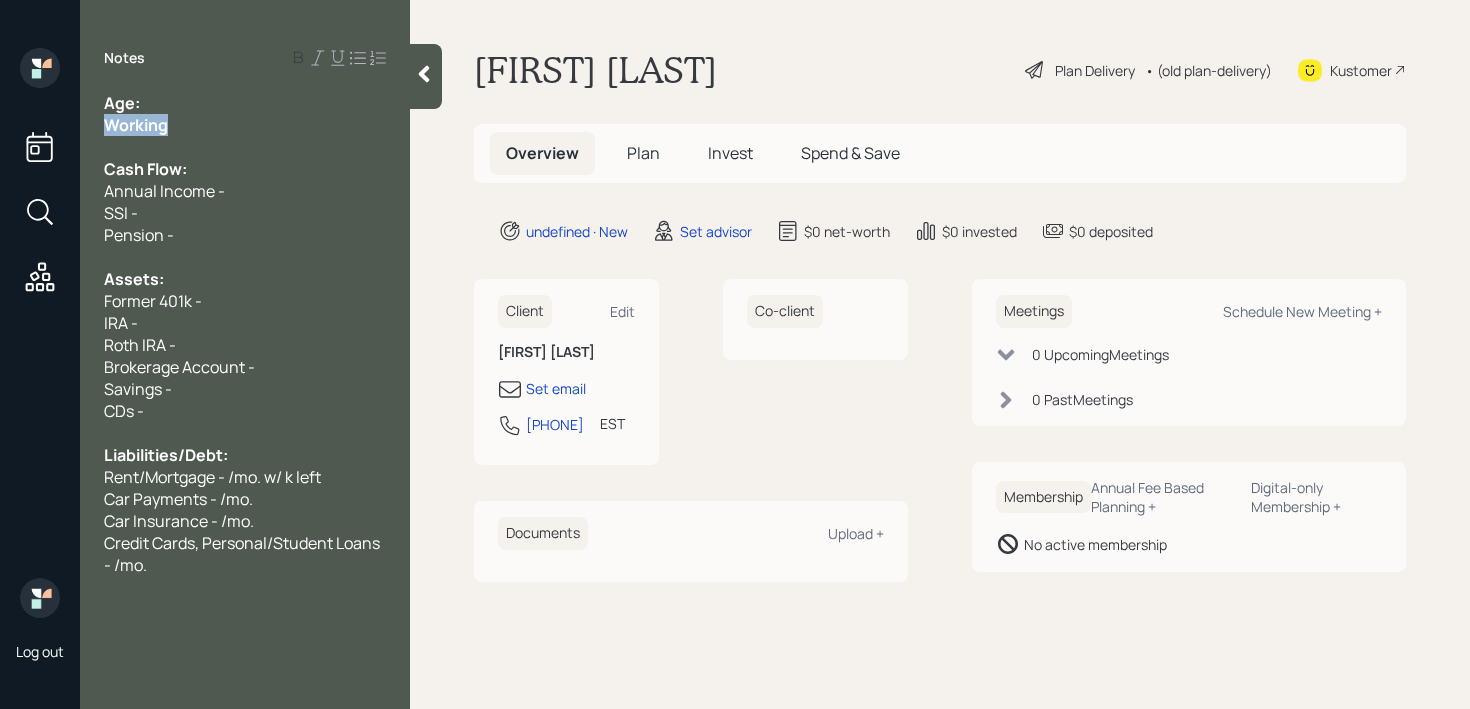 drag, startPoint x: 197, startPoint y: 115, endPoint x: 34, endPoint y: 115, distance: 163 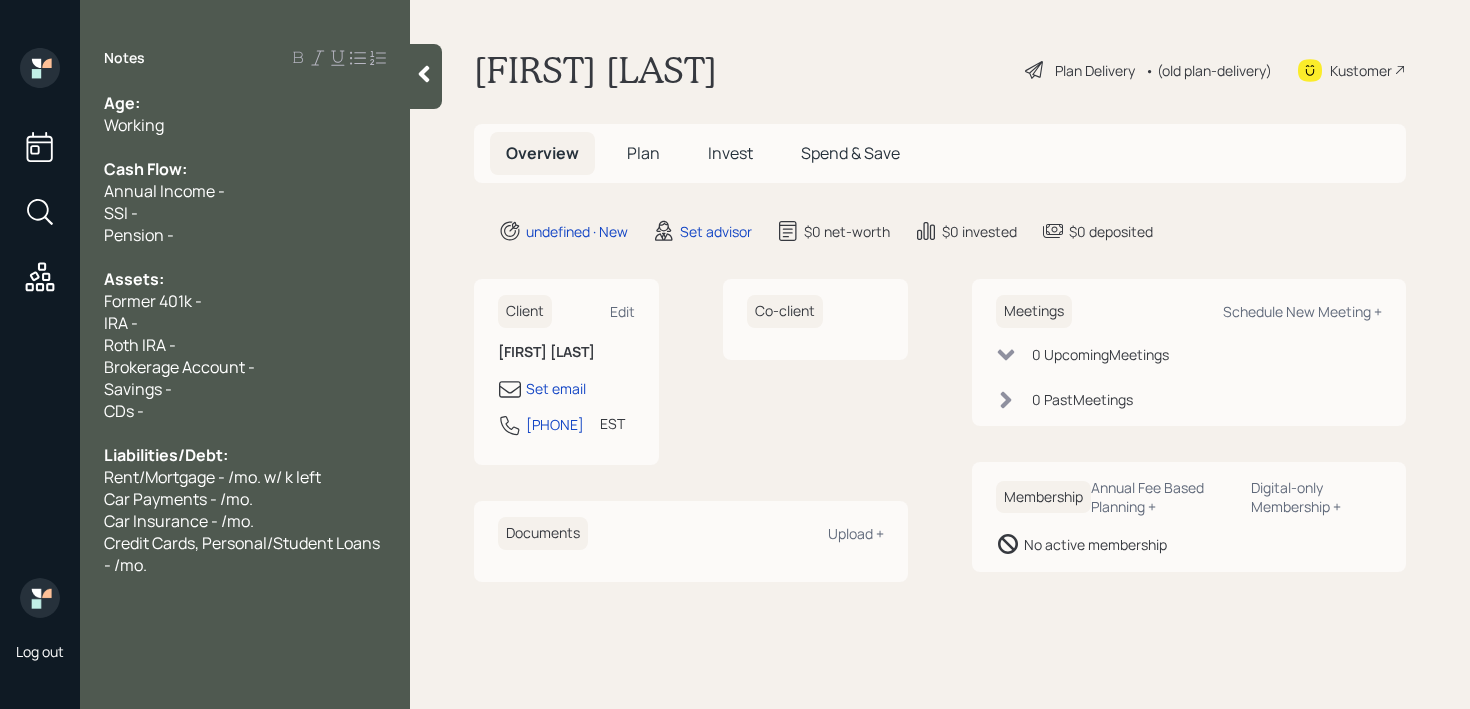 click on "Notes Age: Working Cash Flow: Annual Income - SSI - Pension - Assets: Former 401k - IRA - Roth IRA - Brokerage Account - Savings - CDs - Liabilities/Debt: Rent/Mortgage - /mo. w/ k left Car Payments - /mo. Car Insurance - /mo. Credit Cards, Personal/Student Loans - /mo." at bounding box center [245, 366] 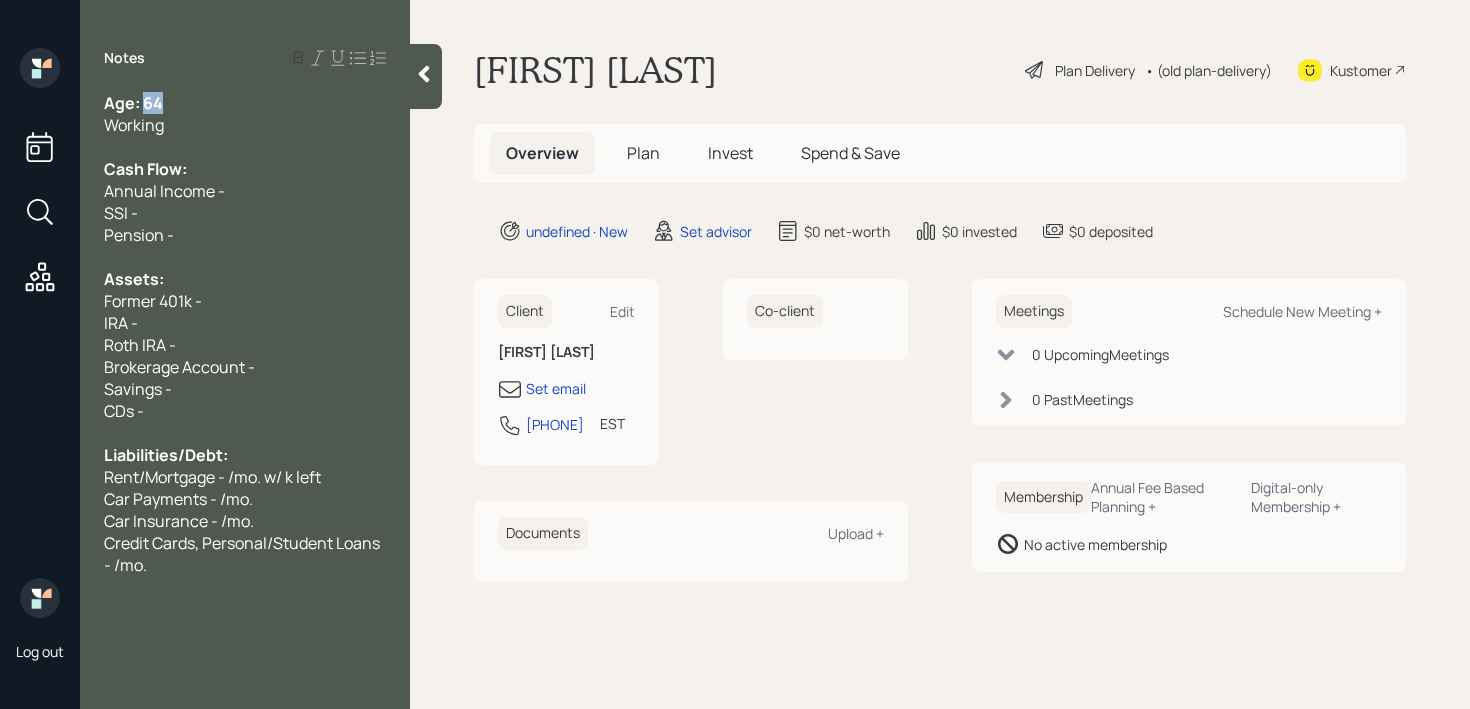 drag, startPoint x: 162, startPoint y: 102, endPoint x: 143, endPoint y: 101, distance: 19.026299 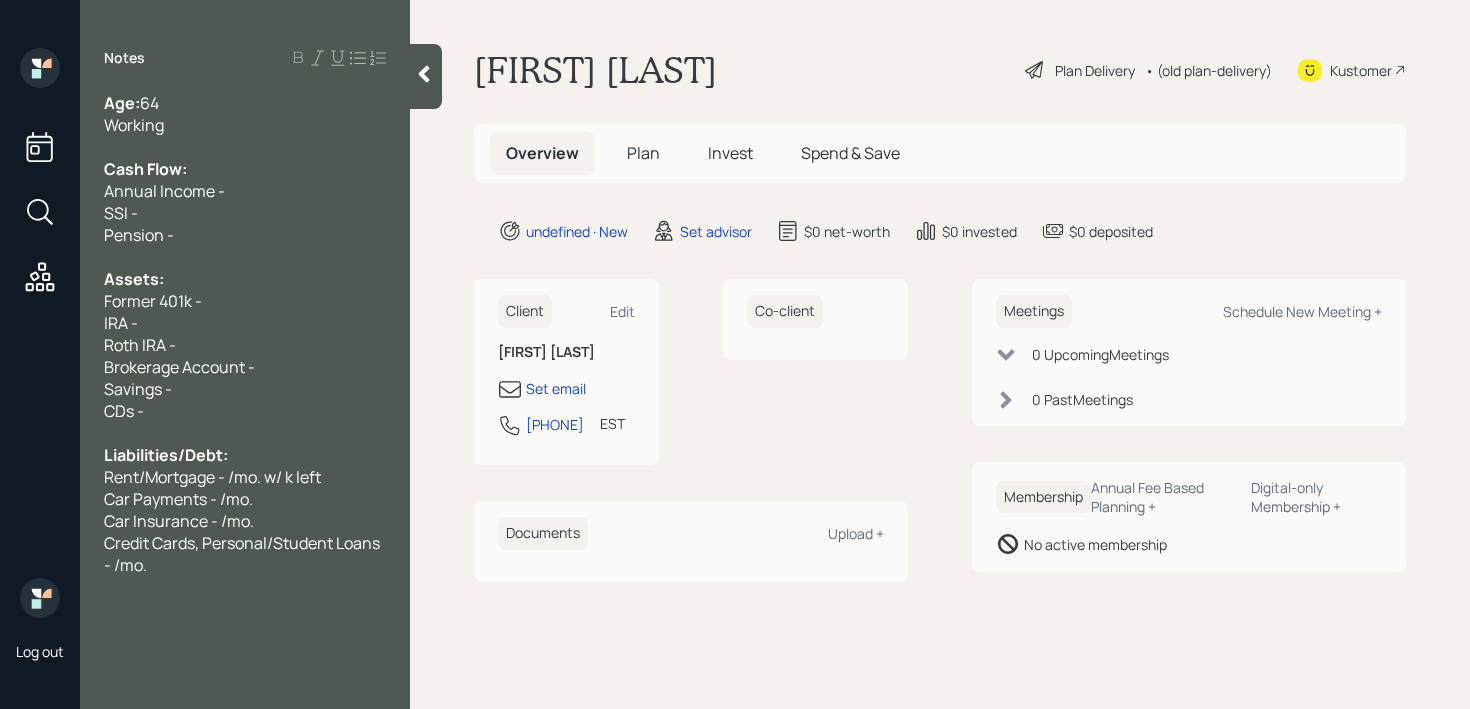 click on "Age: 64" at bounding box center (245, 103) 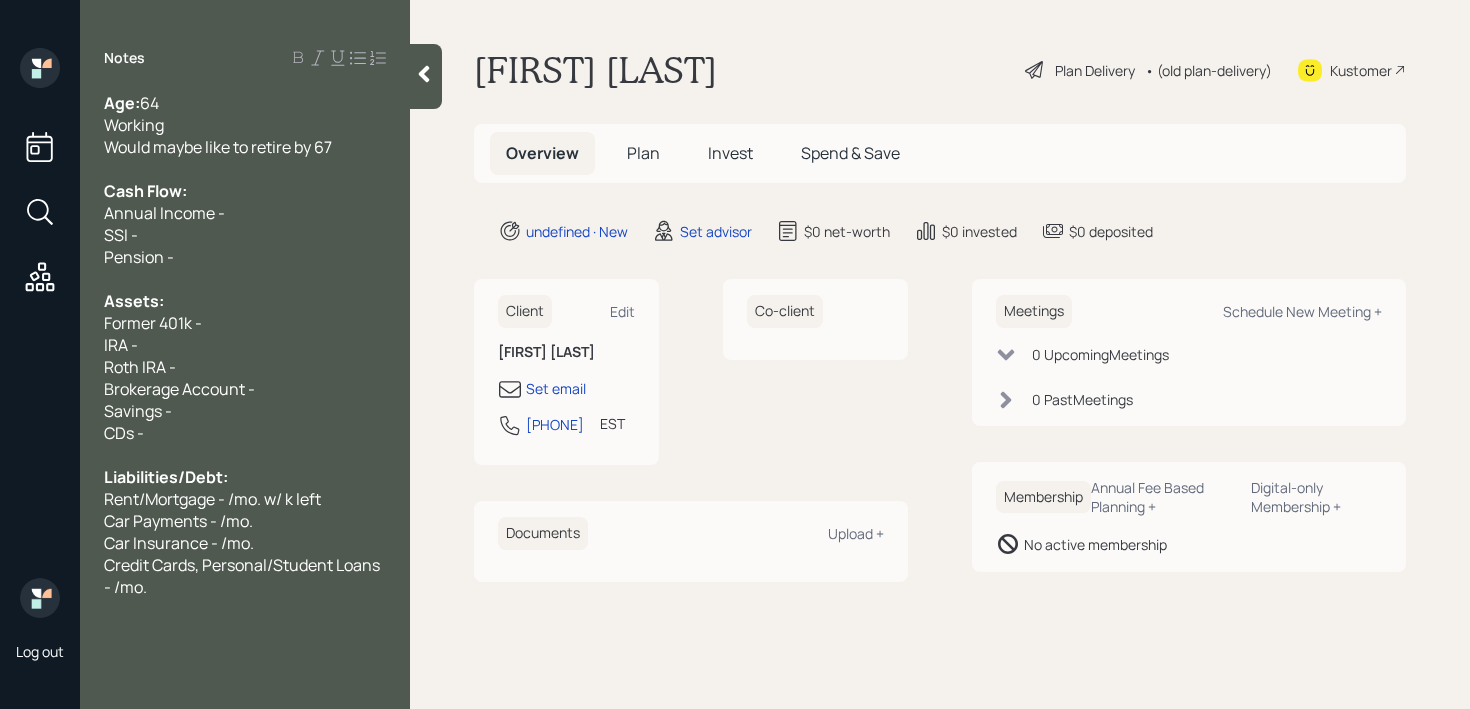 click at bounding box center [245, 169] 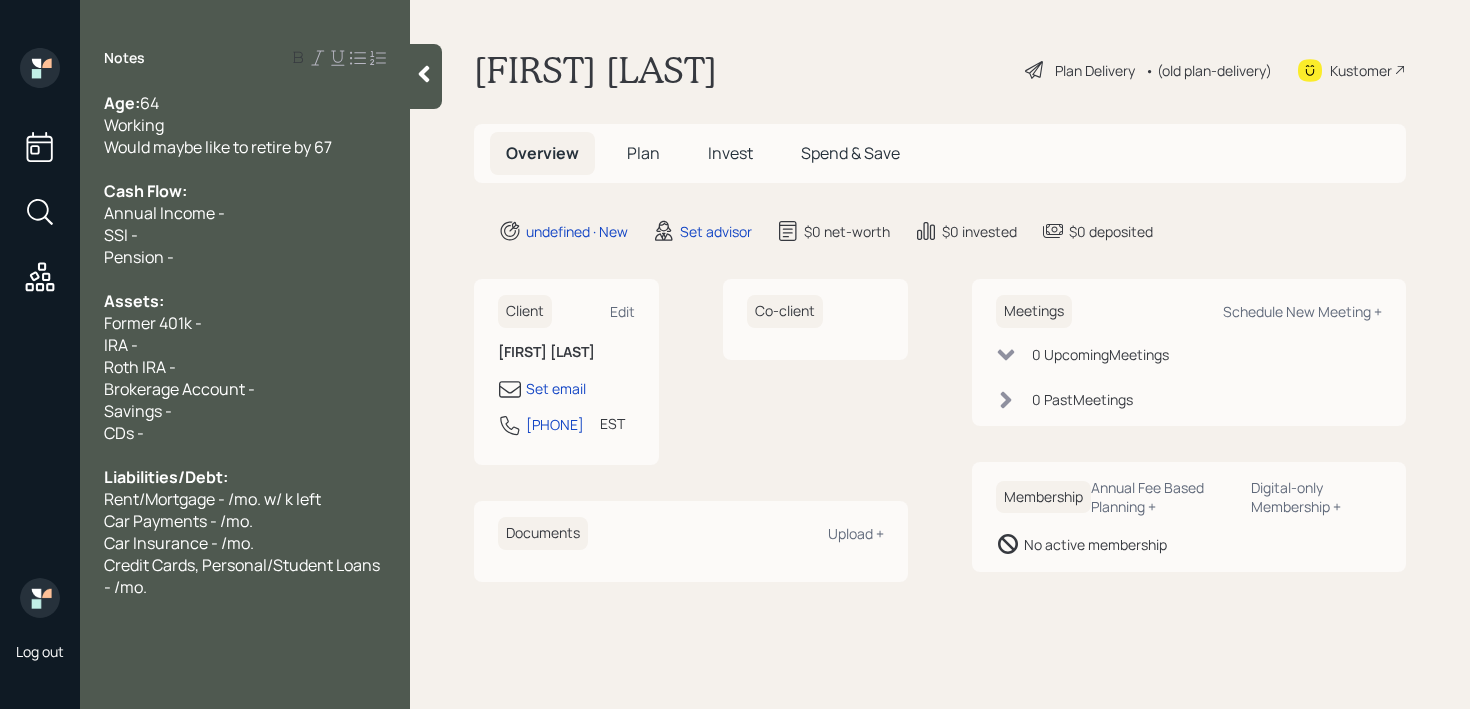 click on "IRA -" at bounding box center [245, 345] 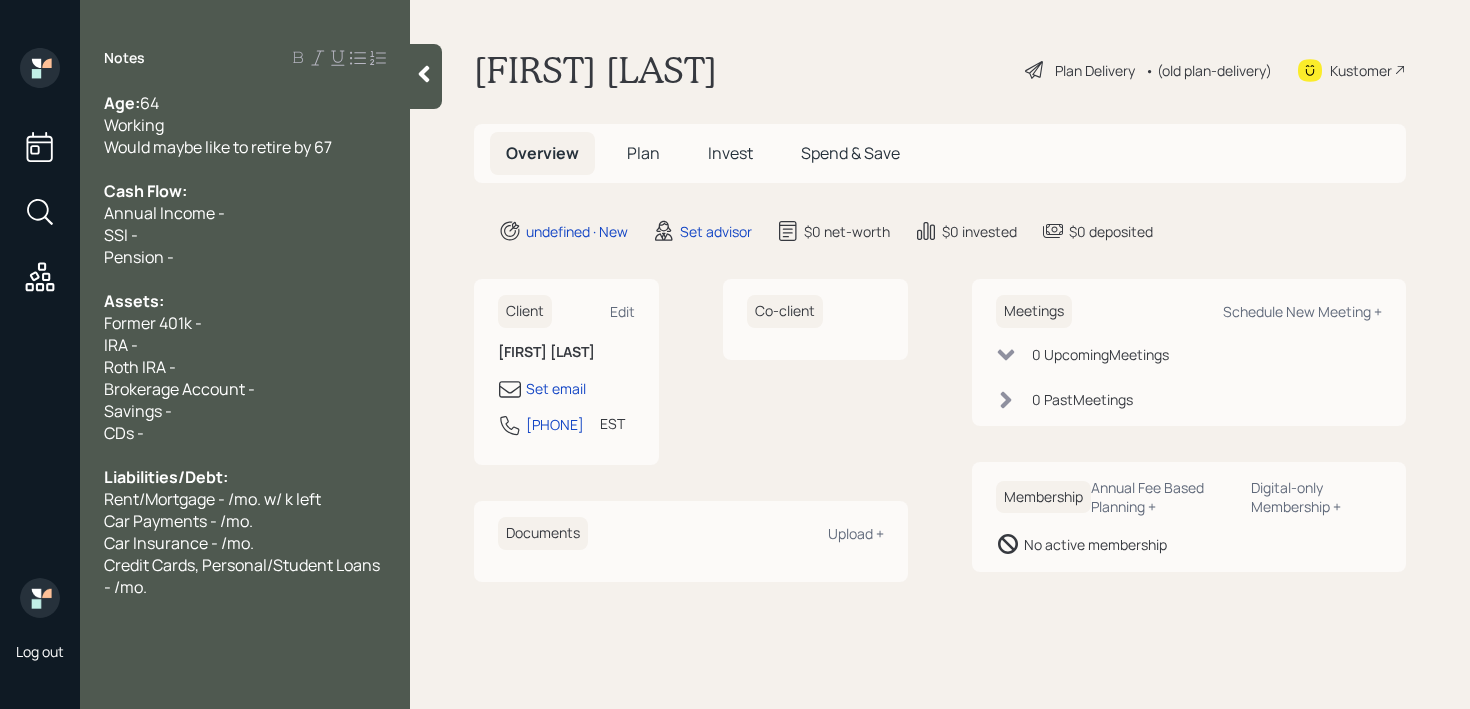 click on "Roth IRA -" at bounding box center (245, 367) 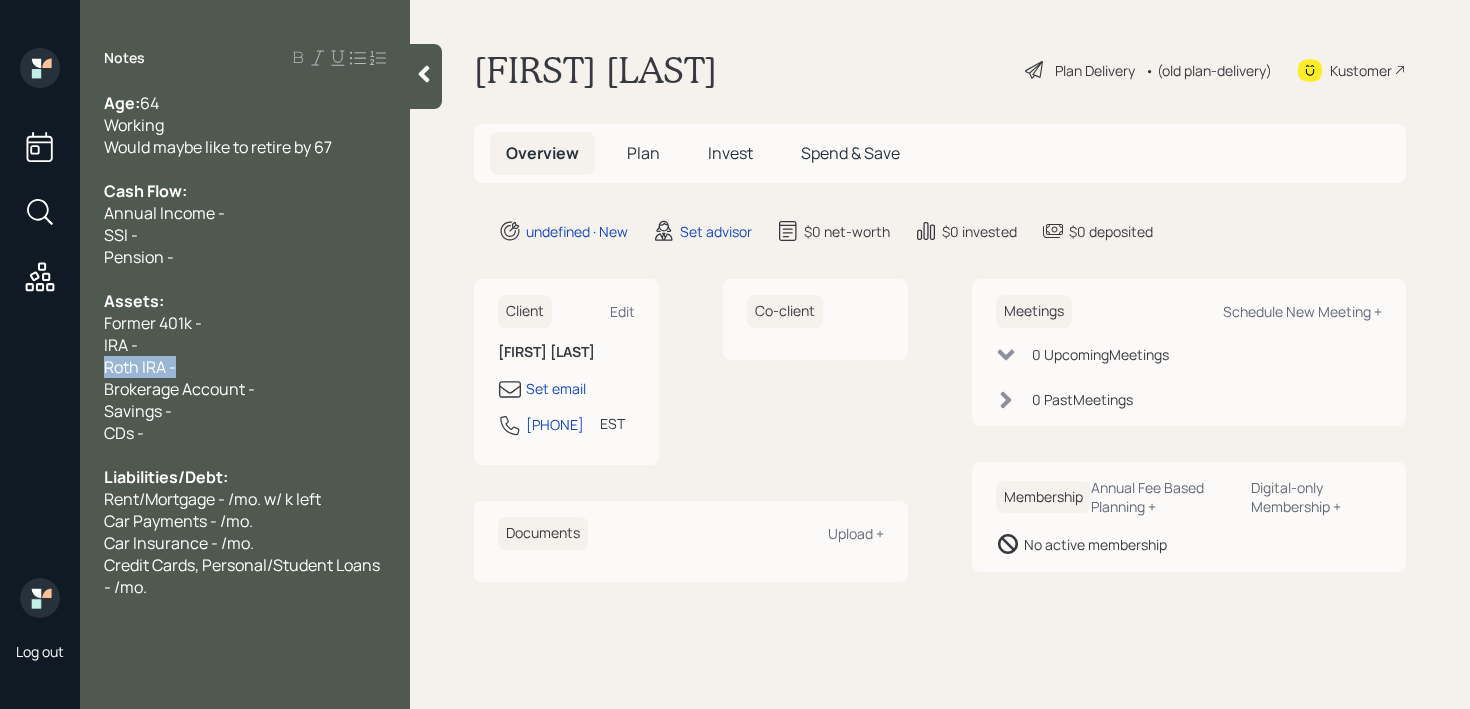 drag, startPoint x: 224, startPoint y: 361, endPoint x: 0, endPoint y: 361, distance: 224 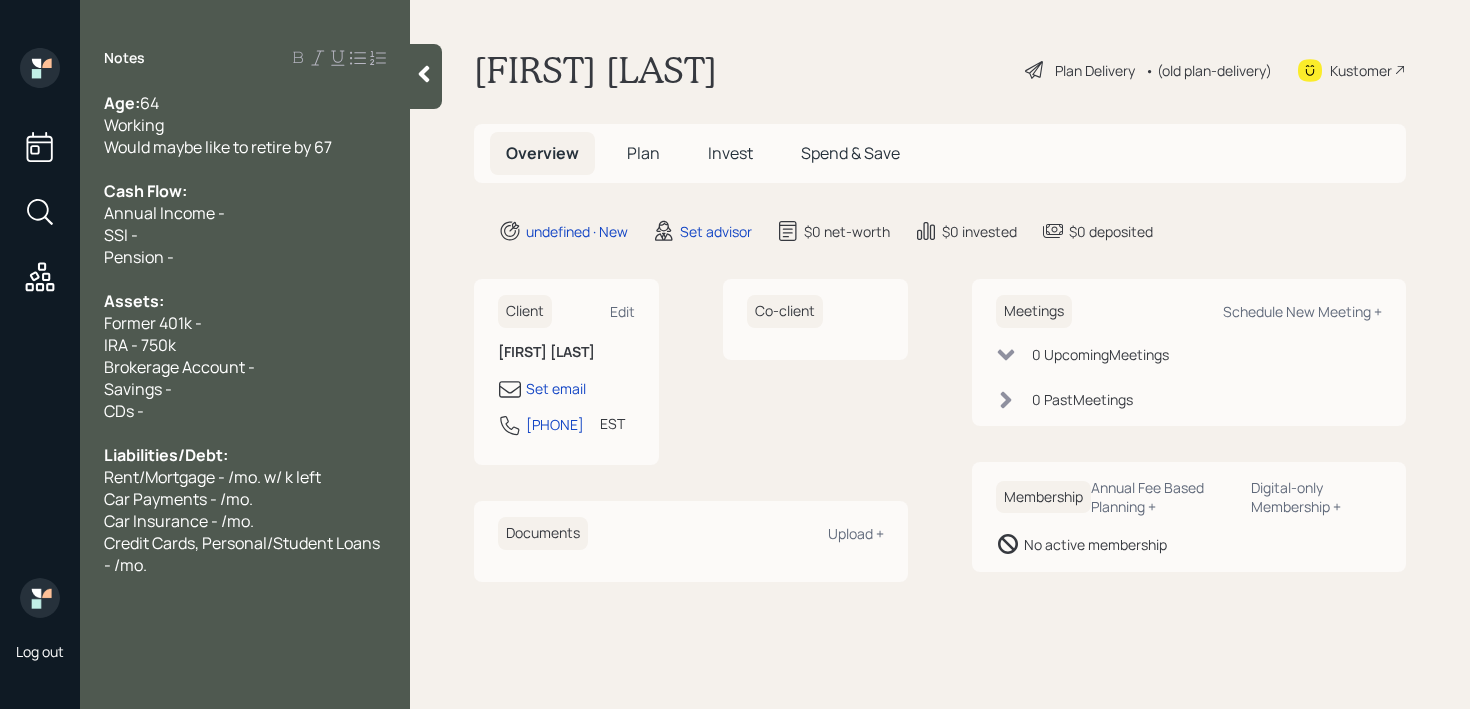 click on "Age:  64 Working Would maybe like to retire by 67  Cash Flow: Annual Income - SSI - Pension - Assets: Former 401k - IRA - 750k Brokerage Account - Savings - CDs - Liabilities/Debt: Rent/Mortgage - /mo. w/ k left Car Payments - /mo. Car Insurance - /mo. Credit Cards, Personal/Student Loans - /mo." at bounding box center [245, 334] 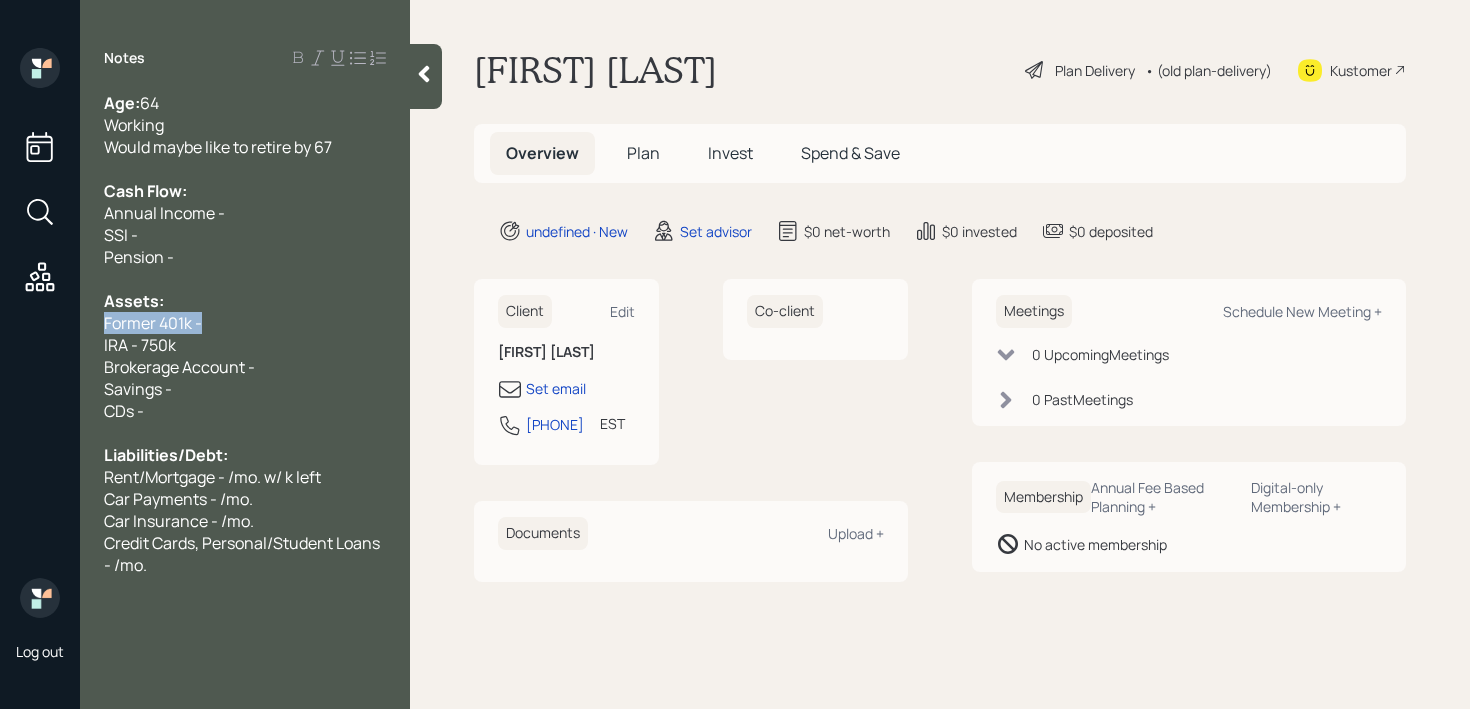 drag, startPoint x: 251, startPoint y: 314, endPoint x: 7, endPoint y: 314, distance: 244 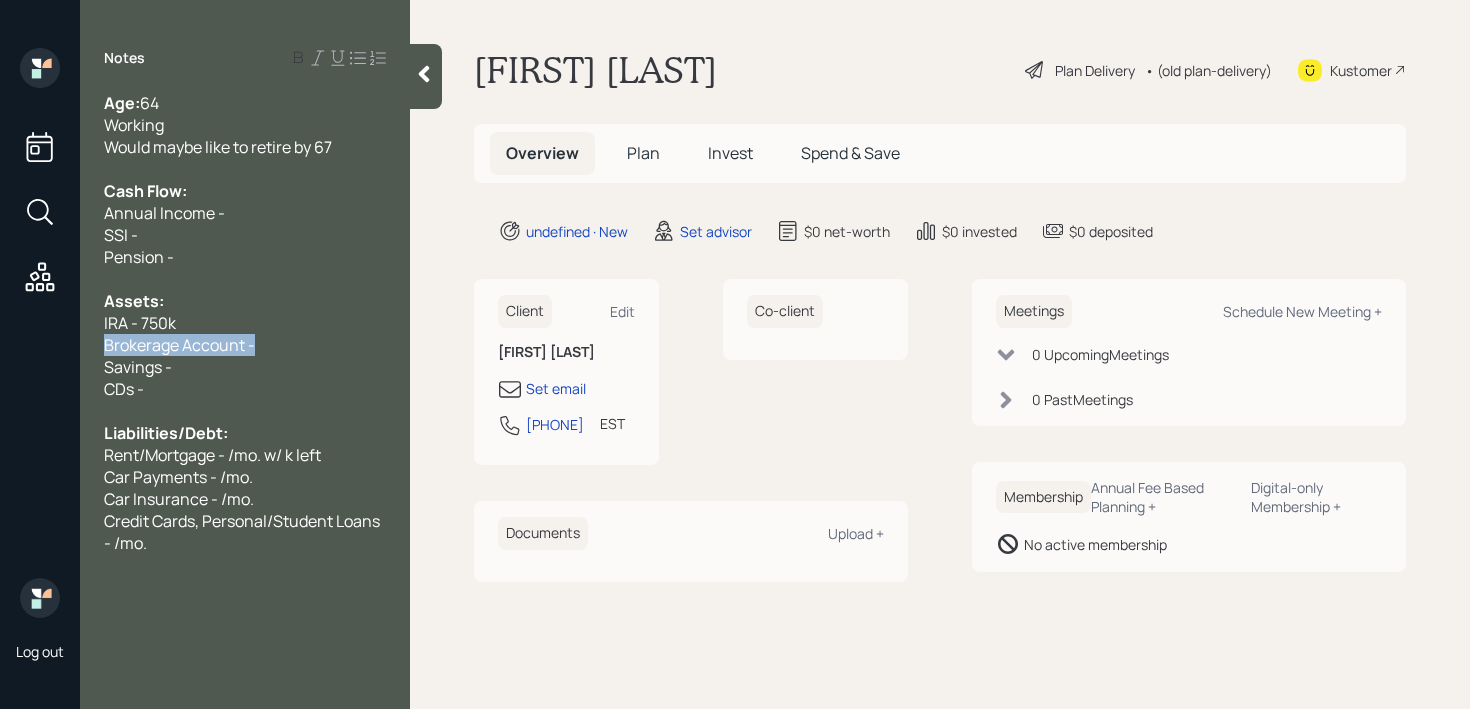 drag, startPoint x: 290, startPoint y: 349, endPoint x: 0, endPoint y: 349, distance: 290 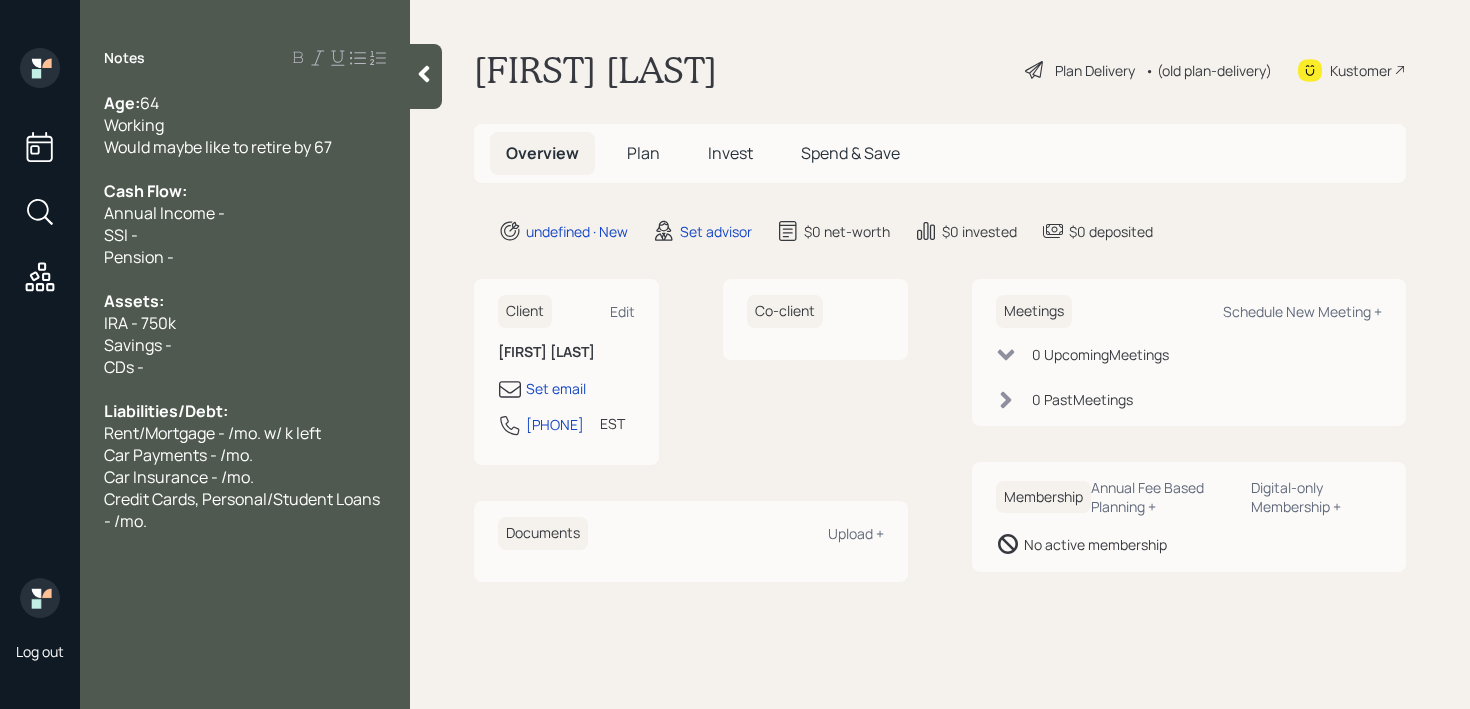 click on "Savings -" at bounding box center (245, 345) 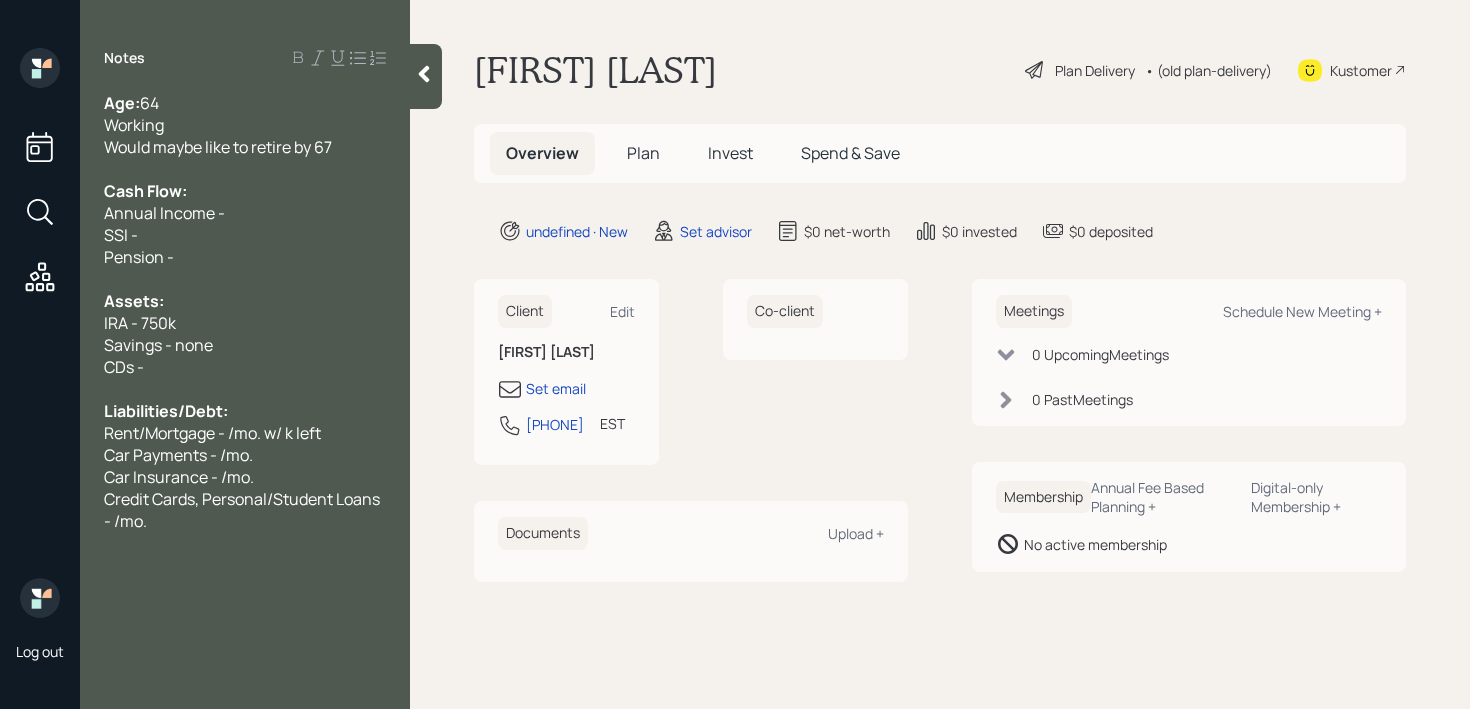 click on "Annual Income -" at bounding box center [245, 213] 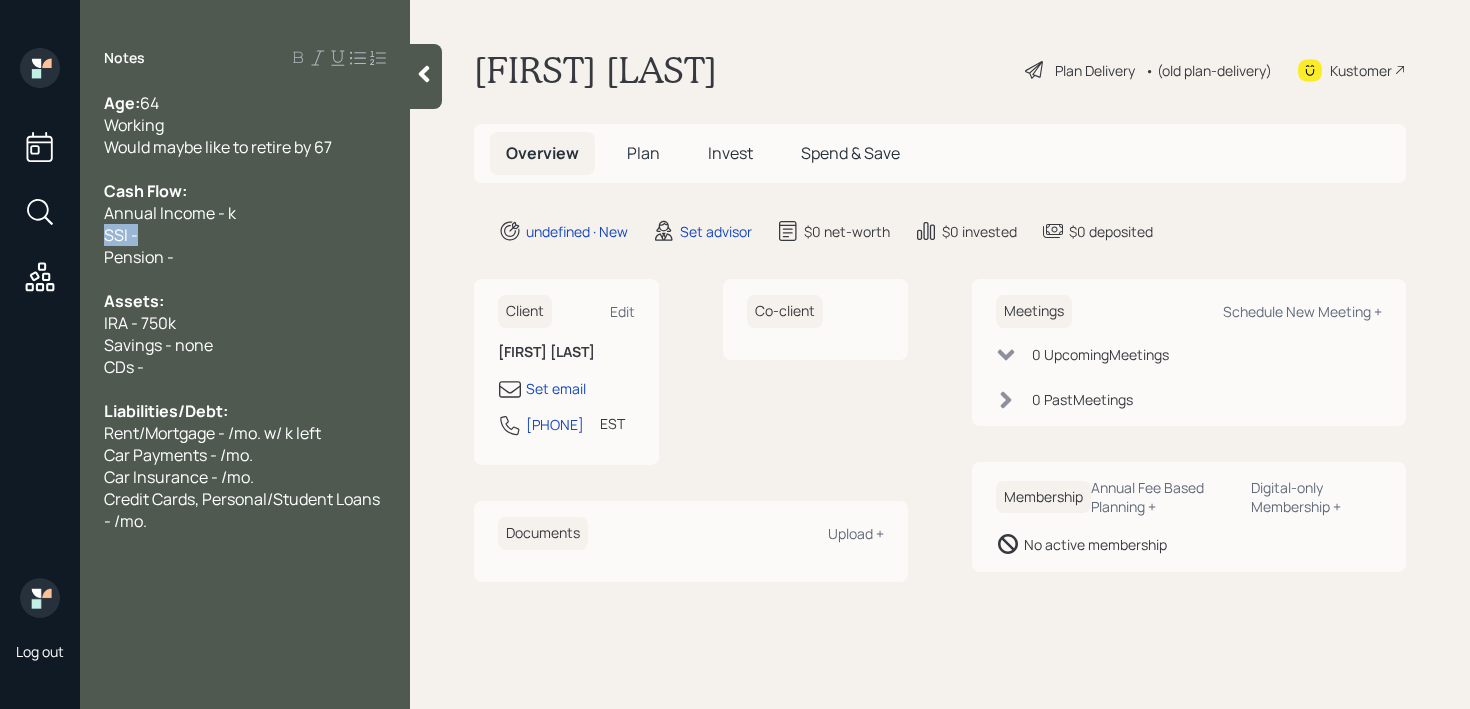 drag, startPoint x: 156, startPoint y: 237, endPoint x: 0, endPoint y: 237, distance: 156 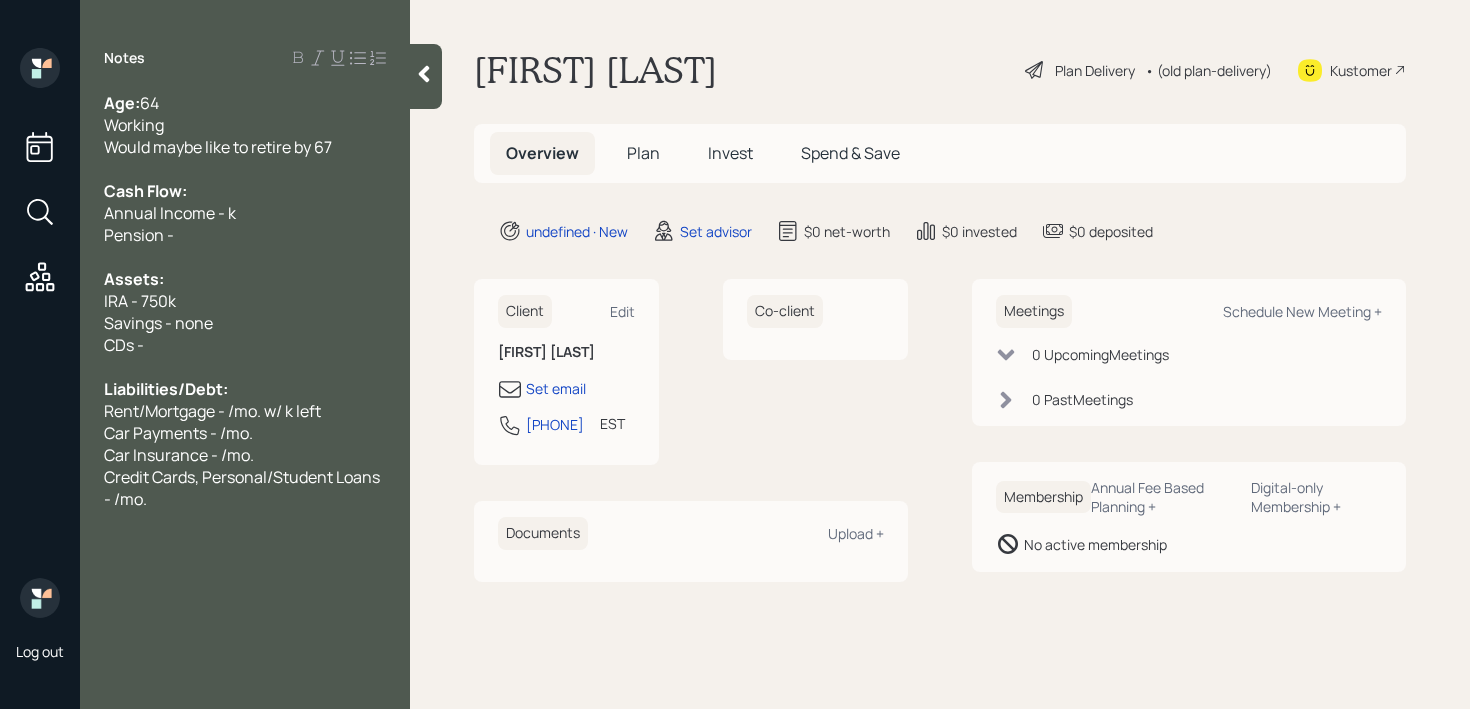 click on "Pension -" at bounding box center [245, 235] 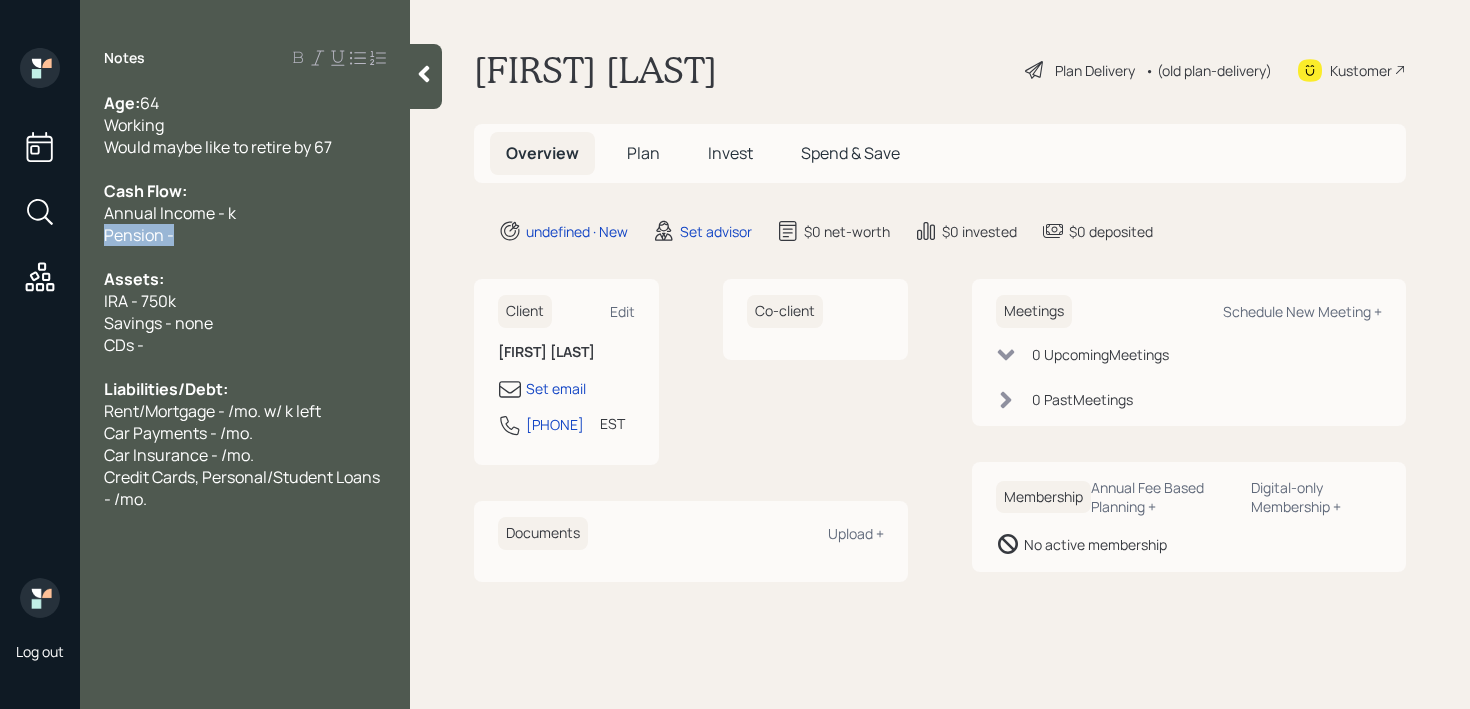 drag, startPoint x: 315, startPoint y: 239, endPoint x: 0, endPoint y: 239, distance: 315 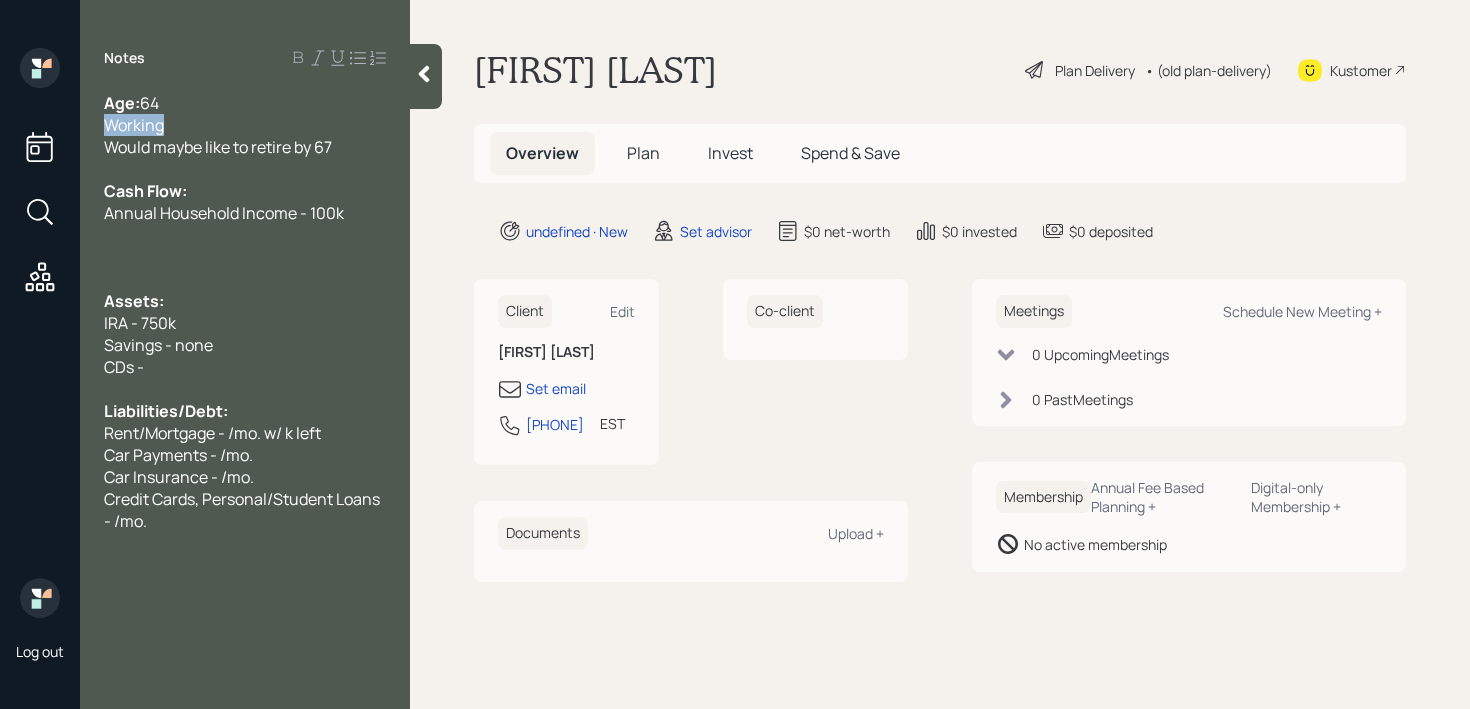 drag, startPoint x: 183, startPoint y: 125, endPoint x: 0, endPoint y: 125, distance: 183 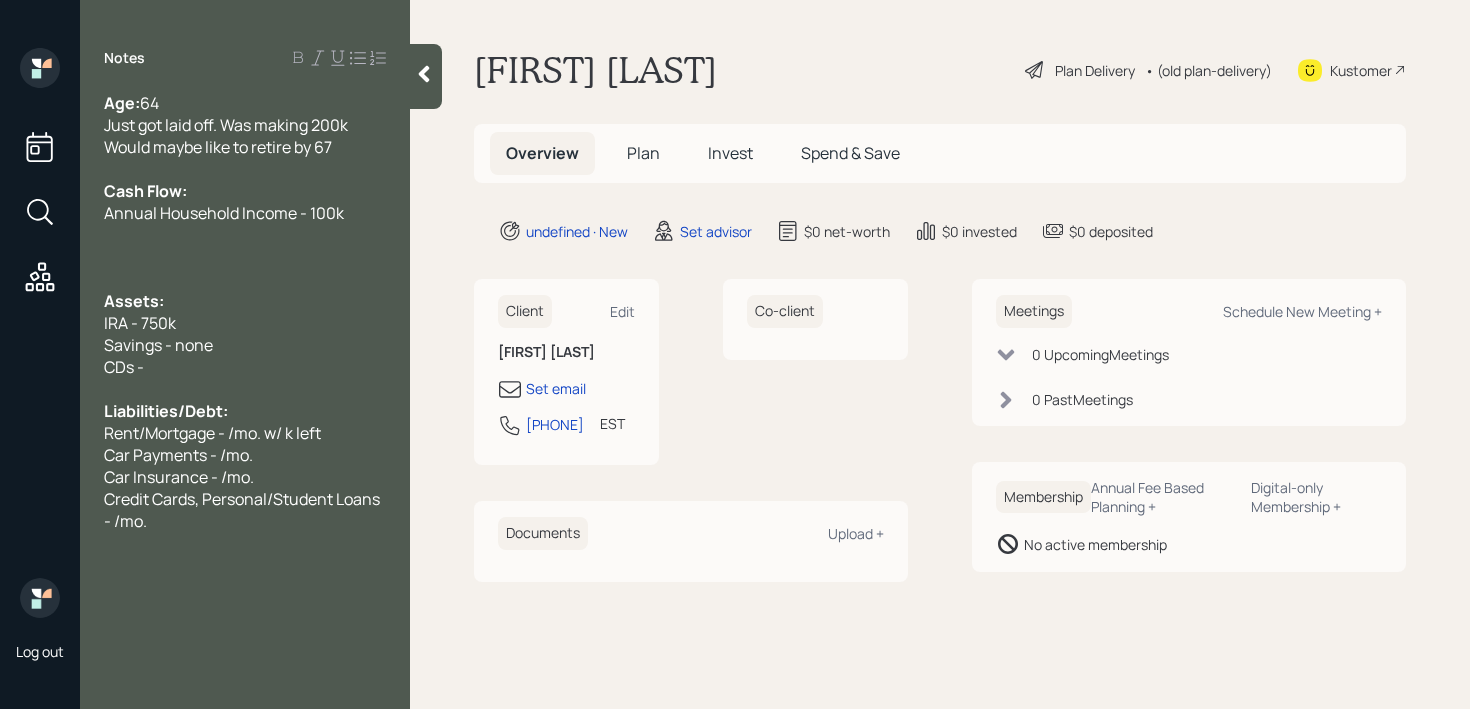 click at bounding box center [245, 257] 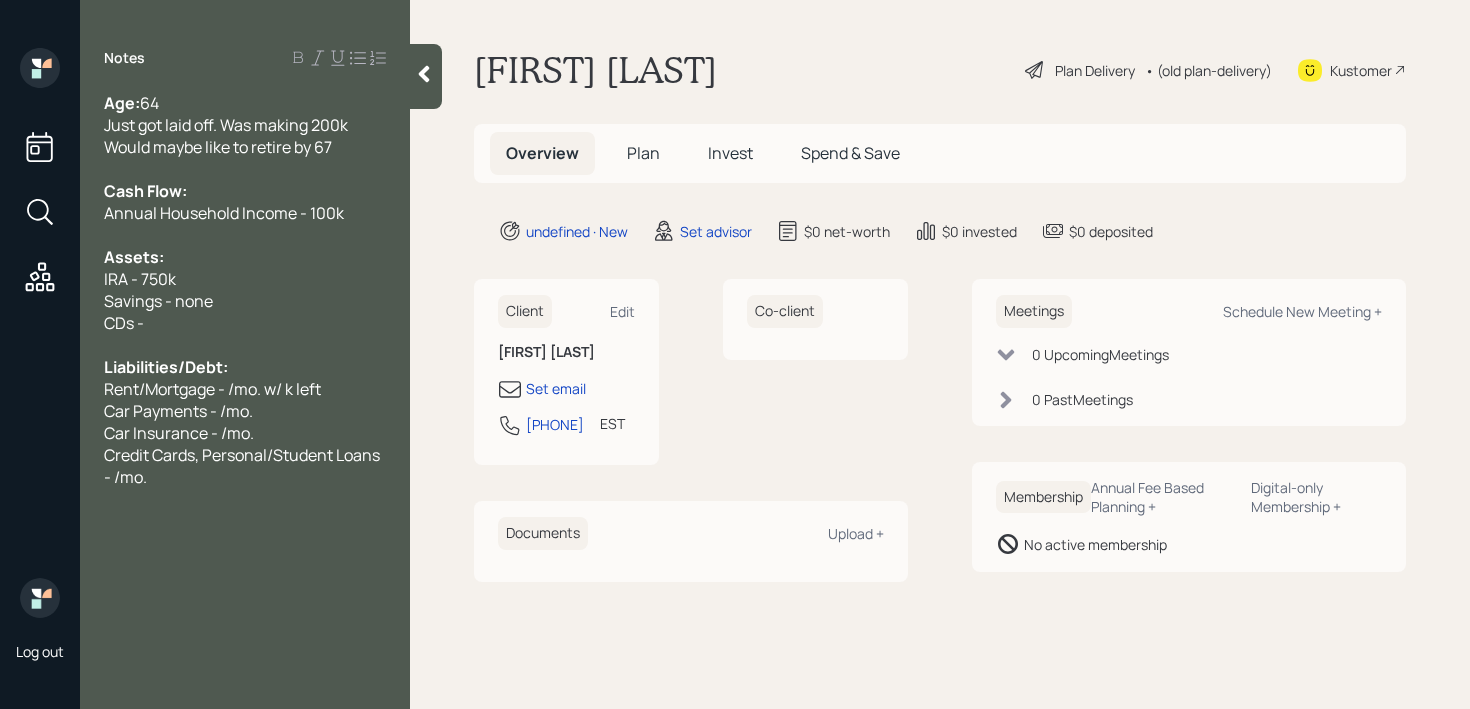 click on "IRA - 750k" at bounding box center [245, 279] 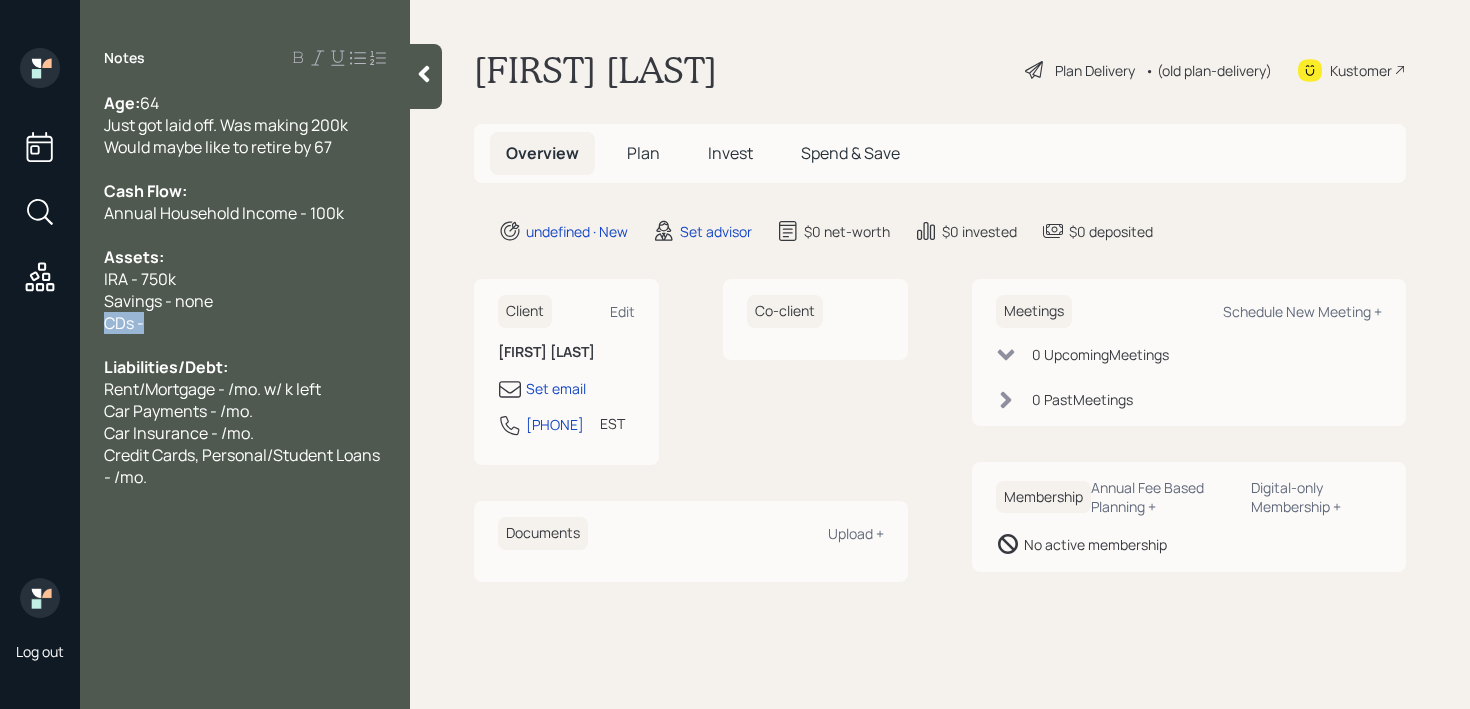 drag, startPoint x: 271, startPoint y: 323, endPoint x: 0, endPoint y: 323, distance: 271 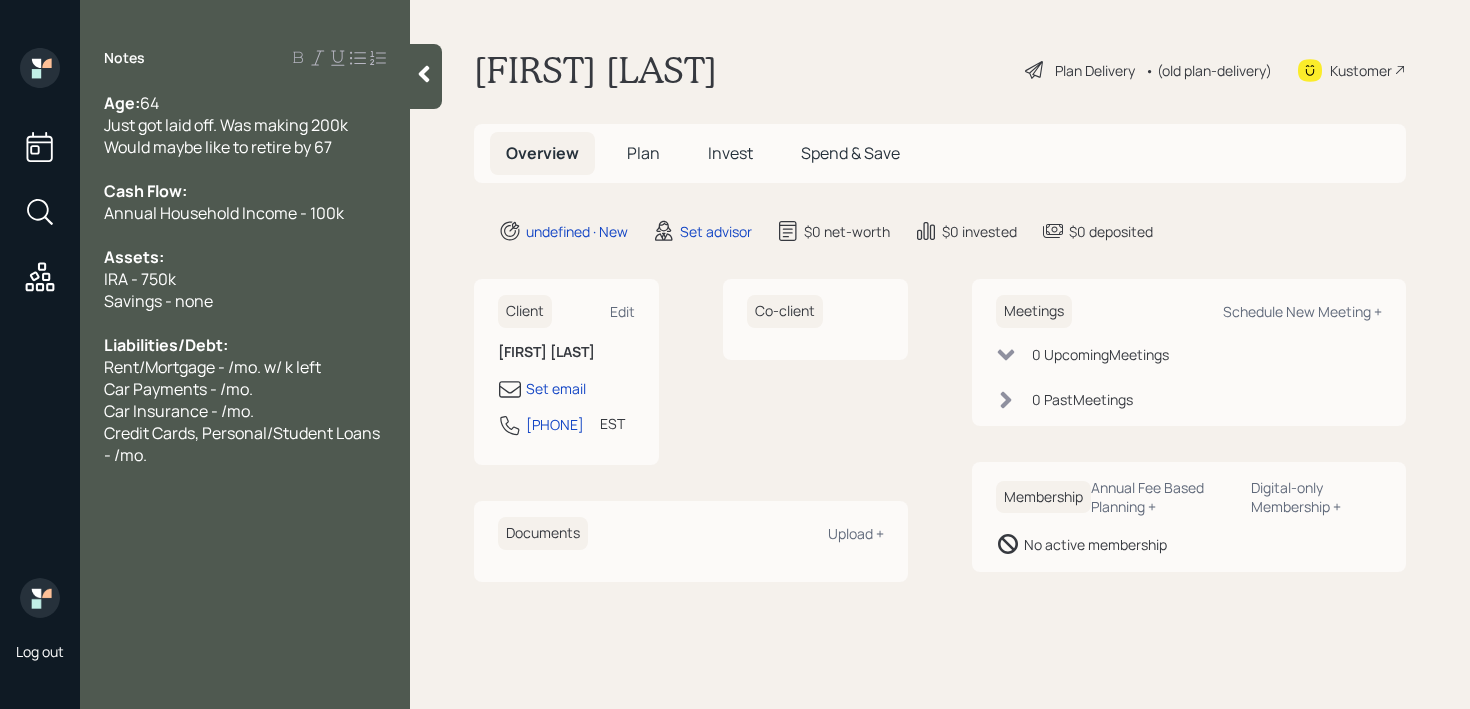 click on "Notes Age: 64 Just got laid off. Was making 200k Would maybe like to retire by 67 Cash Flow: Annual Household Income - 100k Assets: IRA - 750k Savings - none Liabilities/Debt: Rent/Mortgage - /mo. w/ k left Car Payments - /mo. Car Insurance - /mo. Credit Cards, Personal/Student Loans - /mo." at bounding box center (245, 366) 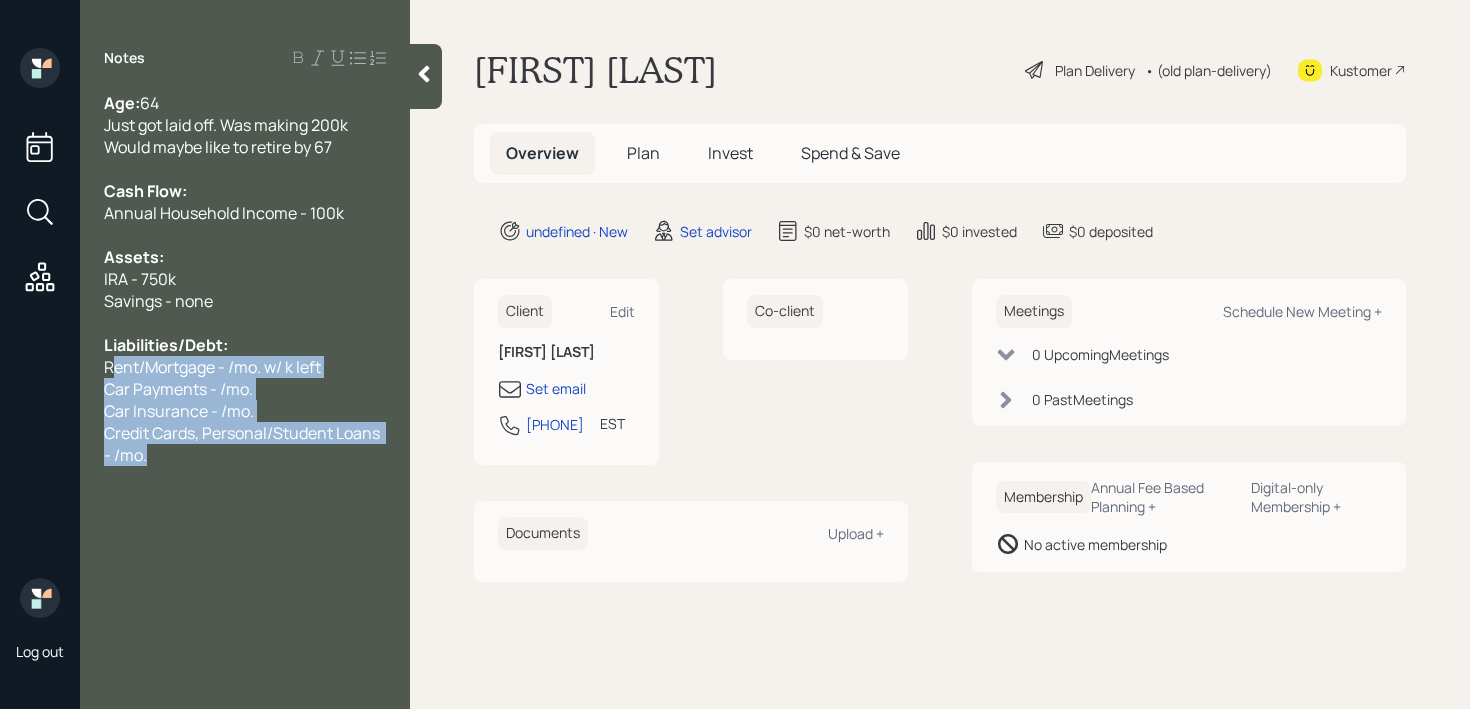 drag, startPoint x: 315, startPoint y: 456, endPoint x: 111, endPoint y: 370, distance: 221.38654 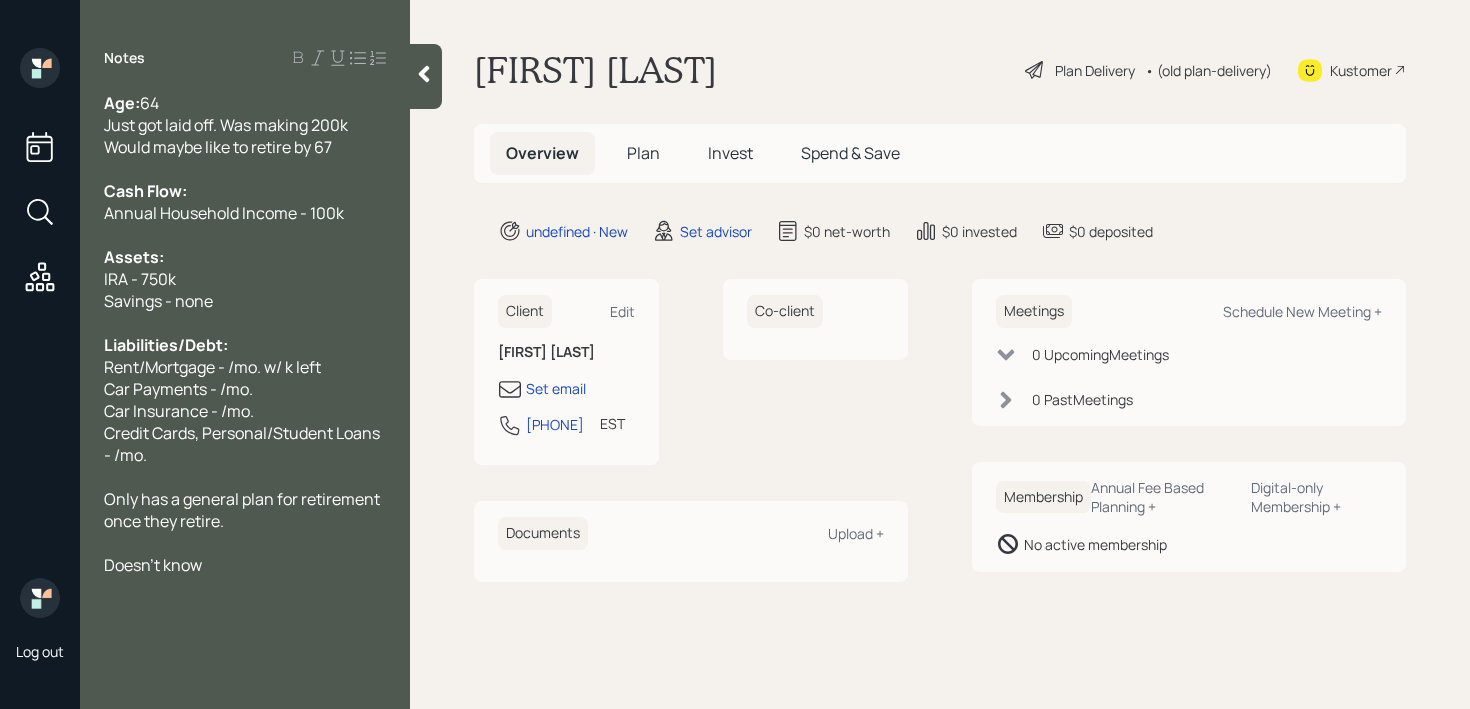 click on "Liabilities/Debt:" at bounding box center [245, 345] 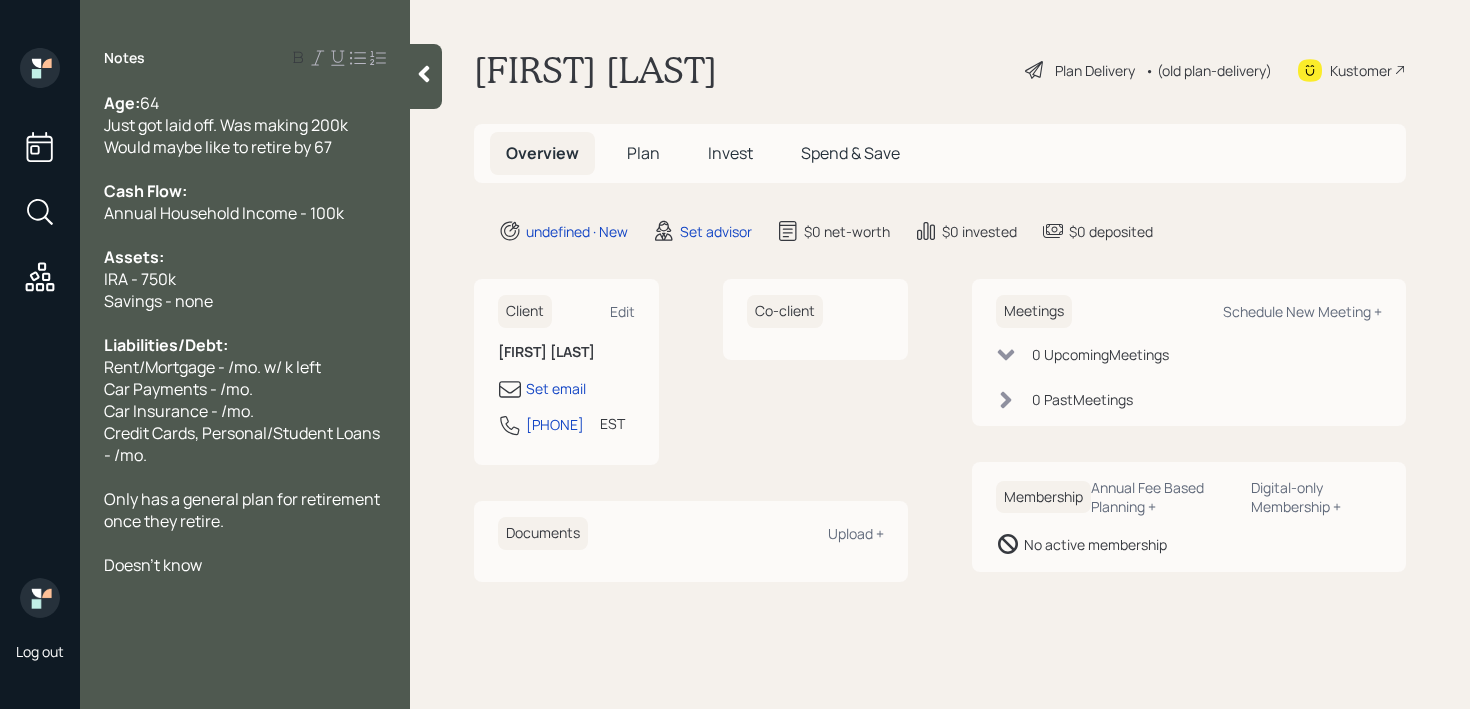 click on "Car Insurance - /mo." at bounding box center (245, 411) 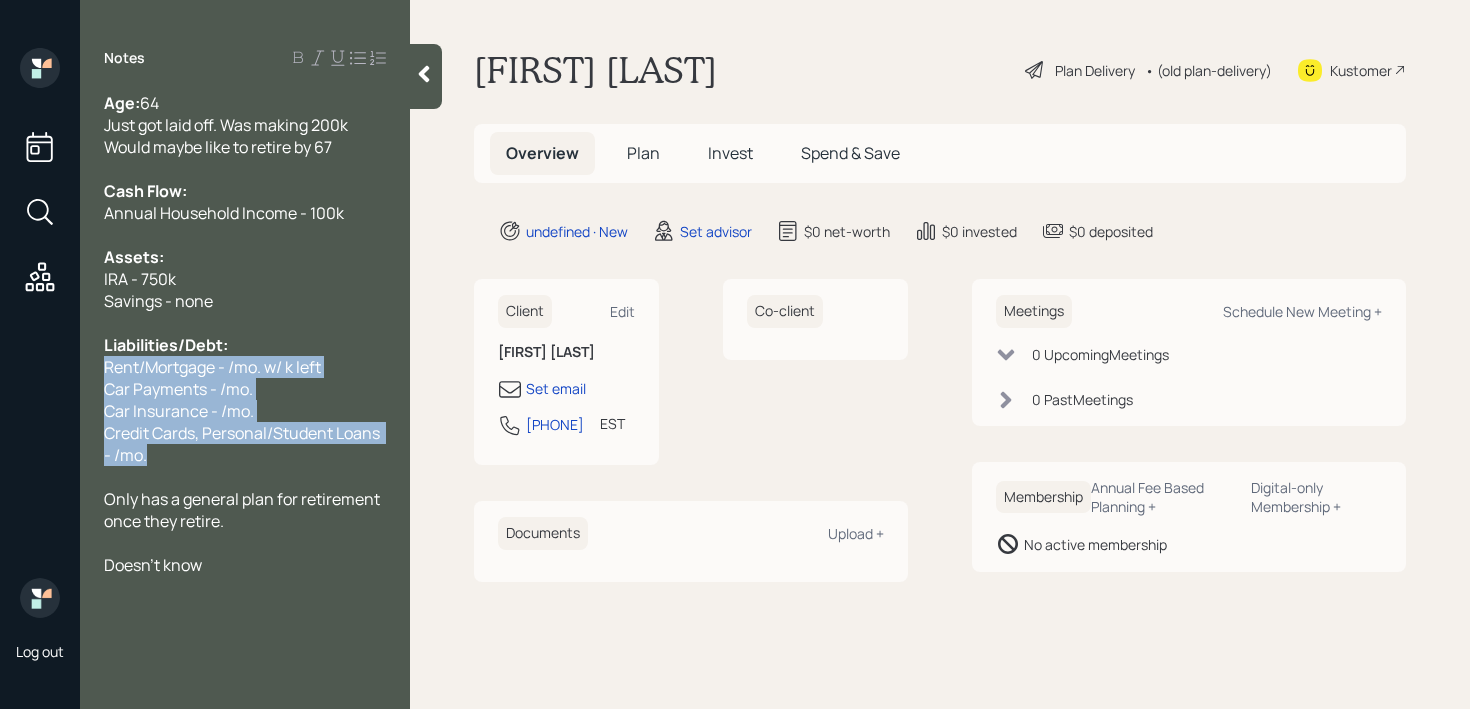 drag, startPoint x: 223, startPoint y: 457, endPoint x: 95, endPoint y: 371, distance: 154.20766 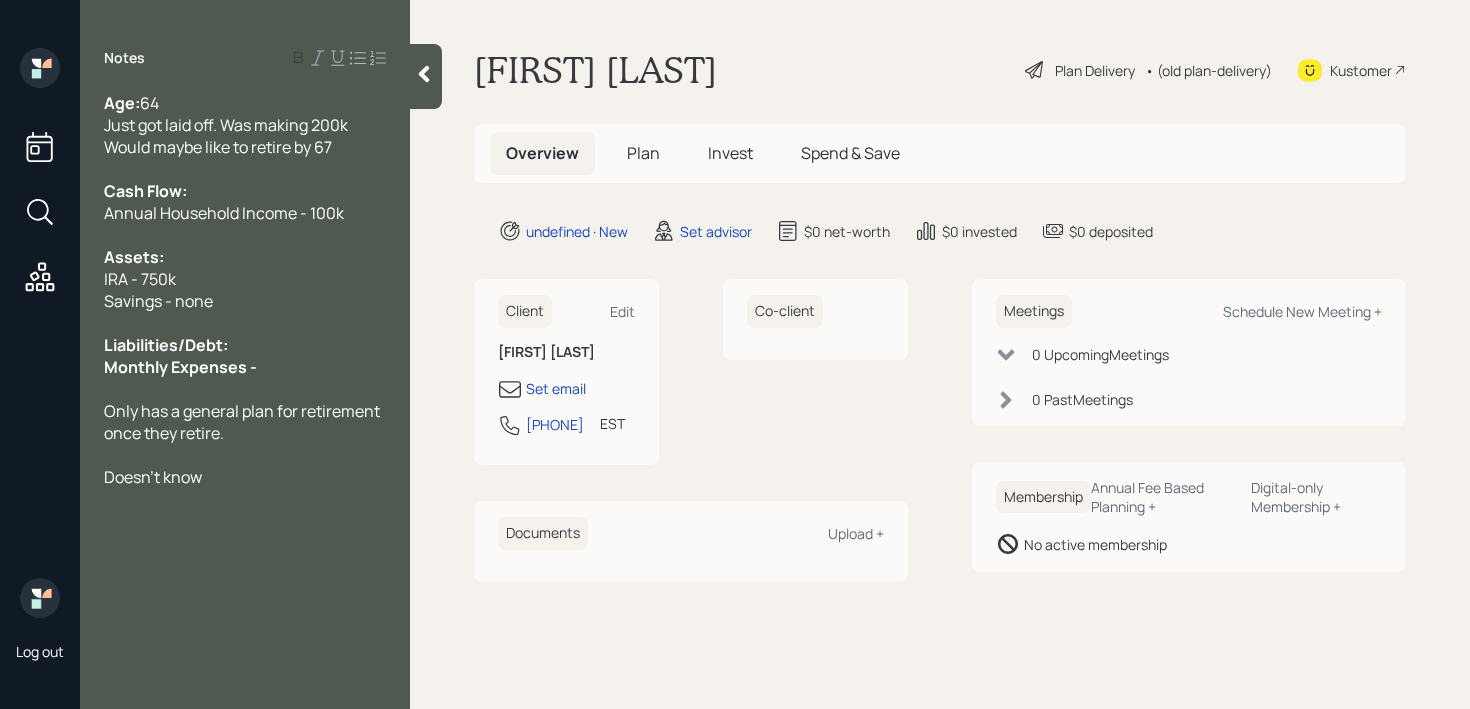 click on "IRA - 750k" at bounding box center (245, 279) 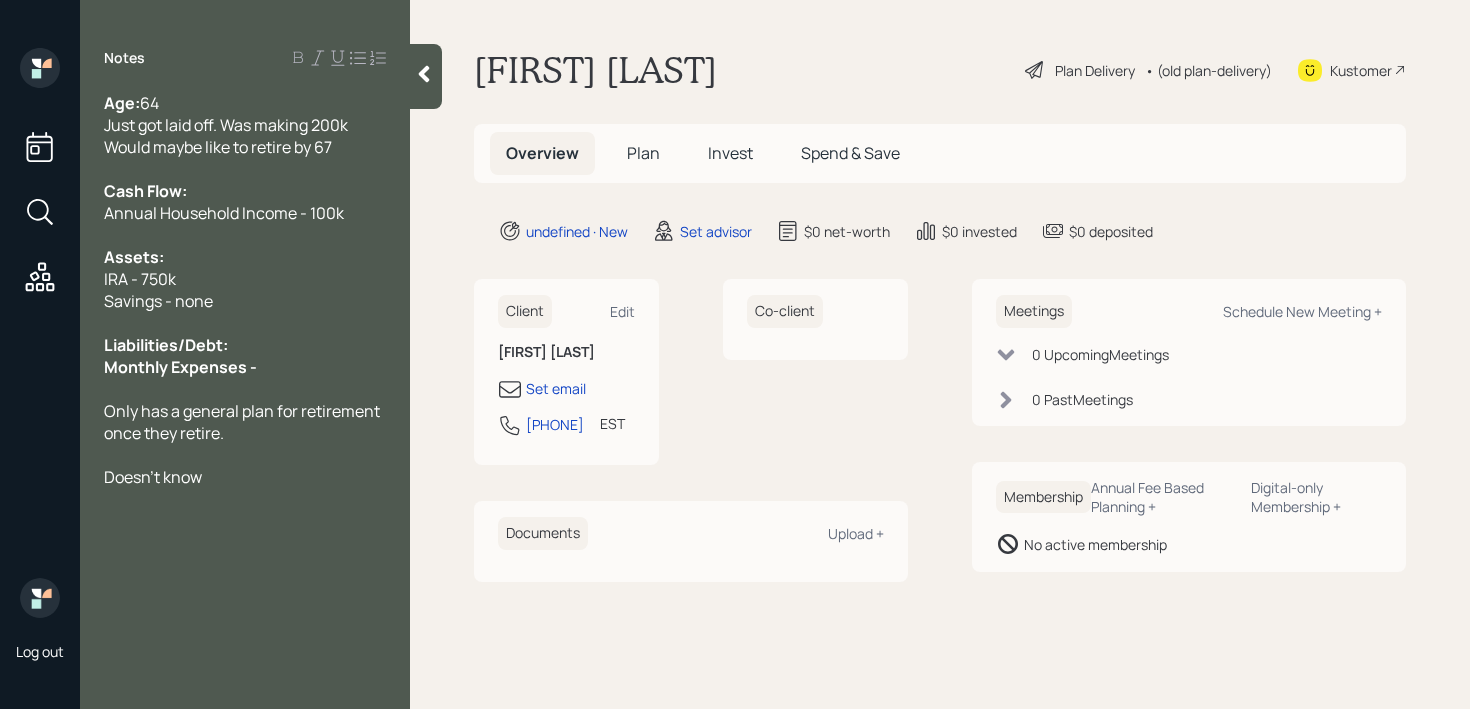 click on "Doesn't know" at bounding box center [245, 477] 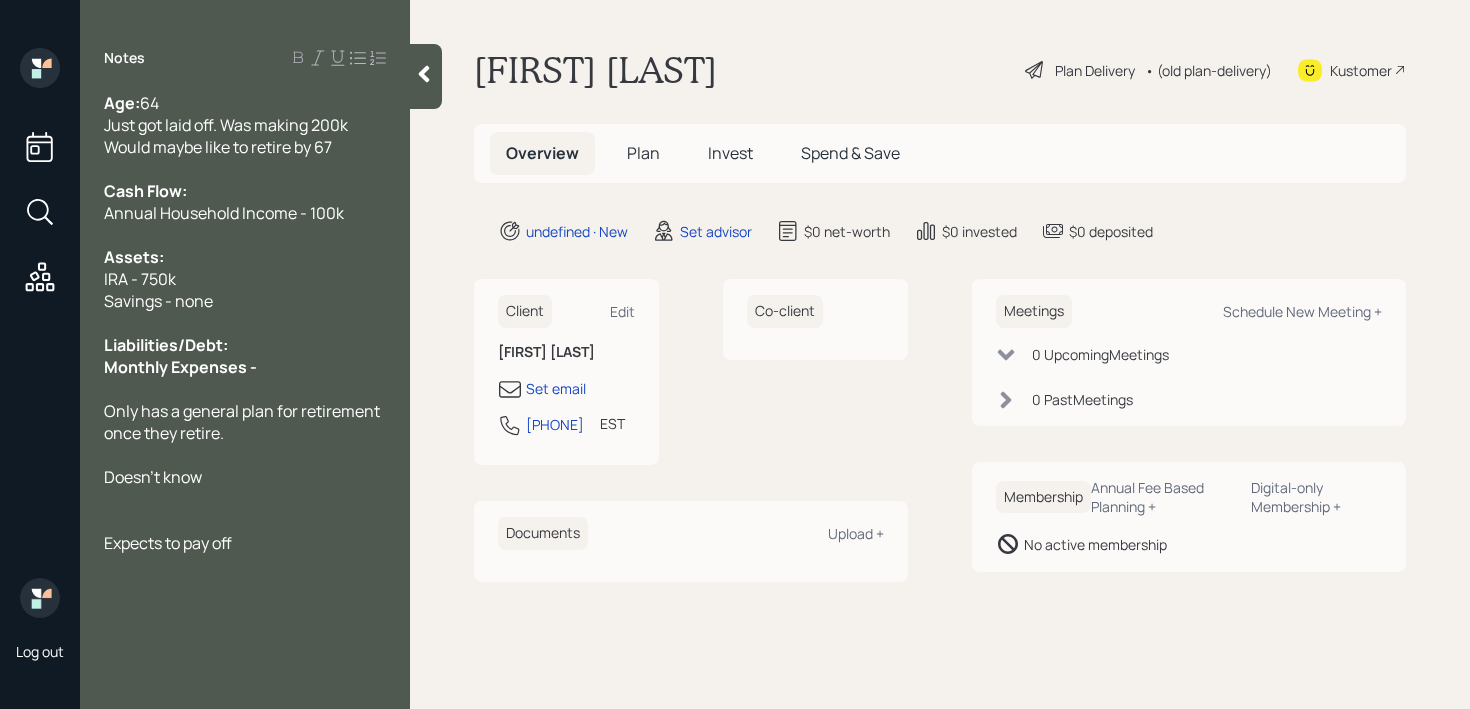 click on "Only has a general plan for retirement once they retire." at bounding box center [245, 422] 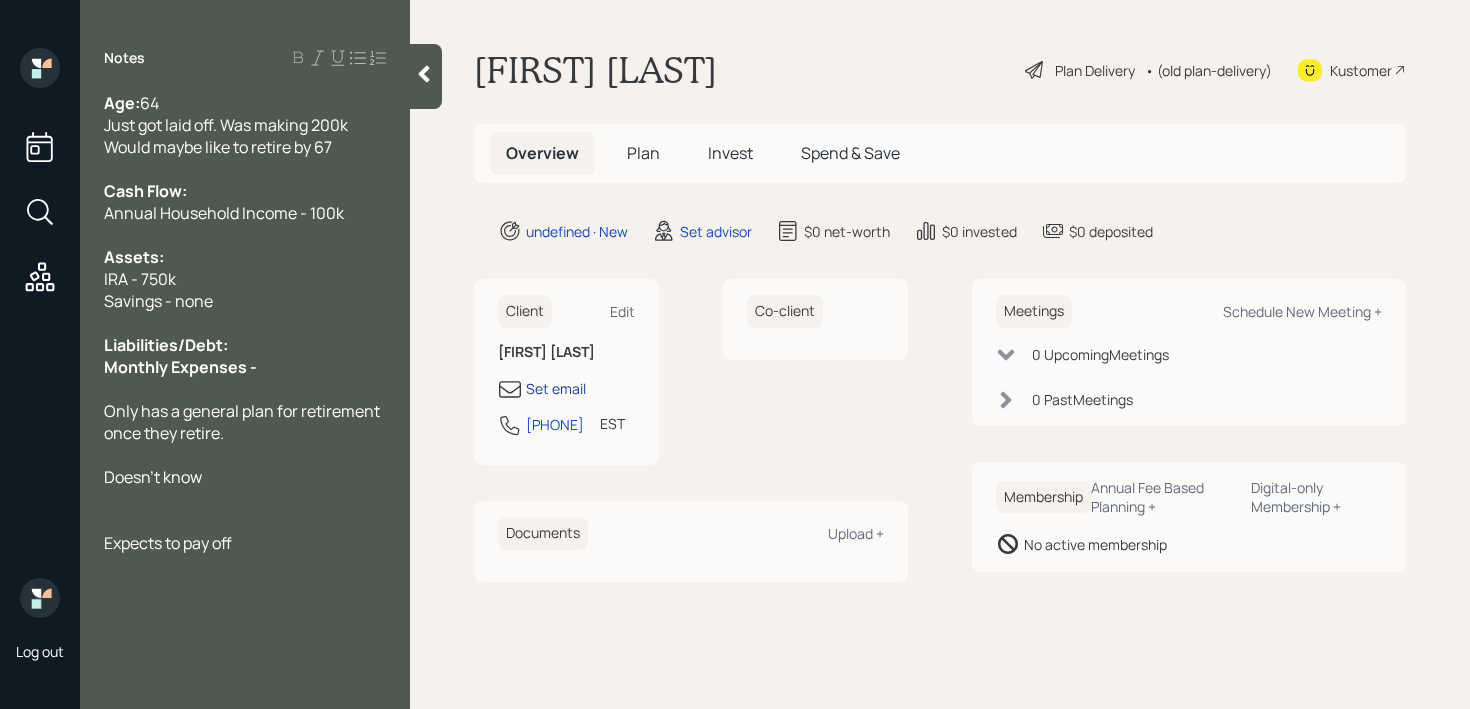 click on "Set email" at bounding box center (556, 388) 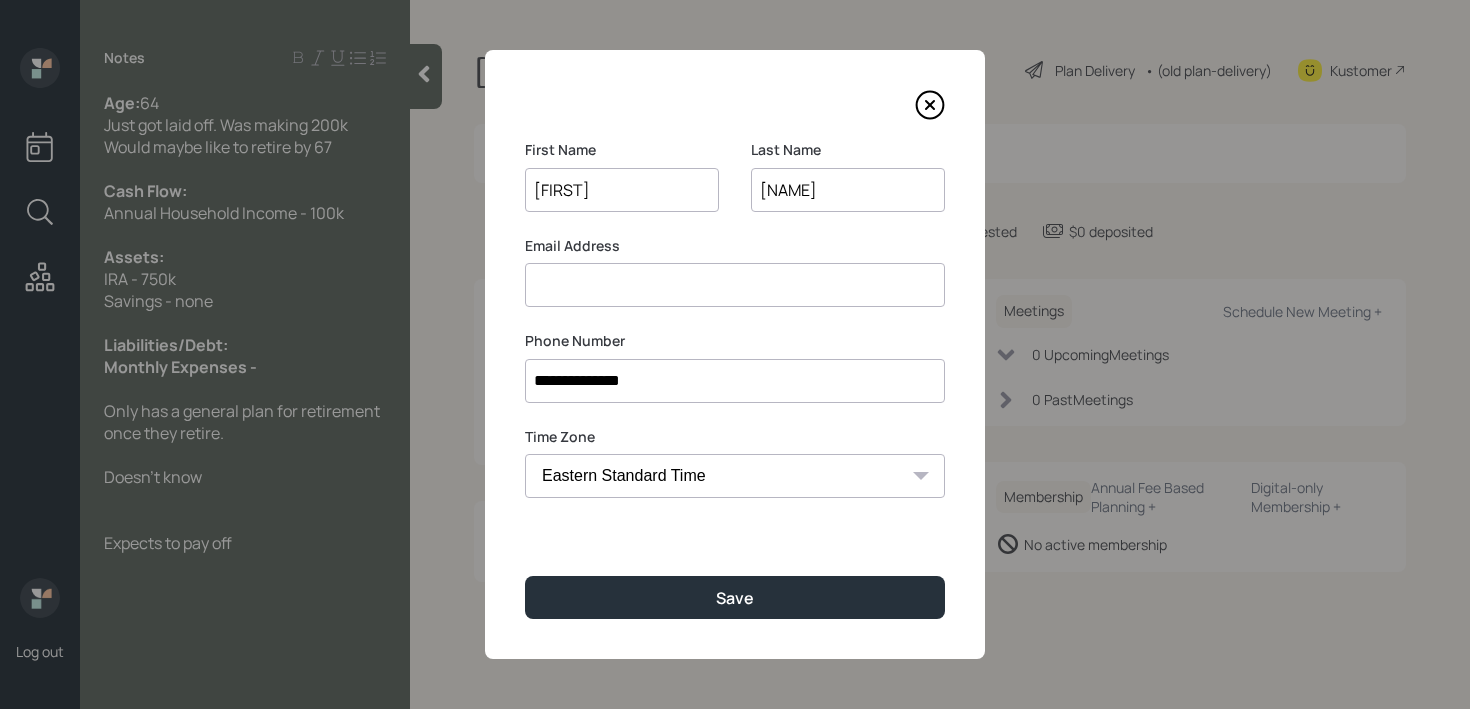 click at bounding box center [735, 285] 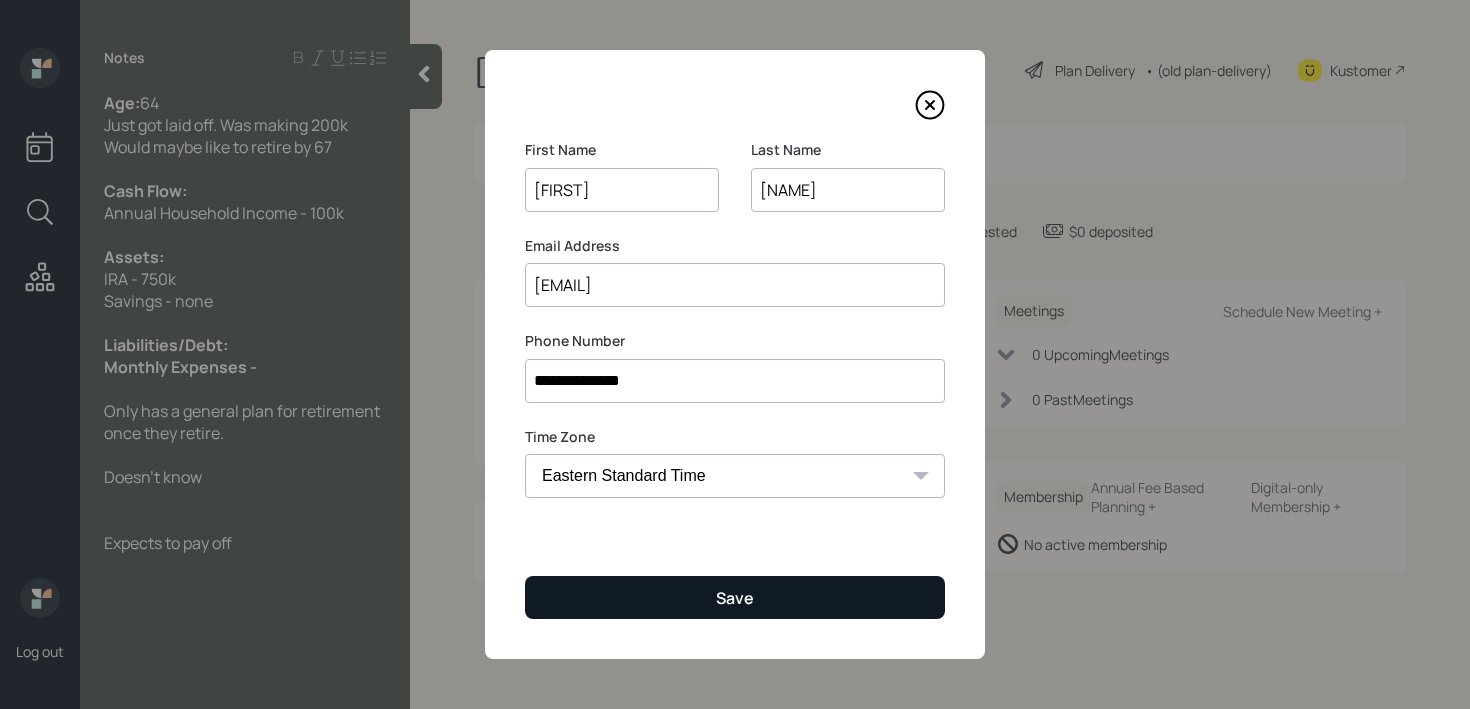type on "[EMAIL]" 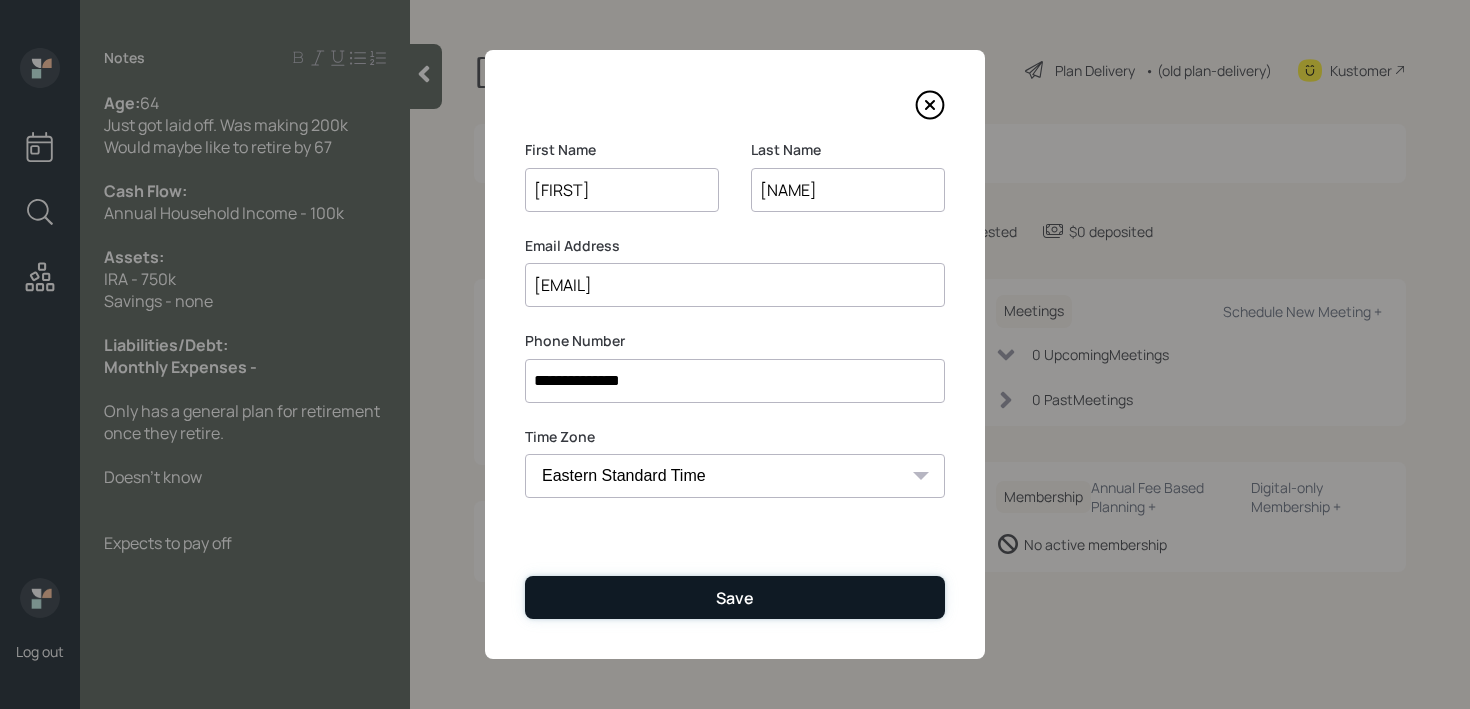 click on "Save" at bounding box center [735, 597] 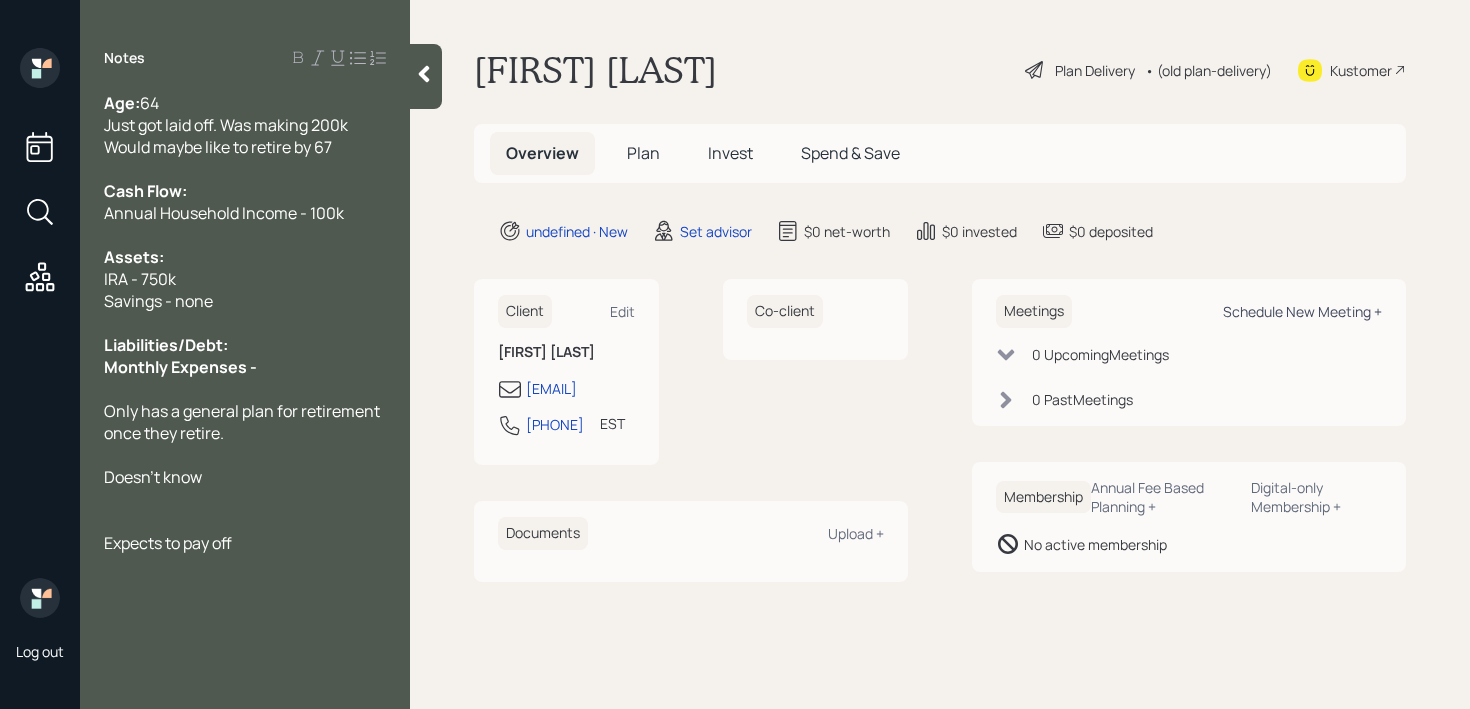 click on "Schedule New Meeting +" at bounding box center [1302, 311] 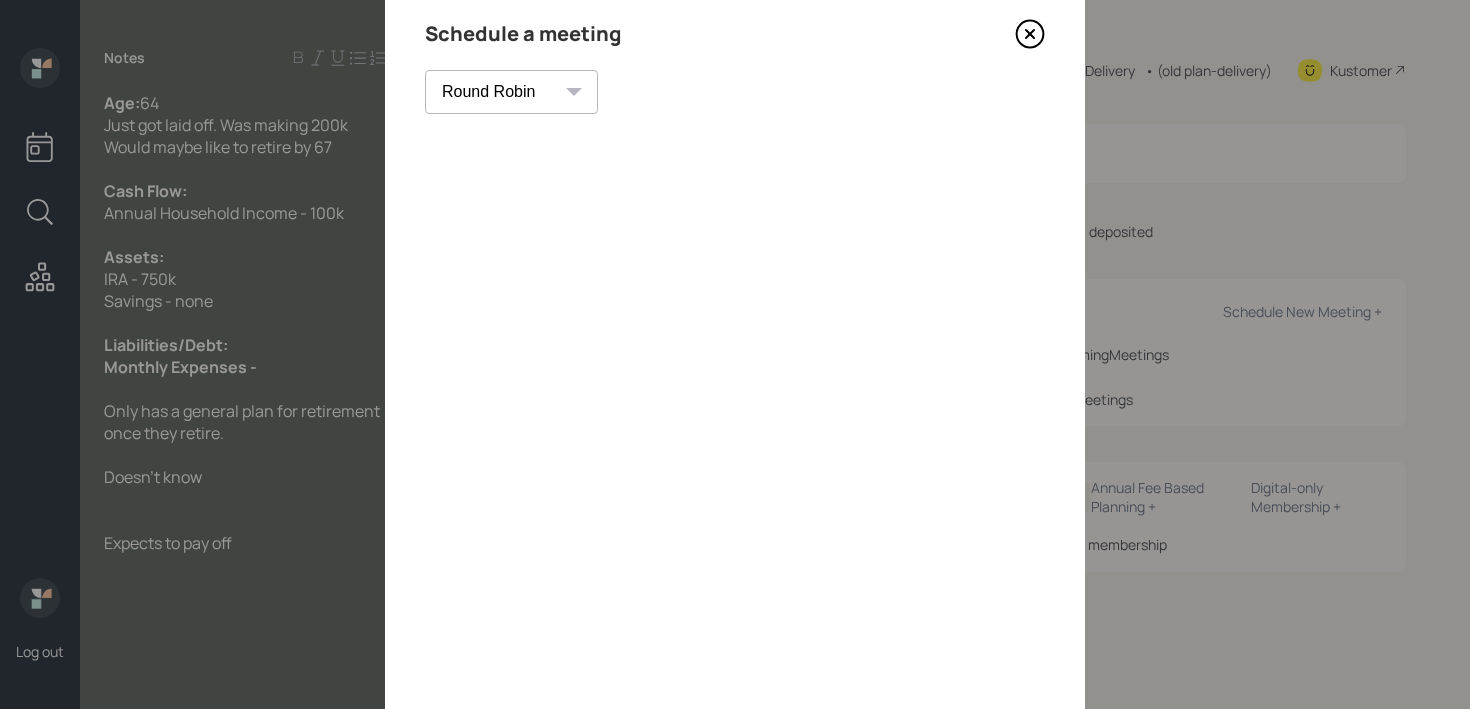 scroll, scrollTop: 41, scrollLeft: 0, axis: vertical 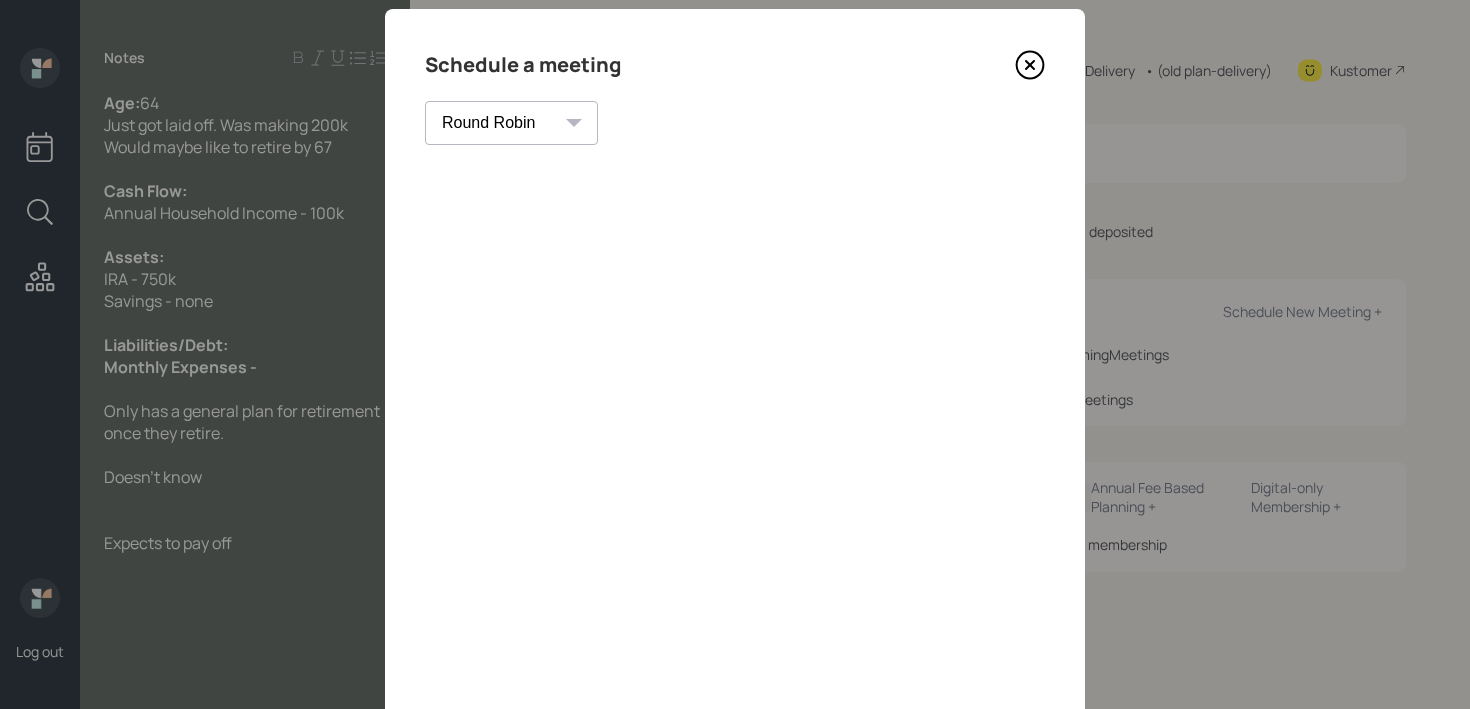click 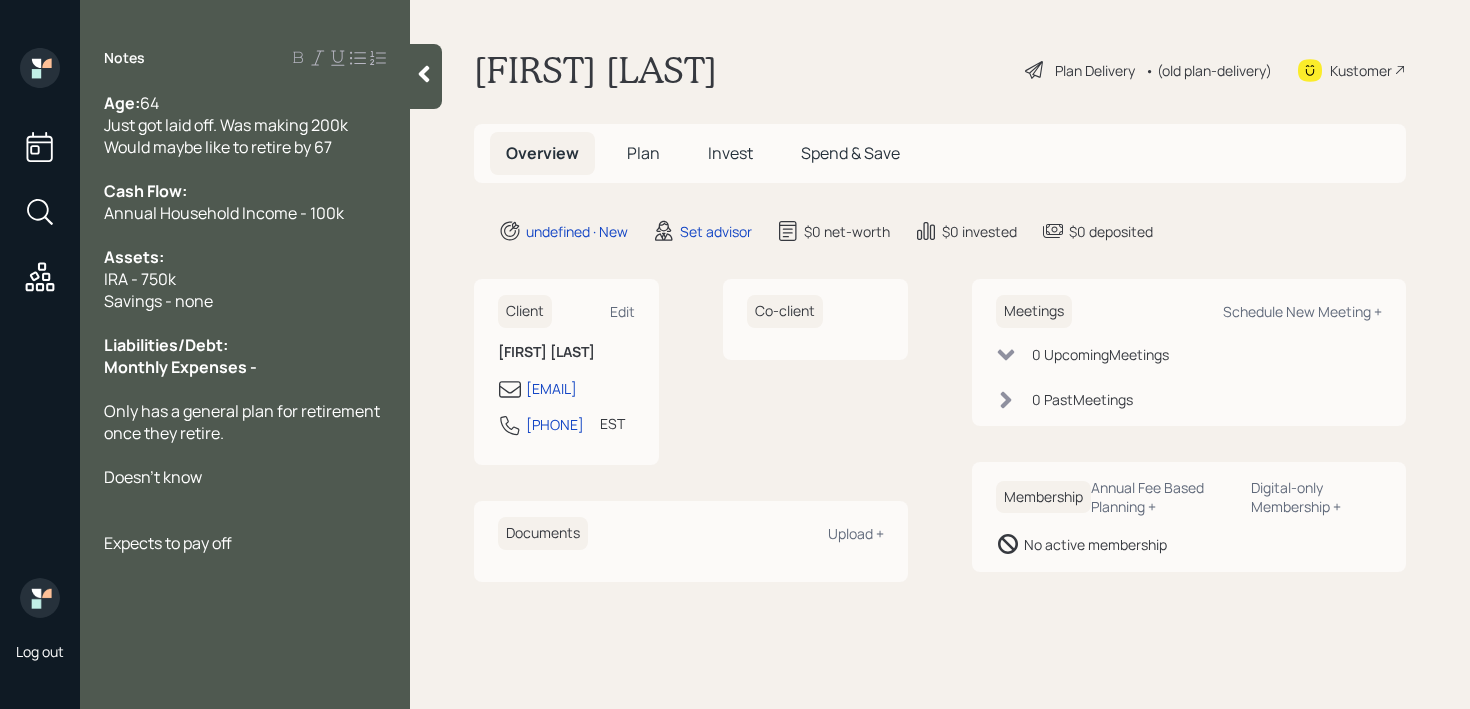 click on "Log out Notes Age:  64 Just got laid off. Was making 200k Would maybe like to retire by 67  Cash Flow: Annual Household Income - 100k Assets: IRA - 750k Savings - none  Liabilities/Debt: Monthly Expenses -  Only has a general plan for retirement once they retire. Doesn't know  Expects to pay off" at bounding box center (245, 366) 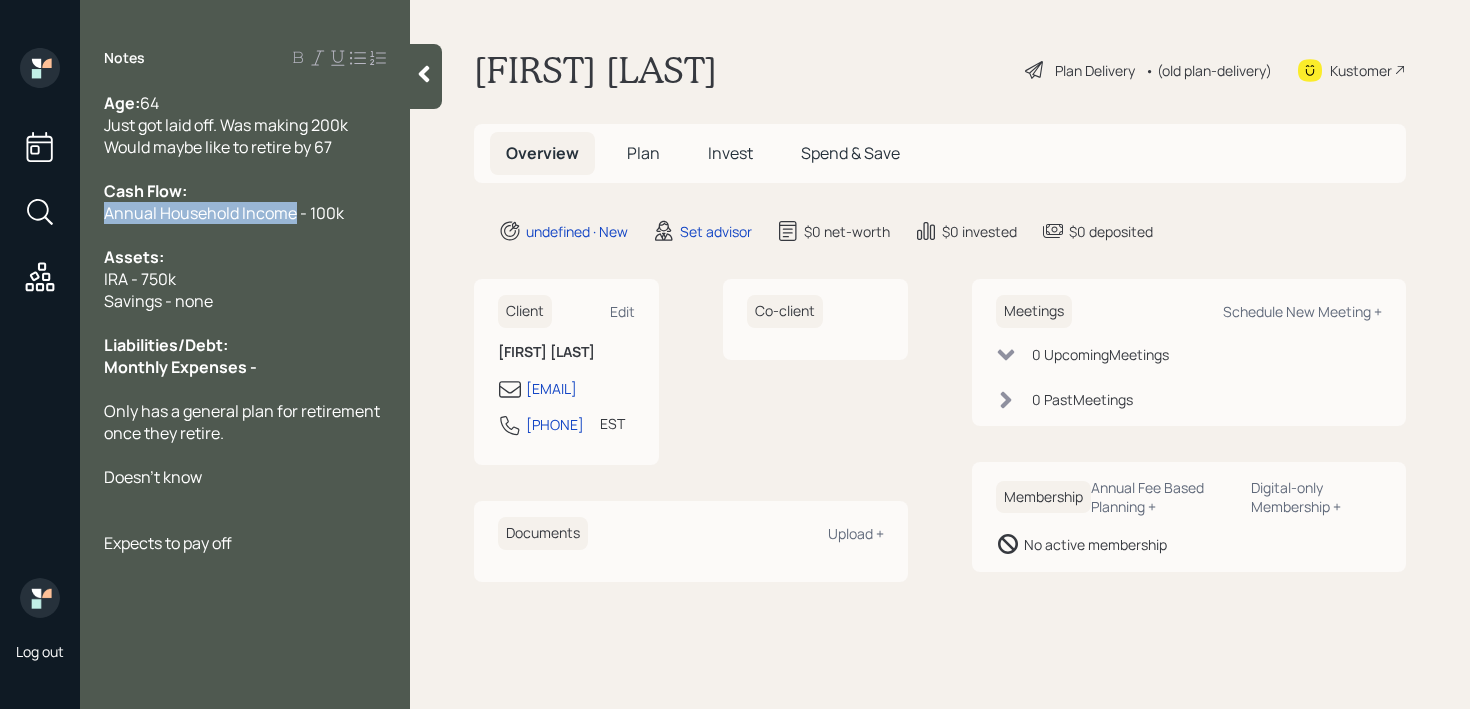 drag, startPoint x: 298, startPoint y: 212, endPoint x: 0, endPoint y: 201, distance: 298.20294 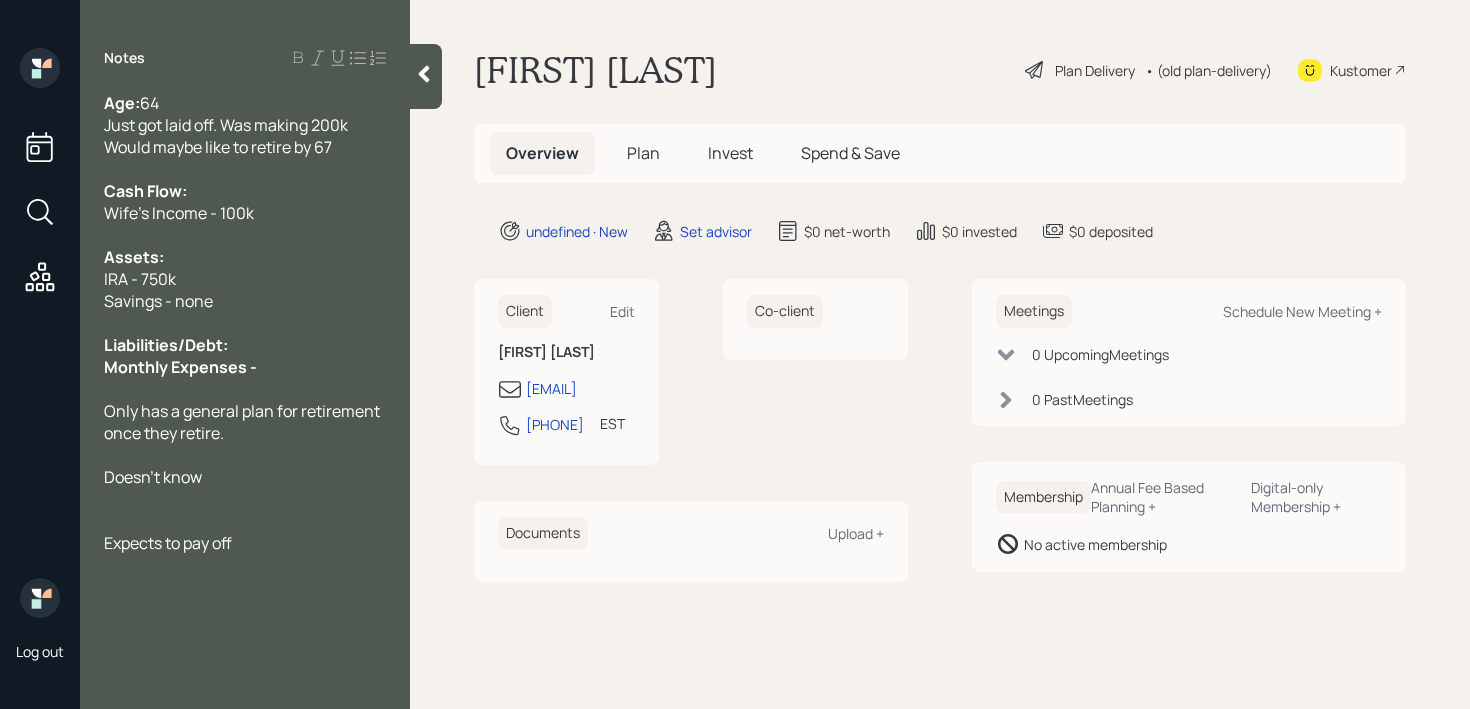 click at bounding box center [245, 521] 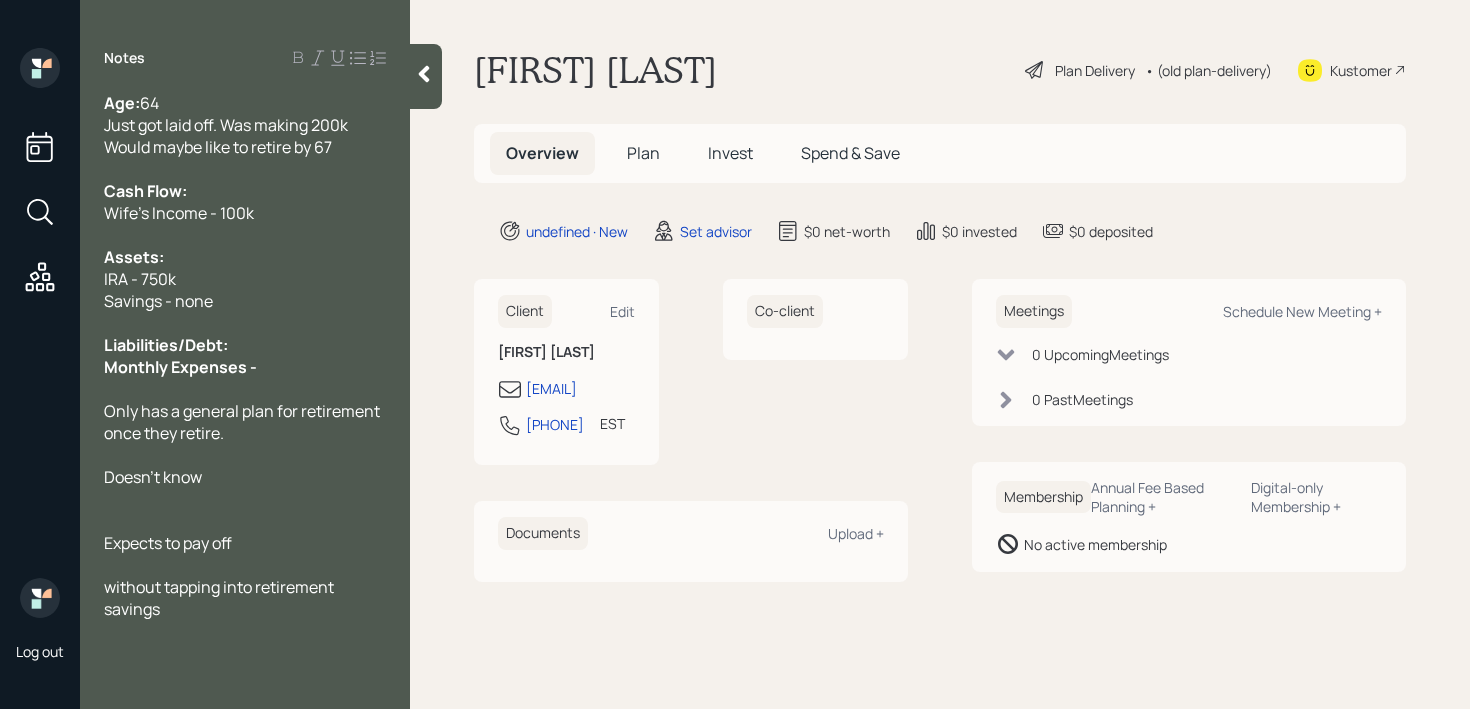 click on "without tapping into retirement savings" at bounding box center (220, 598) 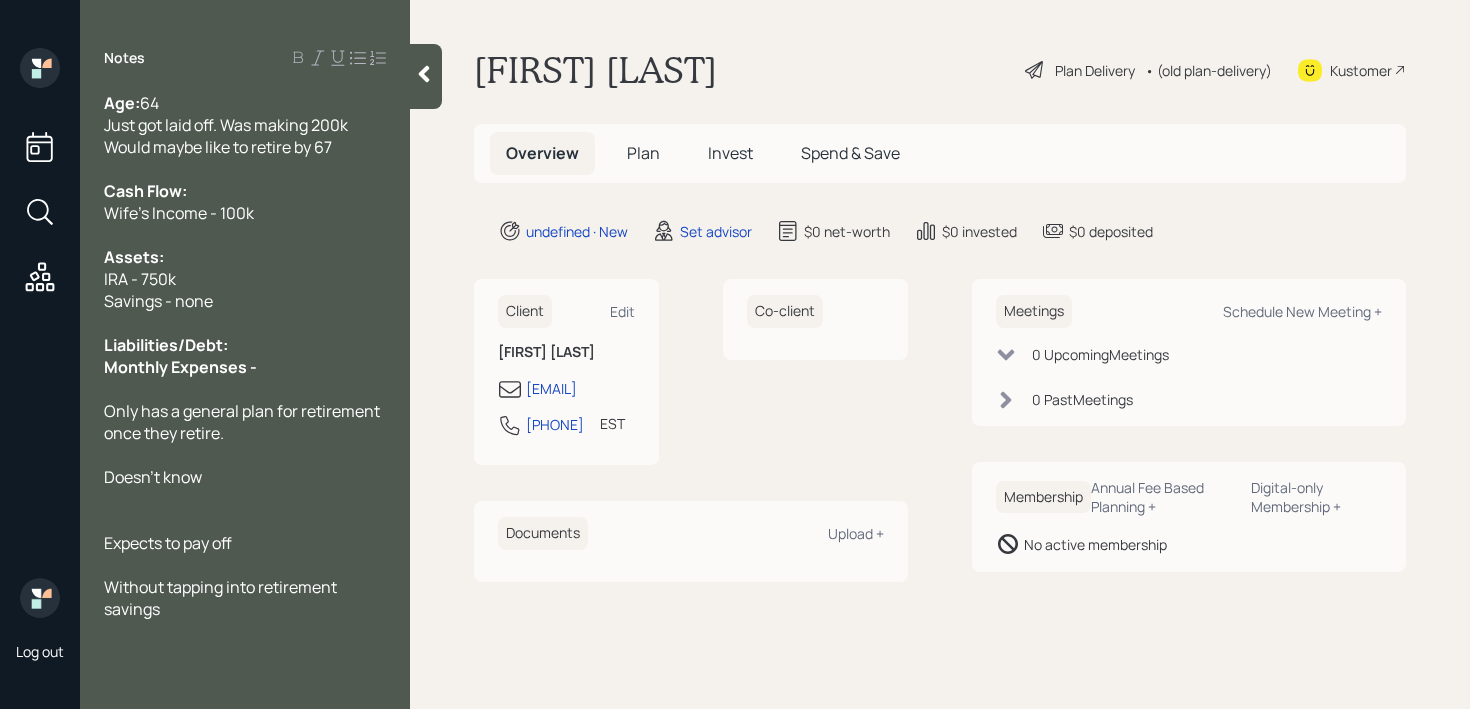 click on "Without tapping into retirement savings" at bounding box center [245, 598] 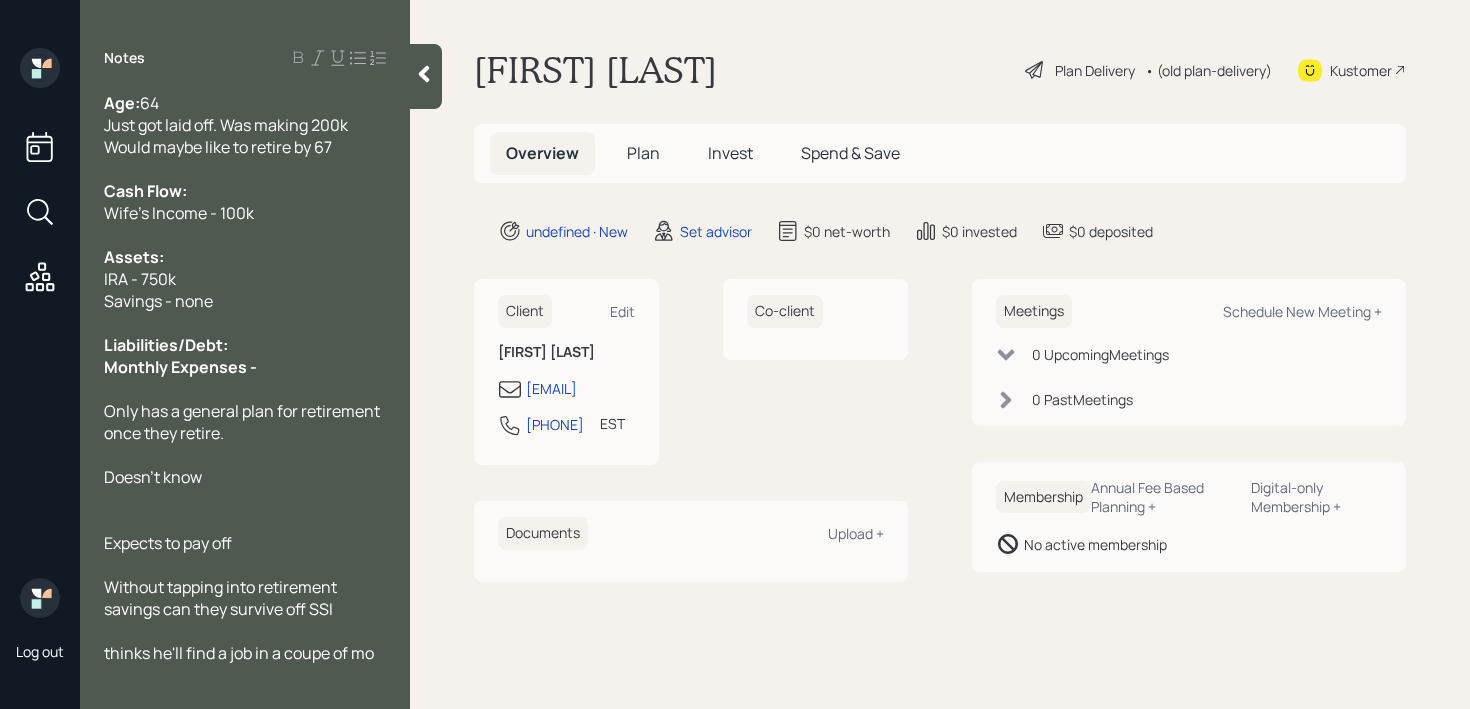 scroll, scrollTop: 1, scrollLeft: 0, axis: vertical 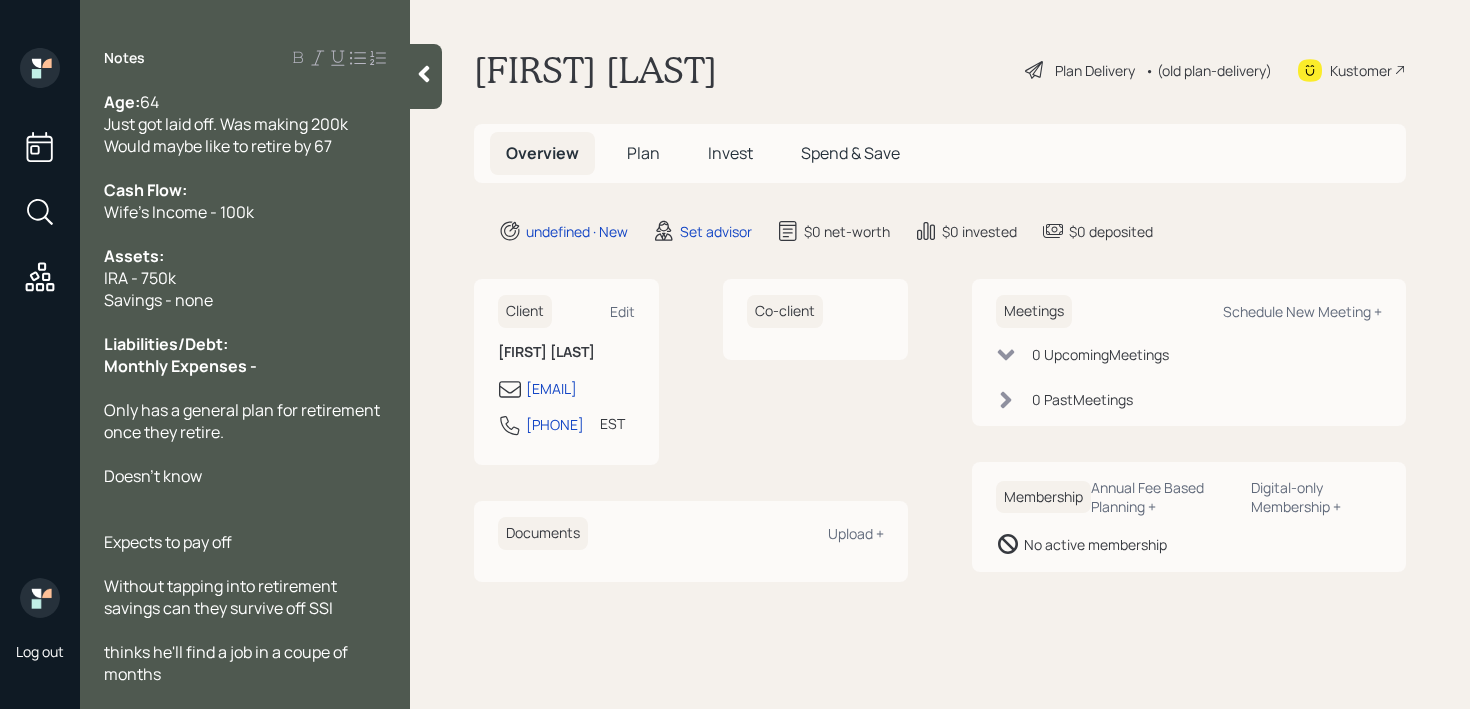 click on "thinks he'll find a job in a coupe of months" at bounding box center (227, 663) 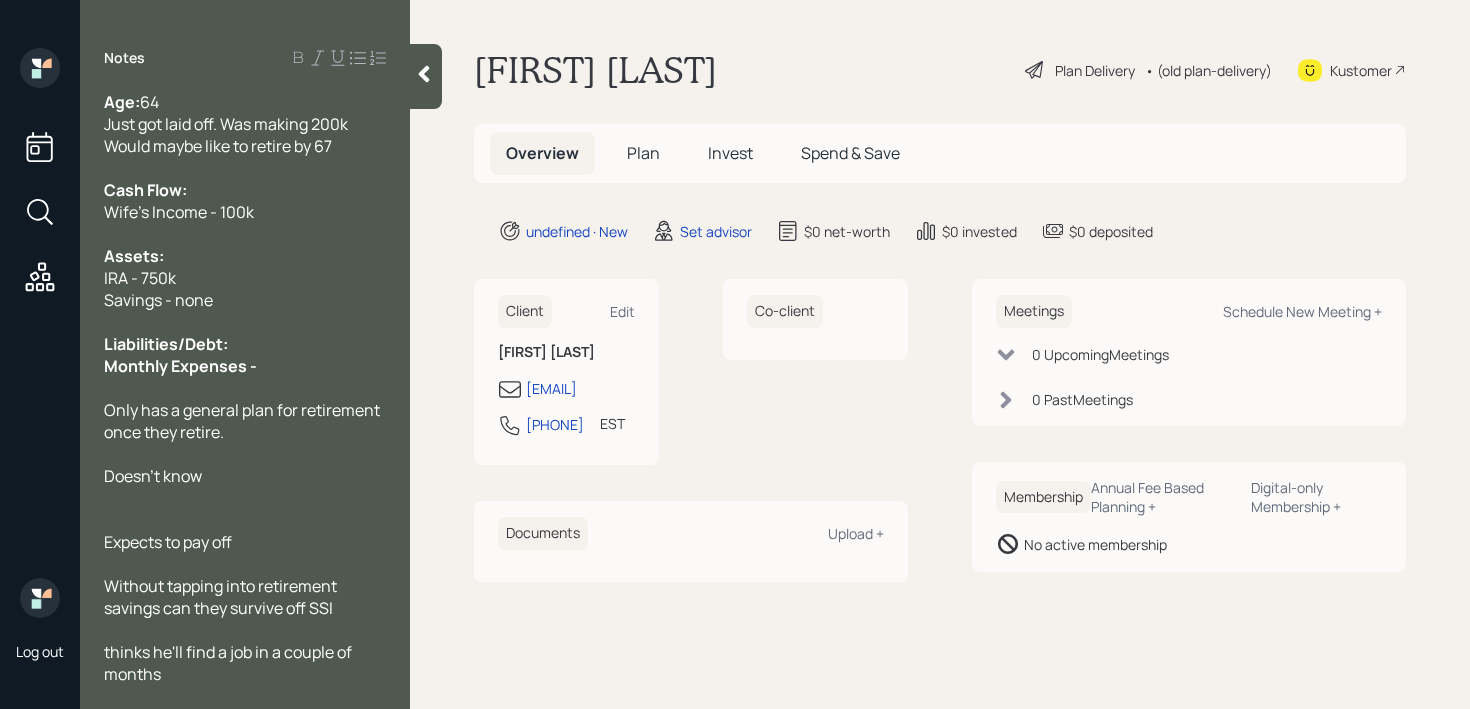 click on "thinks he'll find a job in a couple of months" at bounding box center (245, 663) 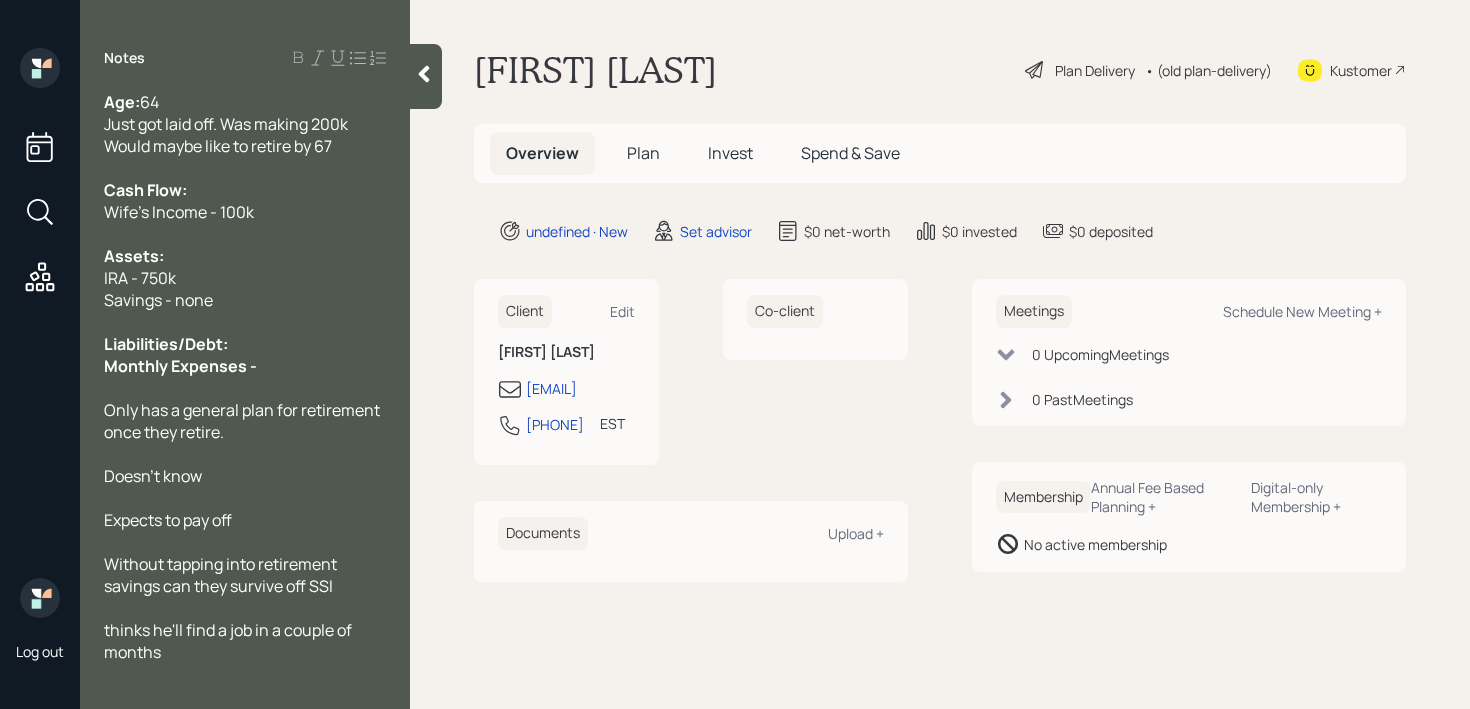 scroll, scrollTop: 0, scrollLeft: 0, axis: both 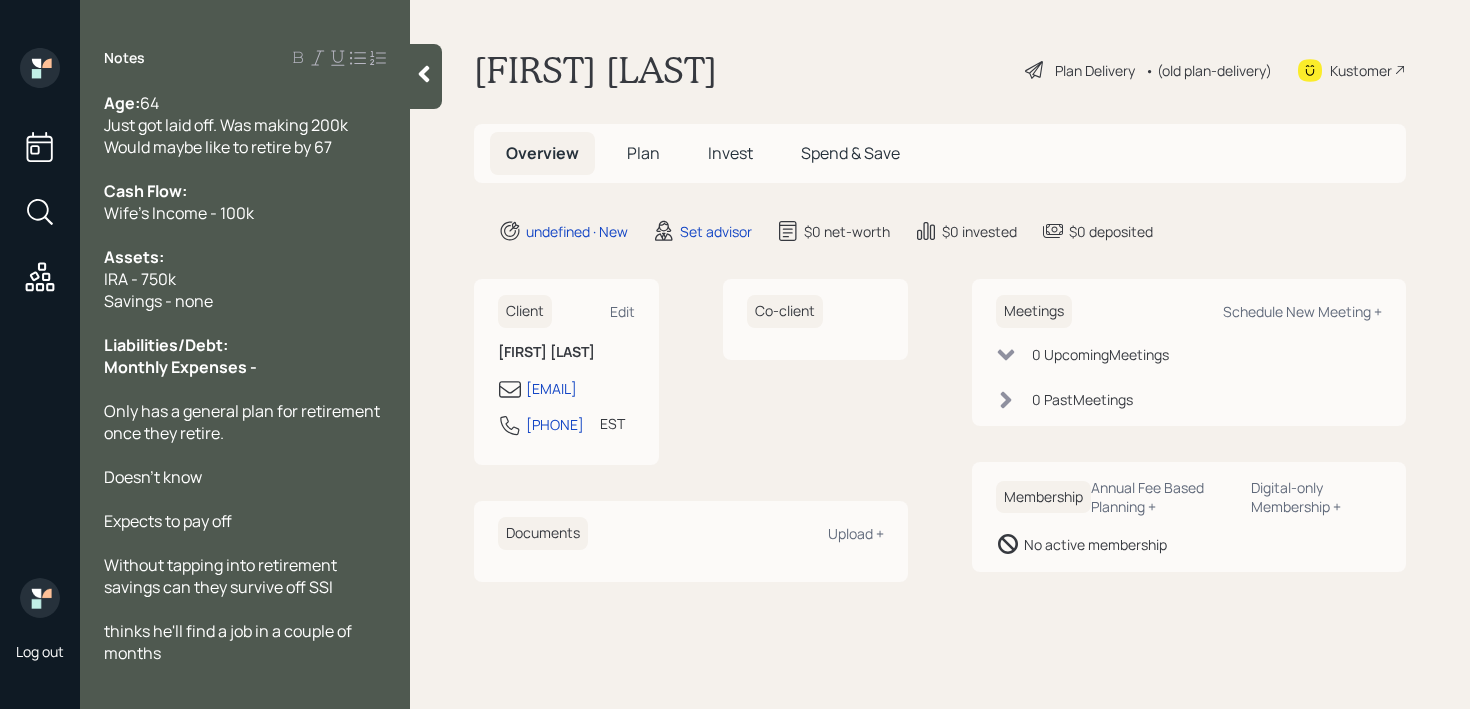 click on "Kustomer" at bounding box center (1361, 70) 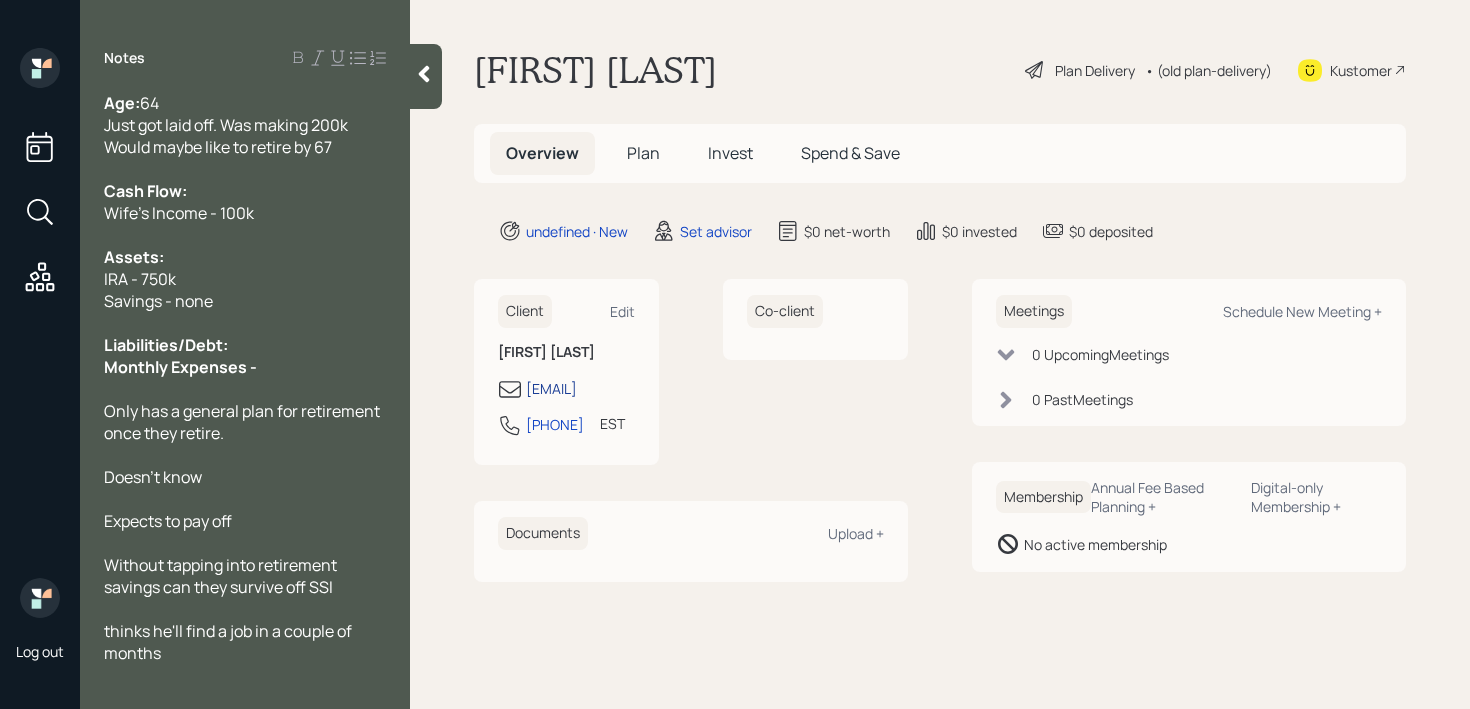 click on "[EMAIL]" at bounding box center (551, 388) 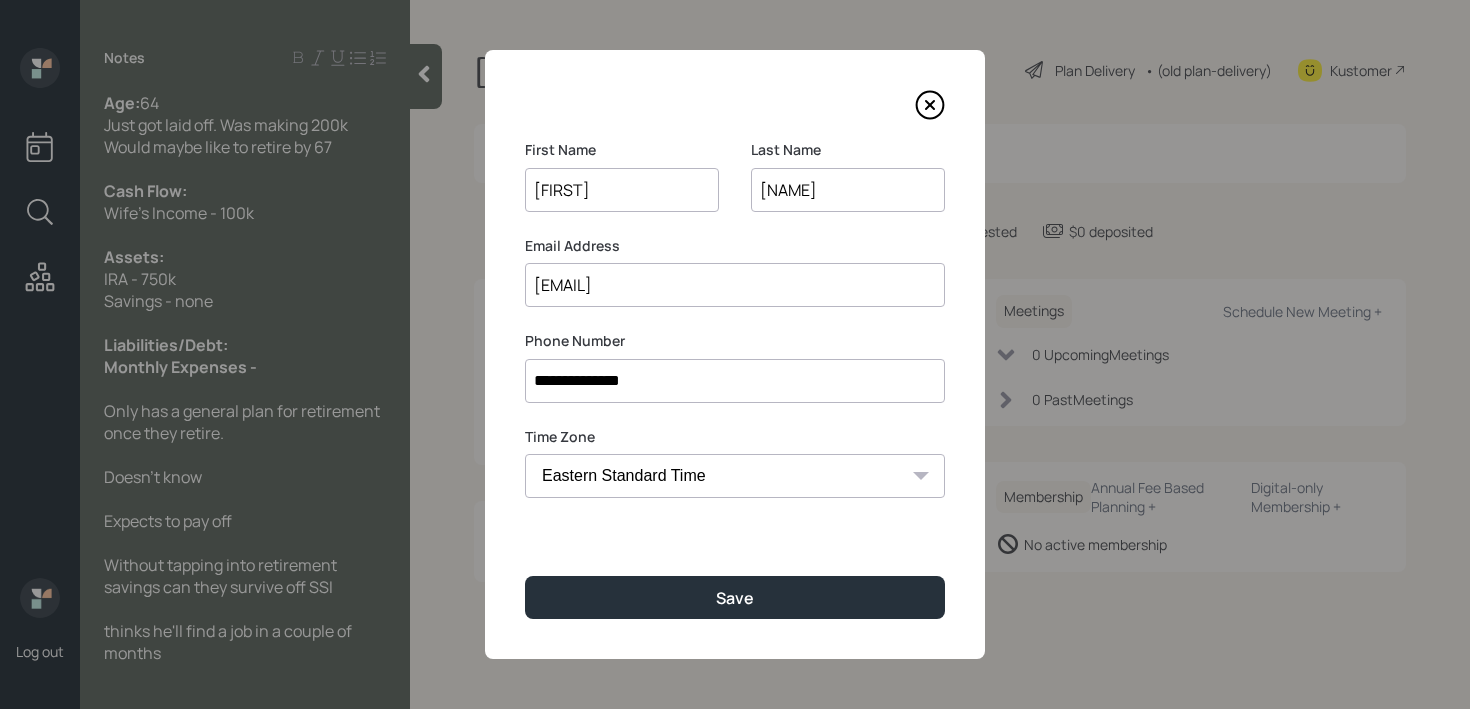 click on "[EMAIL]" at bounding box center [735, 285] 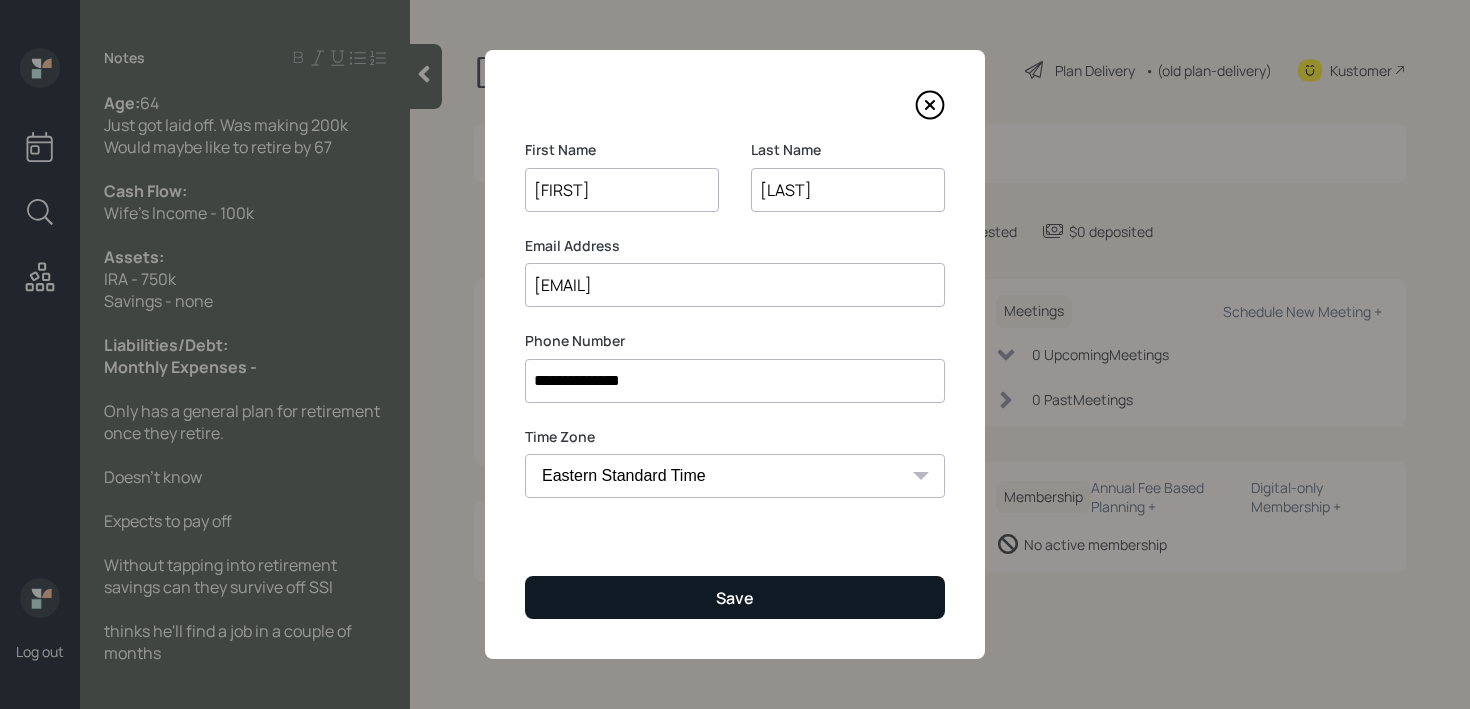 type on "[LAST]" 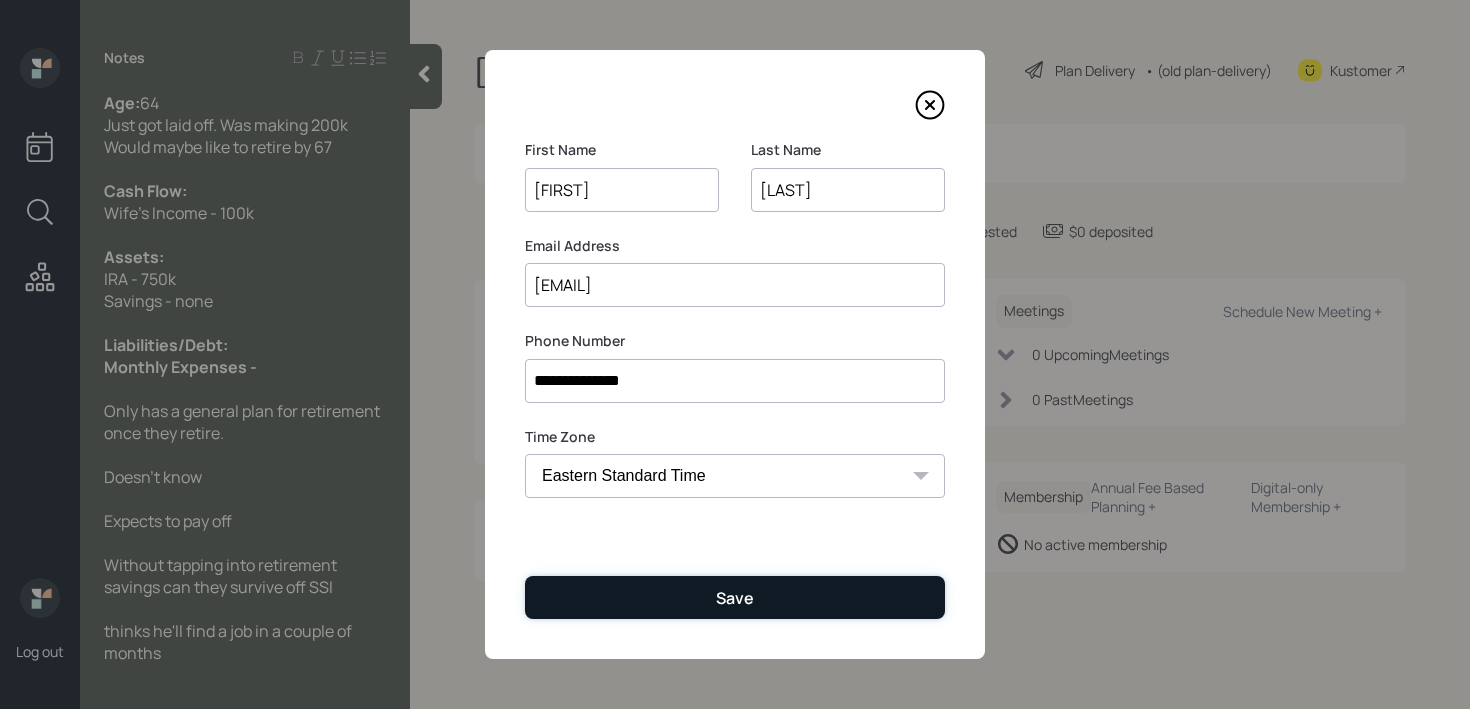 click on "Save" at bounding box center (735, 597) 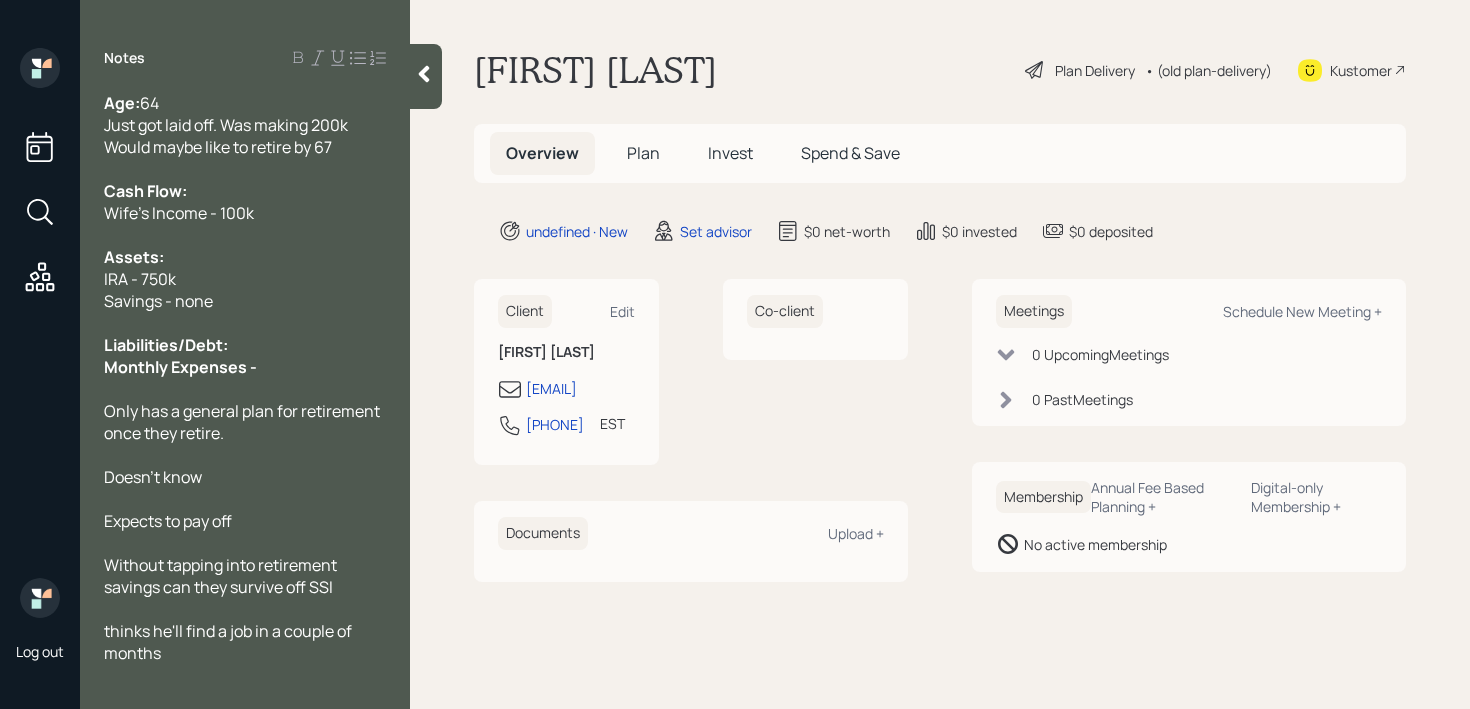 scroll, scrollTop: 44, scrollLeft: 0, axis: vertical 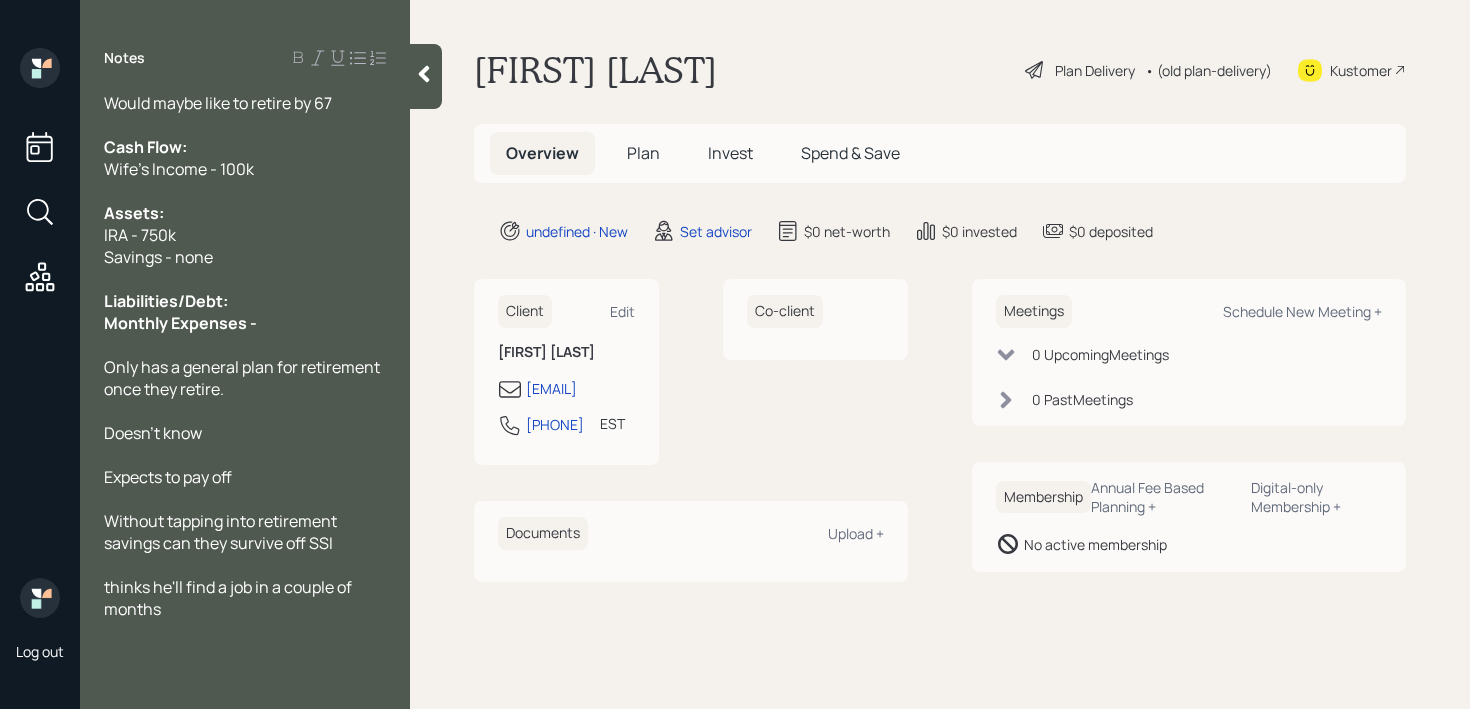 click on "Monthly Expenses -" at bounding box center [245, 323] 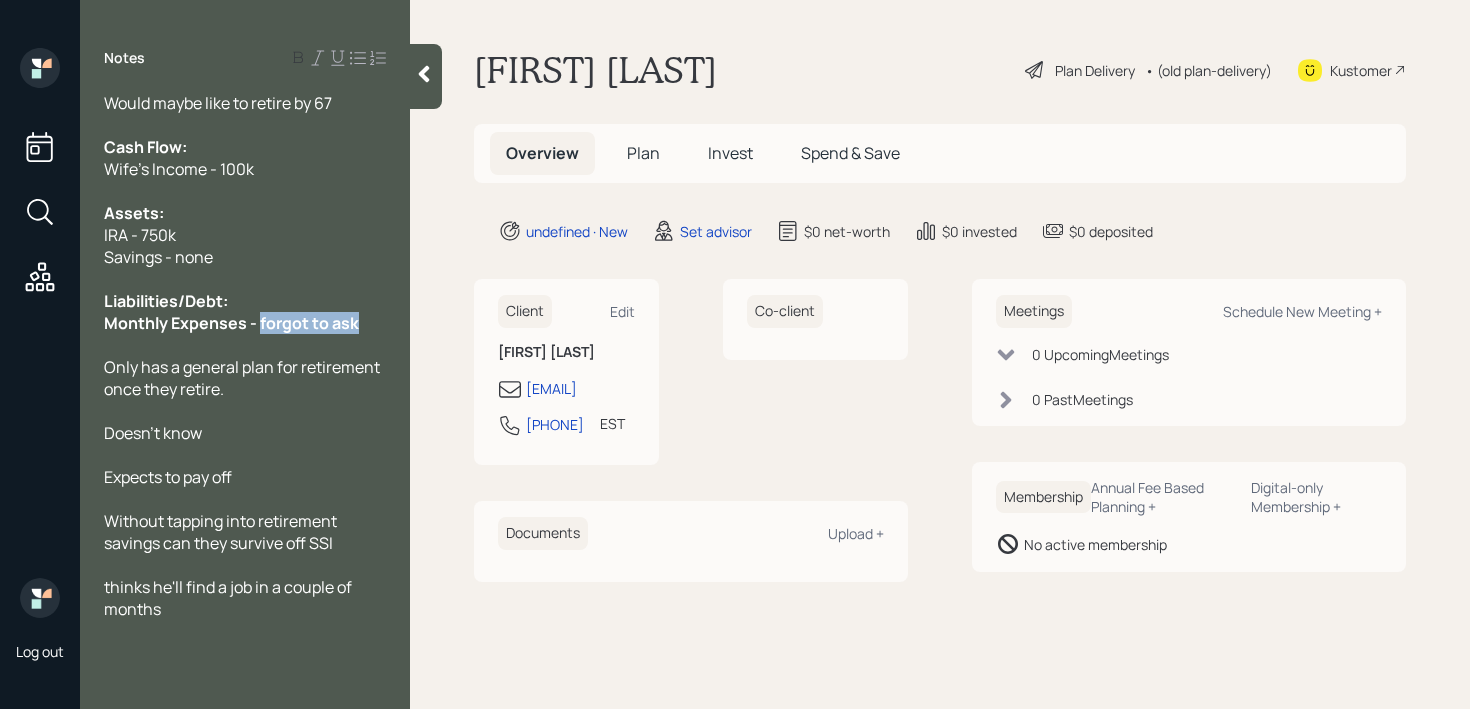 drag, startPoint x: 371, startPoint y: 315, endPoint x: 260, endPoint y: 317, distance: 111.01801 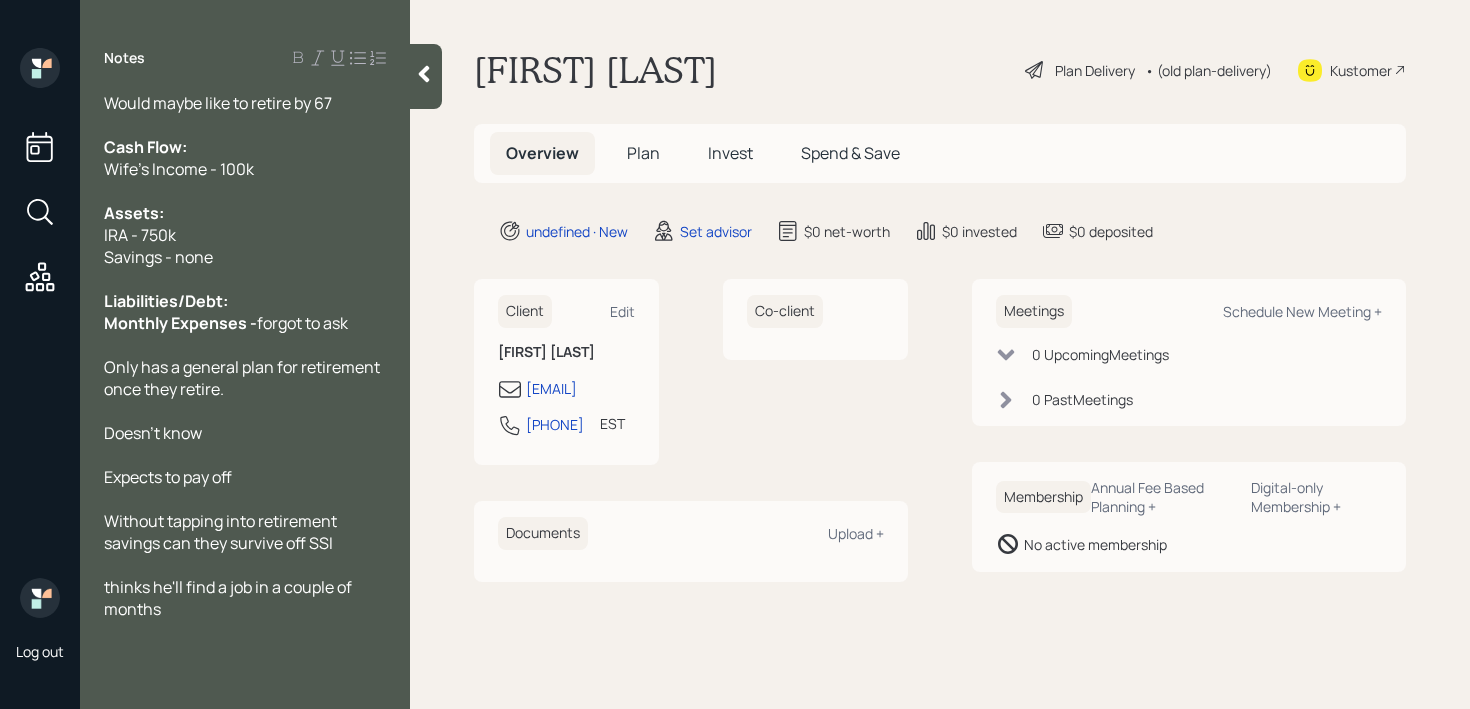 click on "forgot to ask" at bounding box center [302, 323] 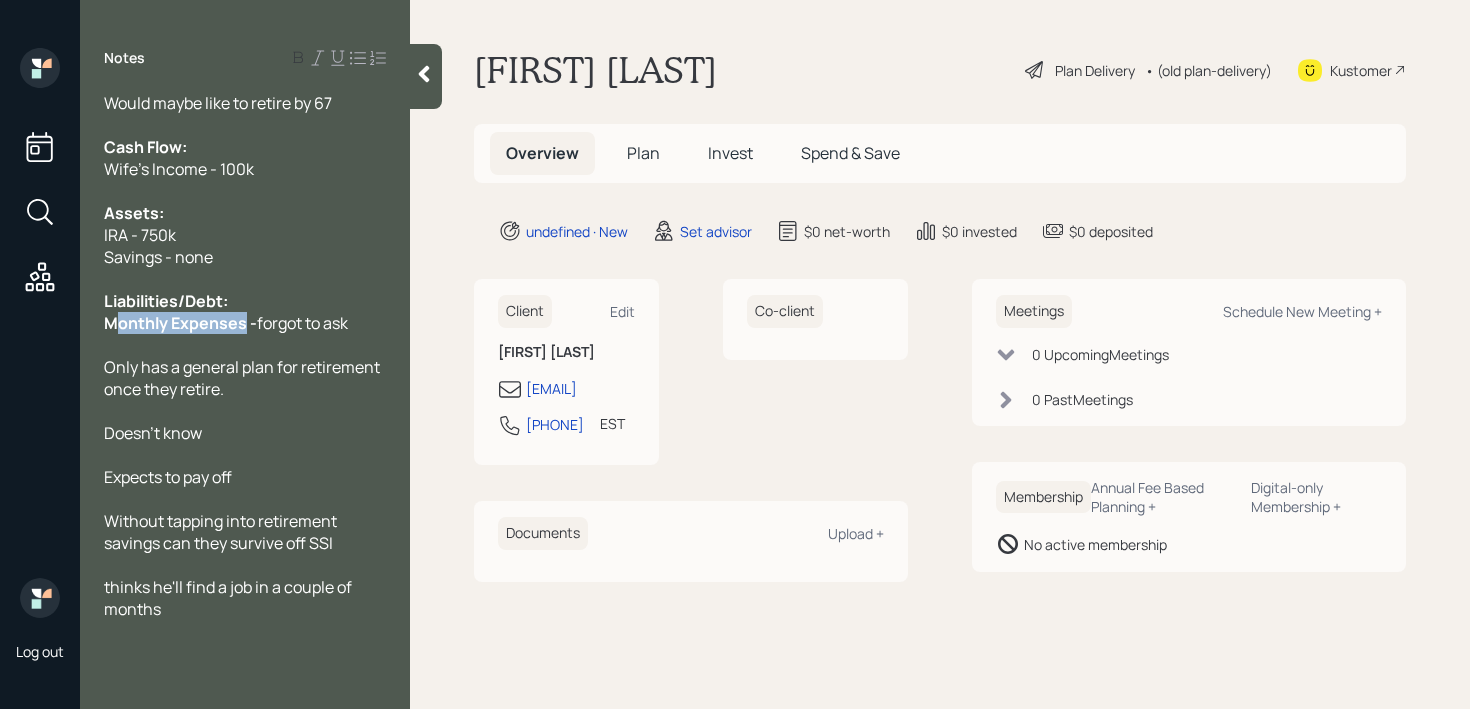 drag, startPoint x: 244, startPoint y: 320, endPoint x: 0, endPoint y: 320, distance: 244 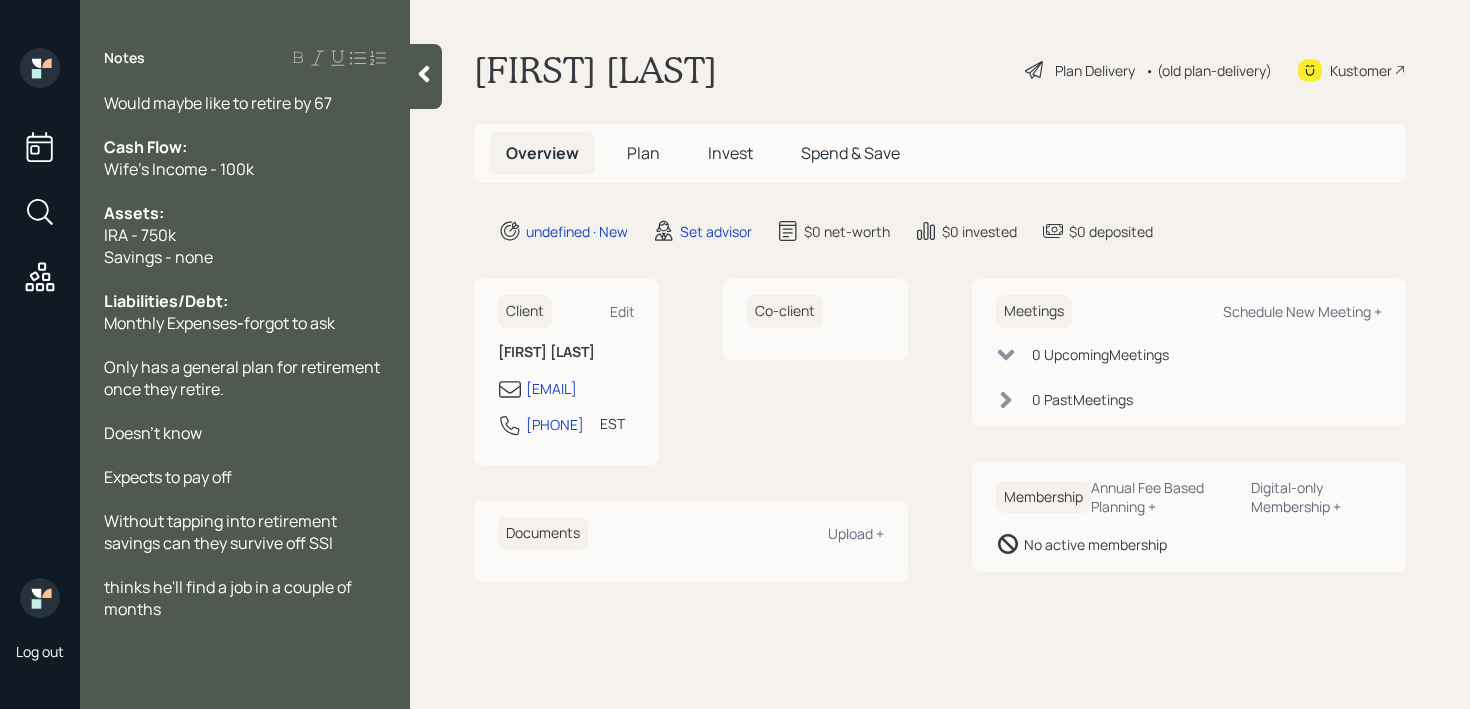 click on "Monthly Expenses" at bounding box center (170, 323) 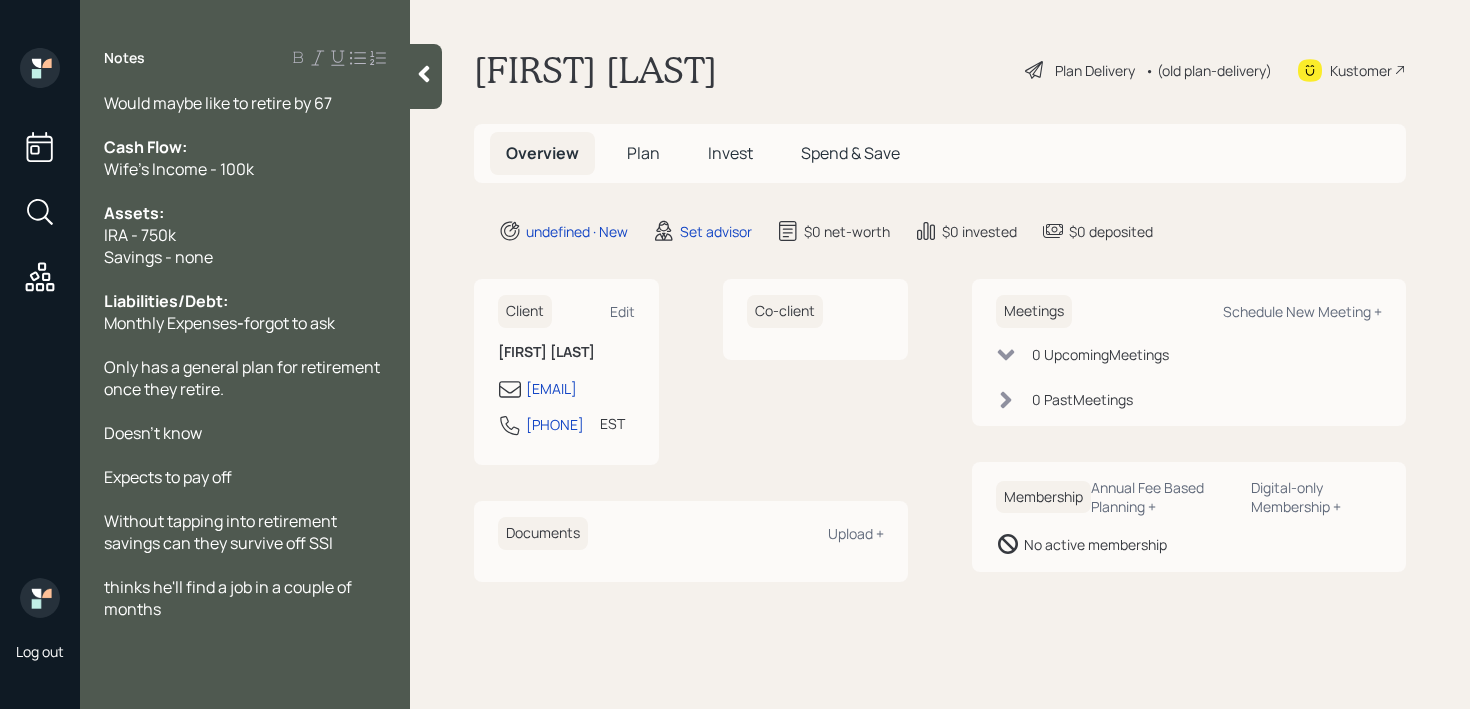 click on "Only has a general plan for retirement once they retire." at bounding box center (245, 378) 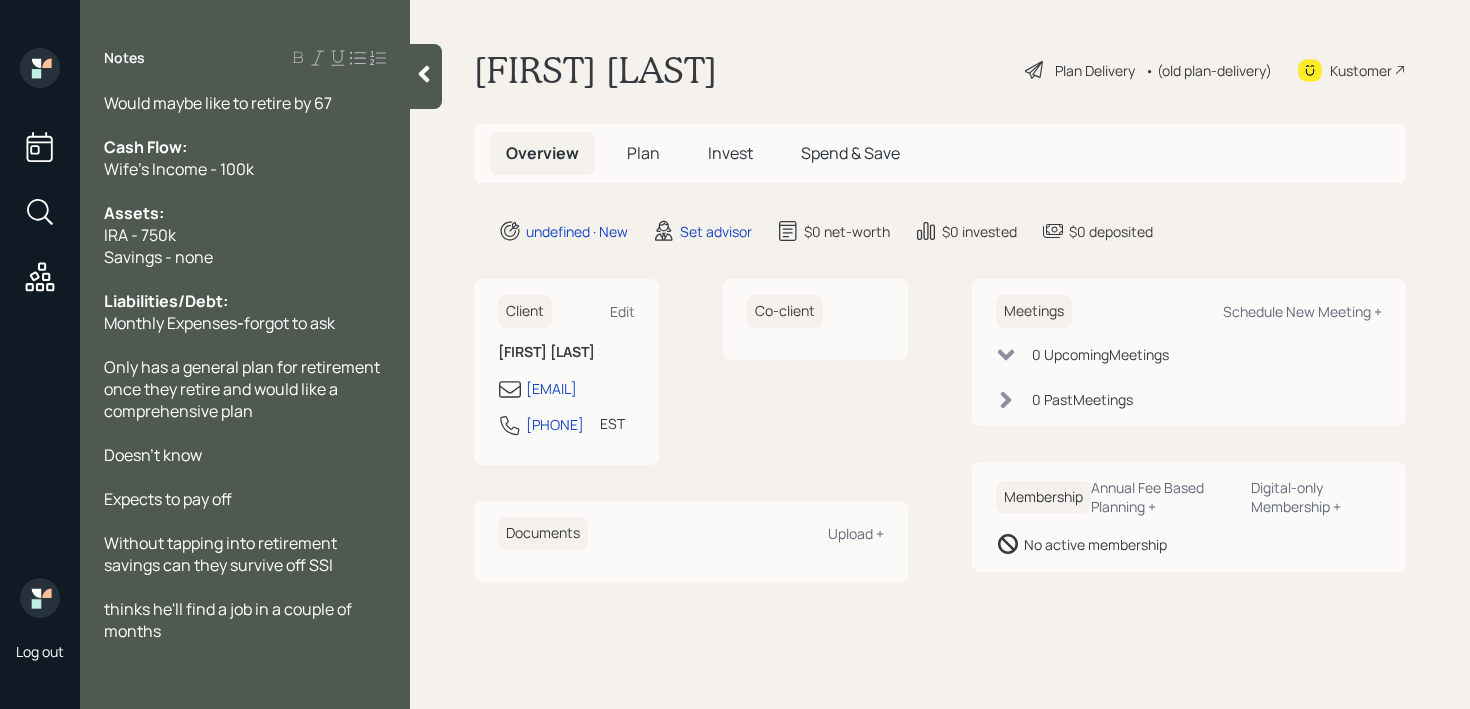 click on "Expects to pay off" at bounding box center [245, 499] 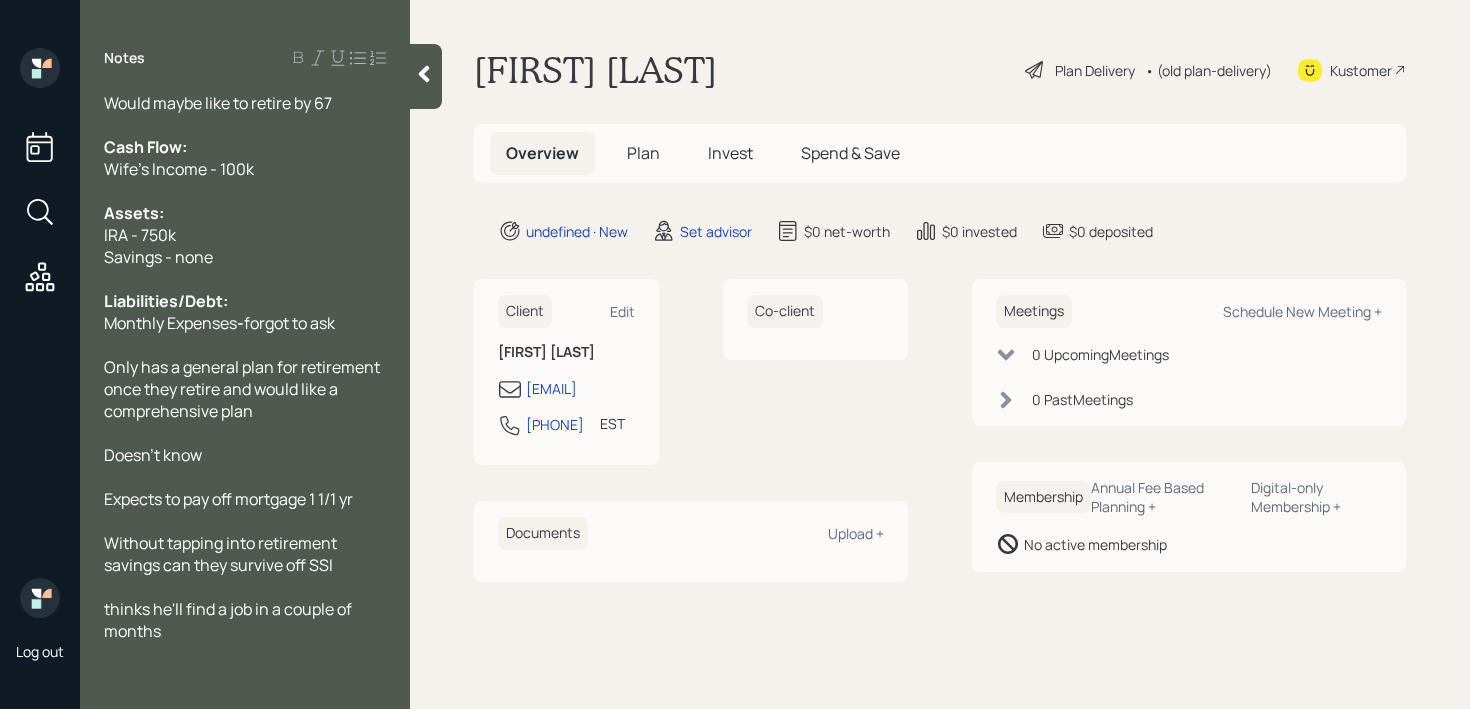 click on "Expects to pay off mortgage 1 1/1 yr" at bounding box center (228, 499) 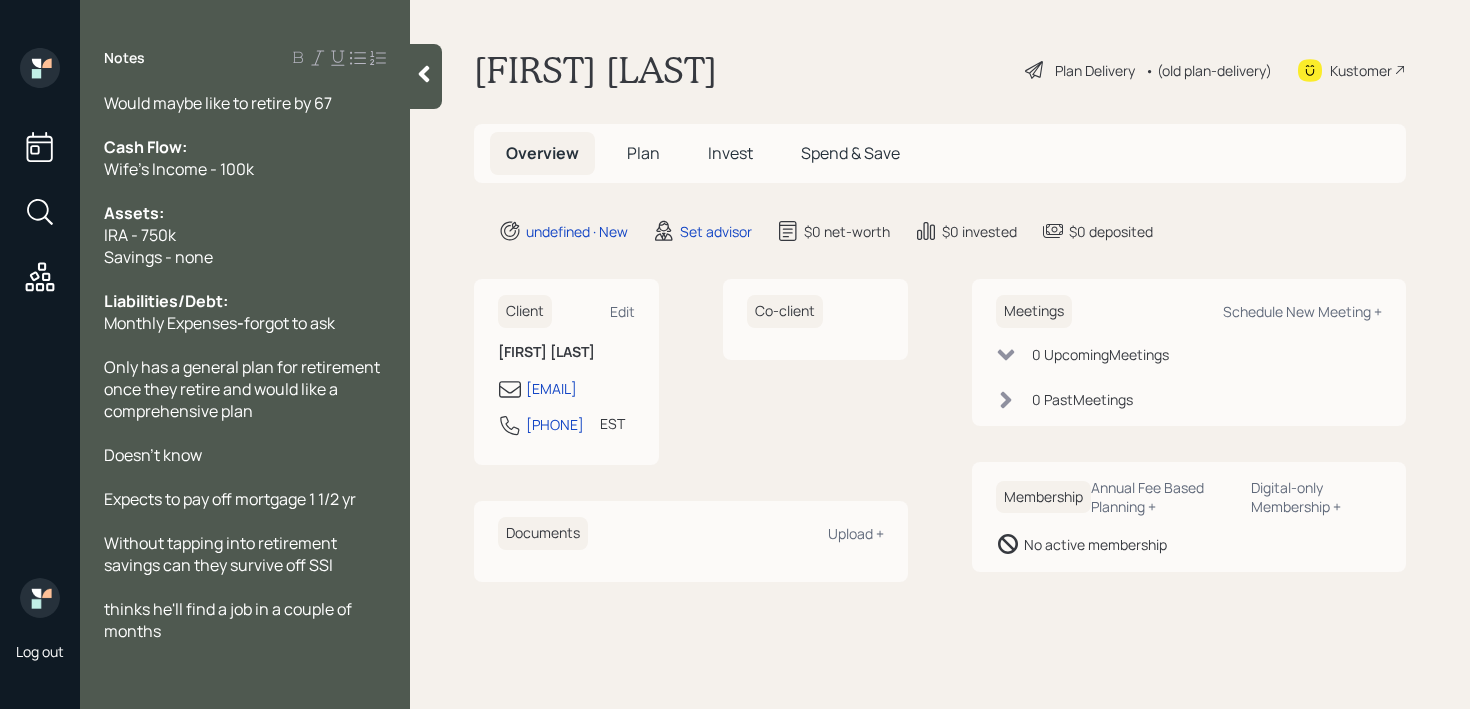 click on "Expects to pay off mortgage 1 1/2 yr" at bounding box center (245, 499) 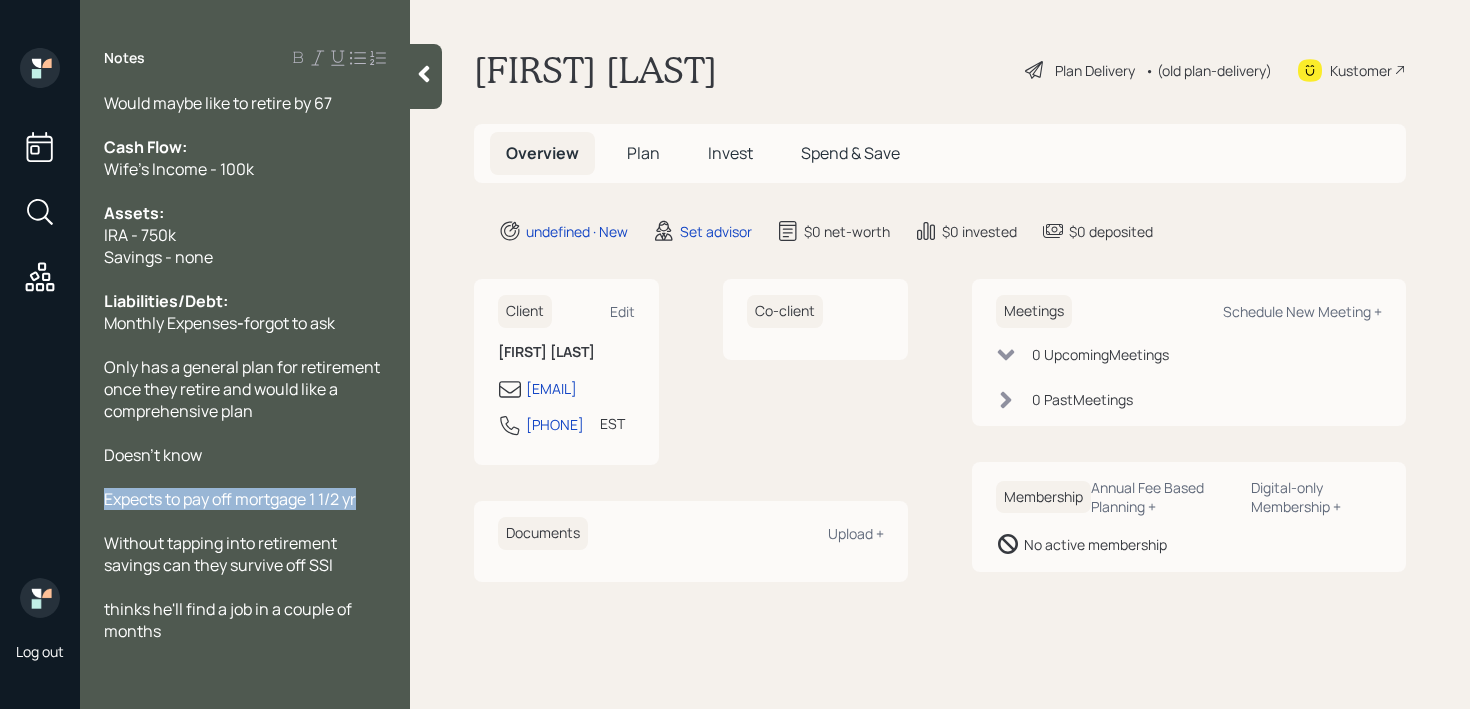 drag, startPoint x: 374, startPoint y: 498, endPoint x: 0, endPoint y: 498, distance: 374 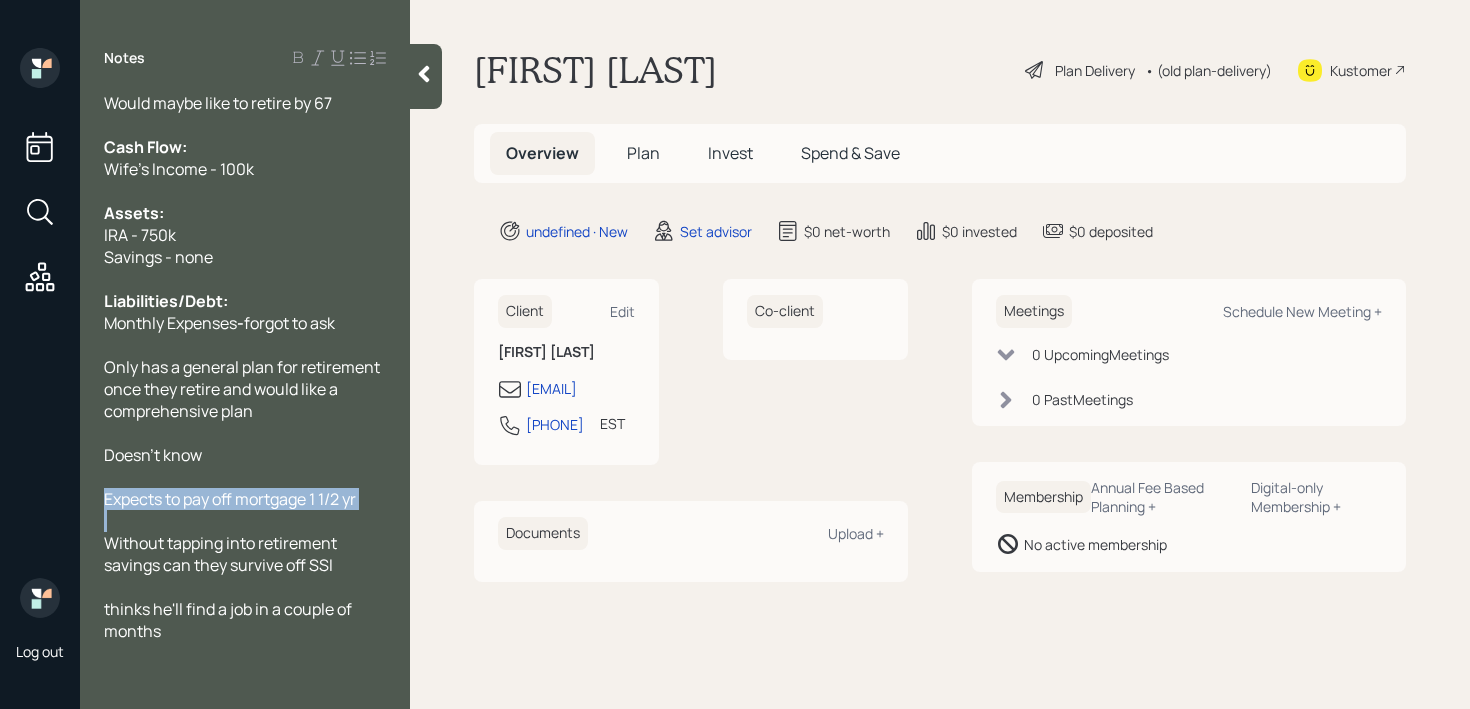 copy on "Expects to pay off mortgage 1 1/2 yr" 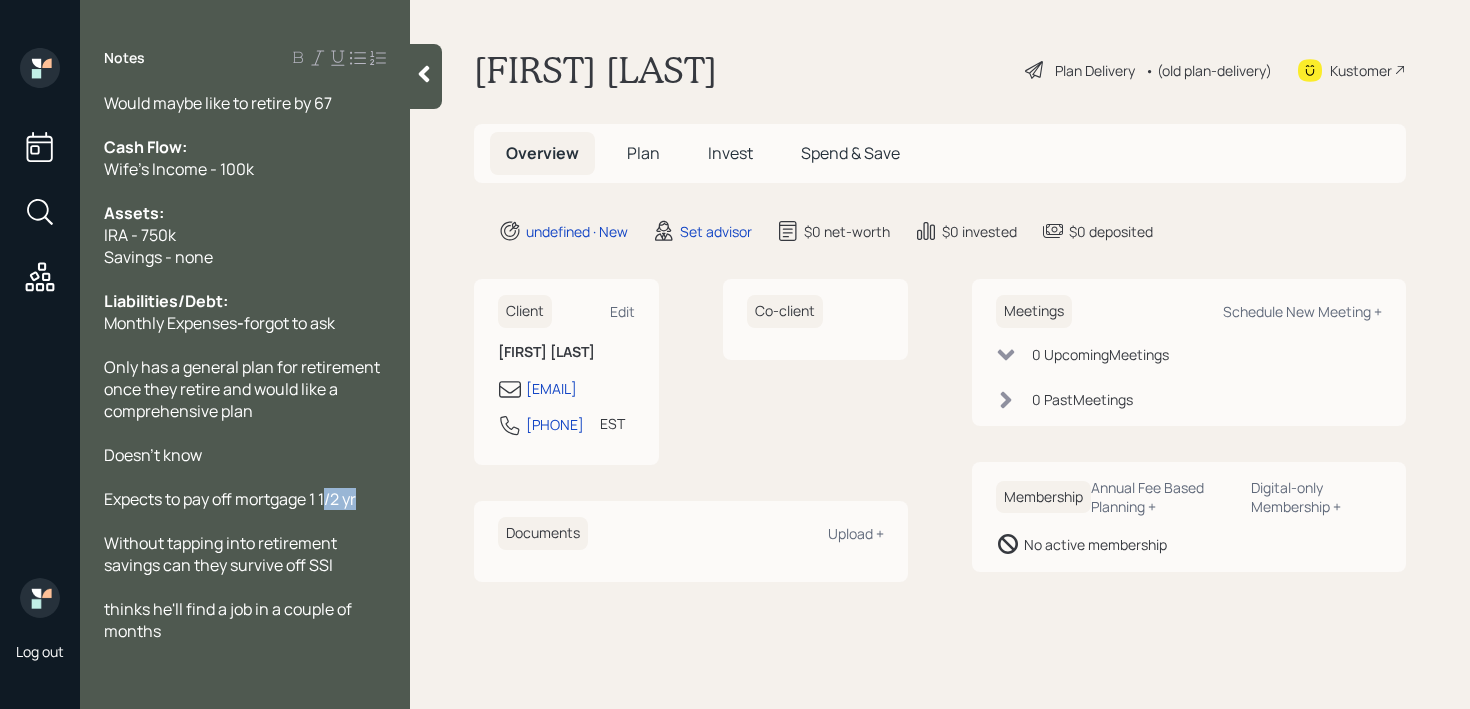drag, startPoint x: 369, startPoint y: 500, endPoint x: 333, endPoint y: 500, distance: 36 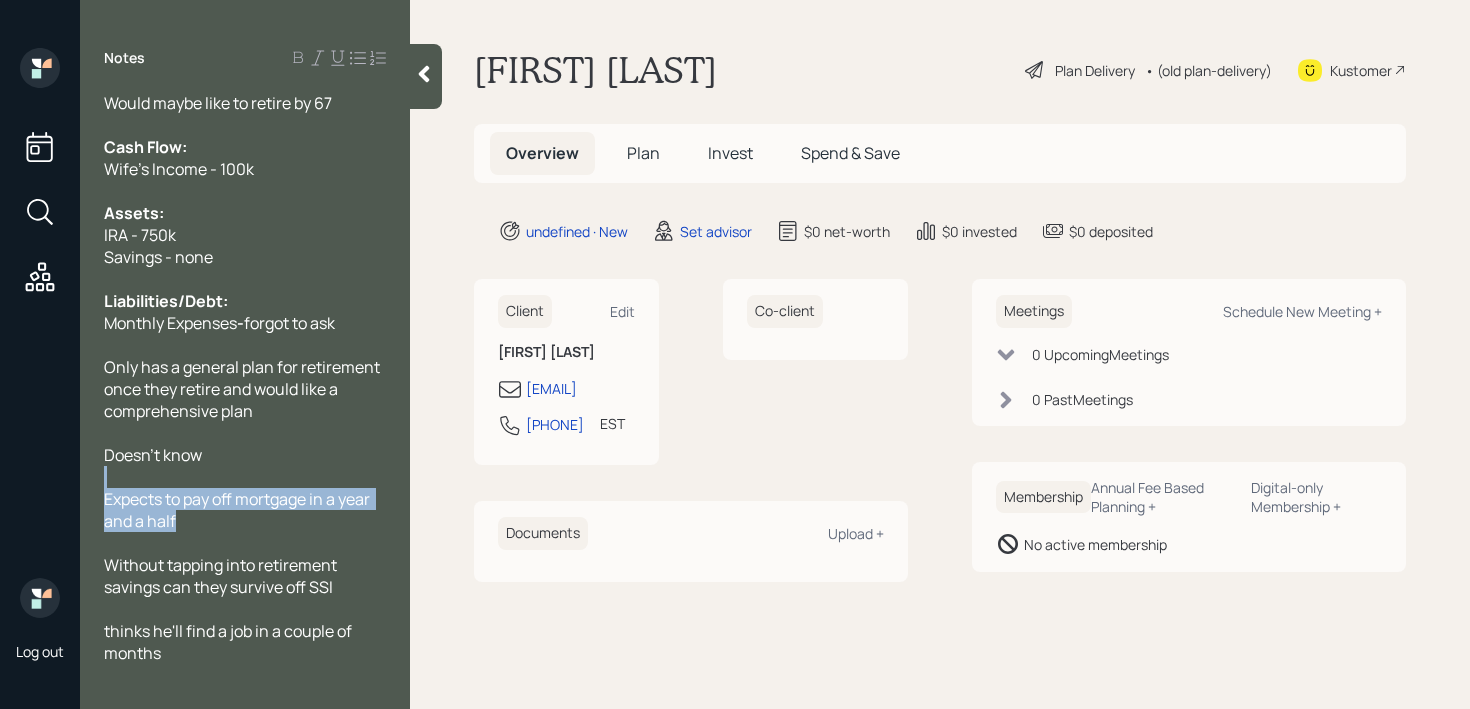 drag, startPoint x: 283, startPoint y: 522, endPoint x: 88, endPoint y: 468, distance: 202.33882 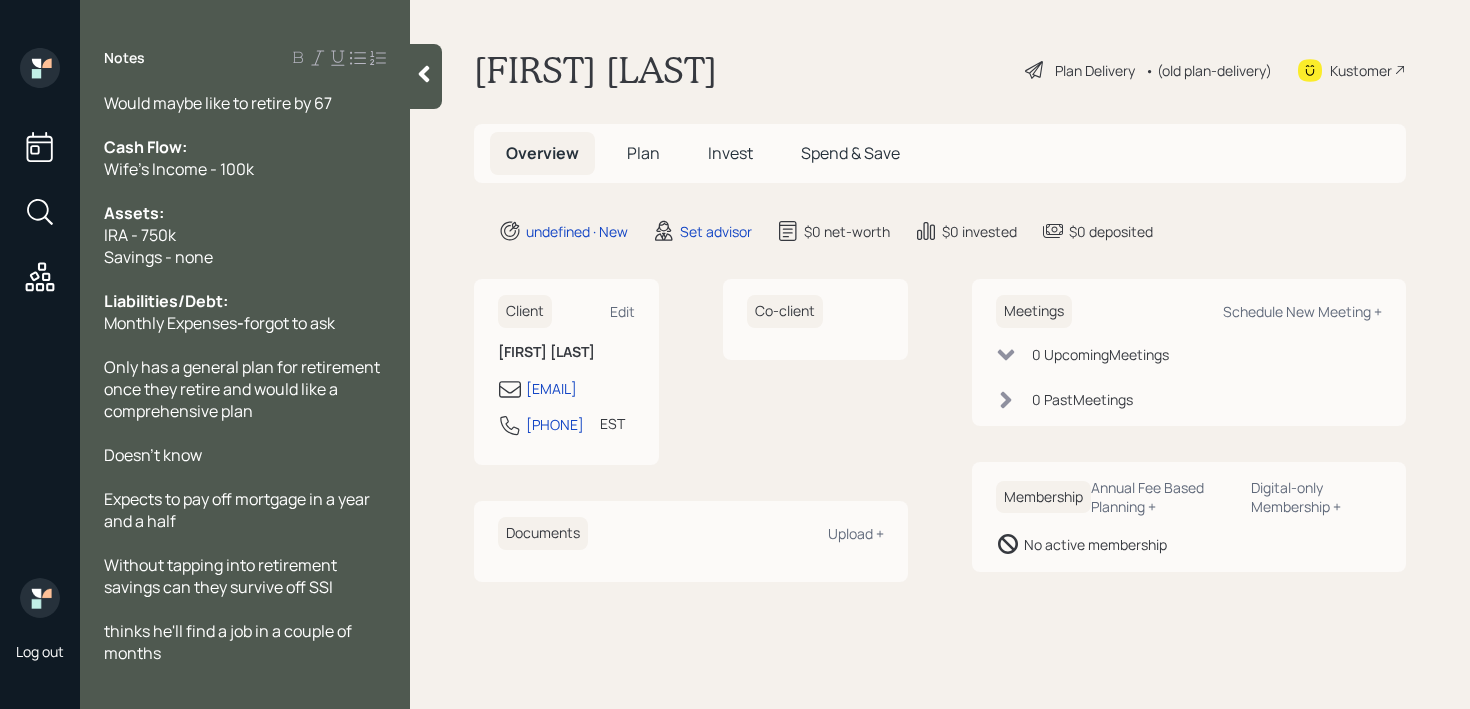 click on "Expects to pay off mortgage in a year and a half" at bounding box center (238, 510) 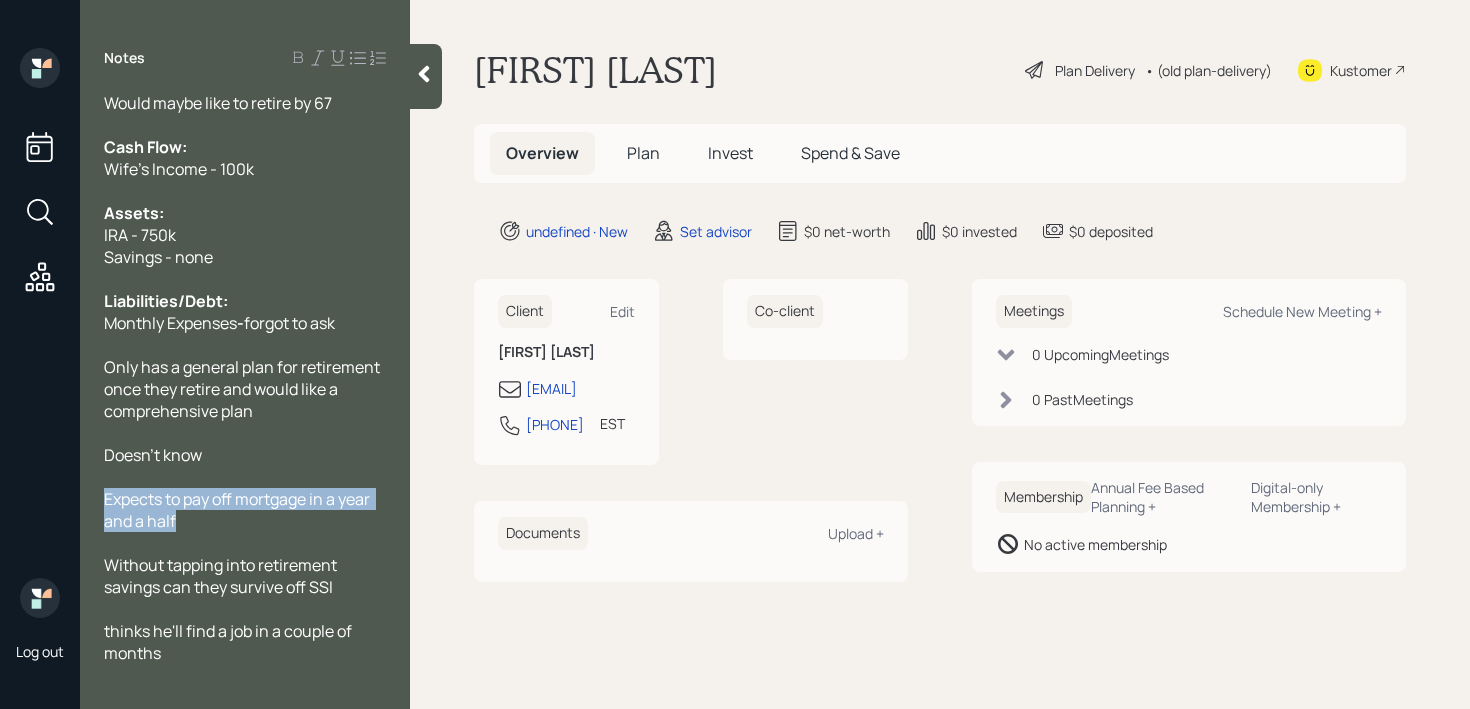 drag, startPoint x: 188, startPoint y: 518, endPoint x: 75, endPoint y: 501, distance: 114.27161 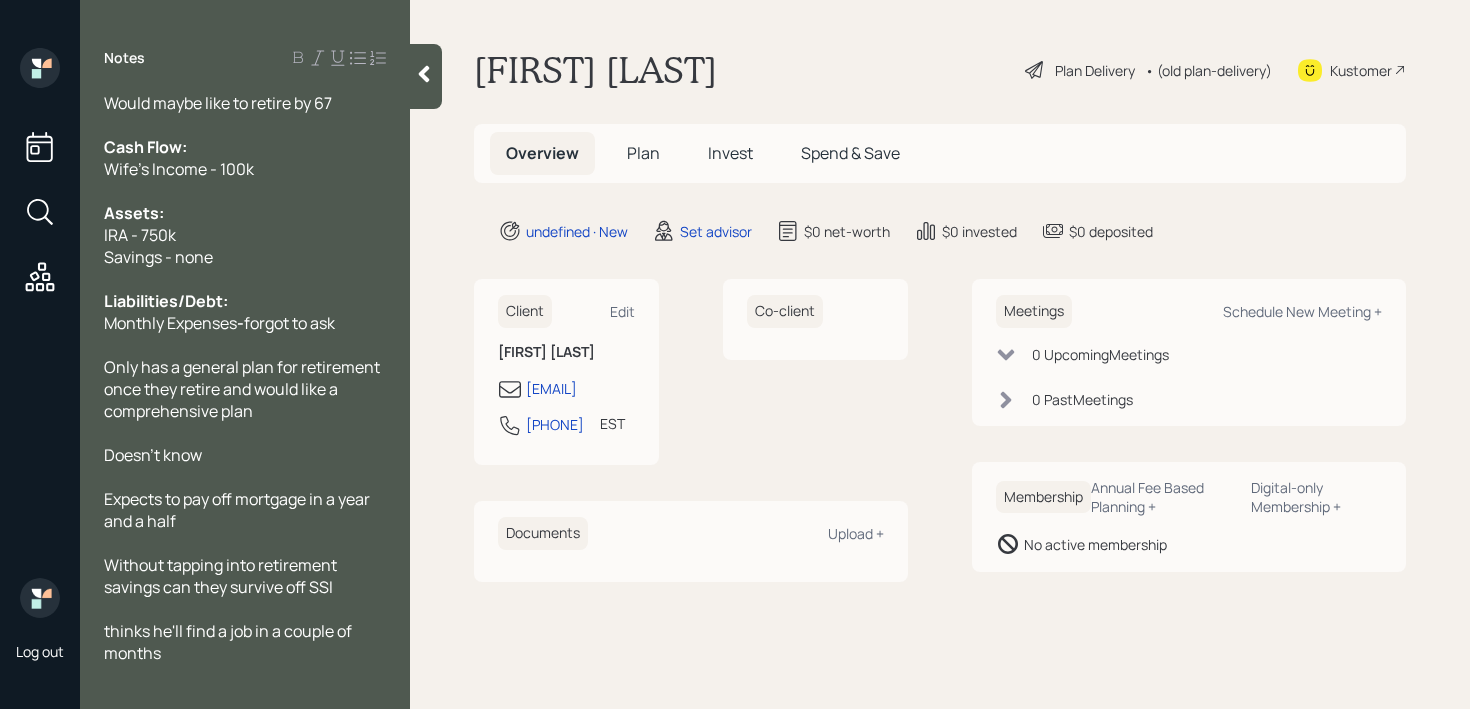 click on "Expects to pay off mortgage in a year and a half" at bounding box center (238, 510) 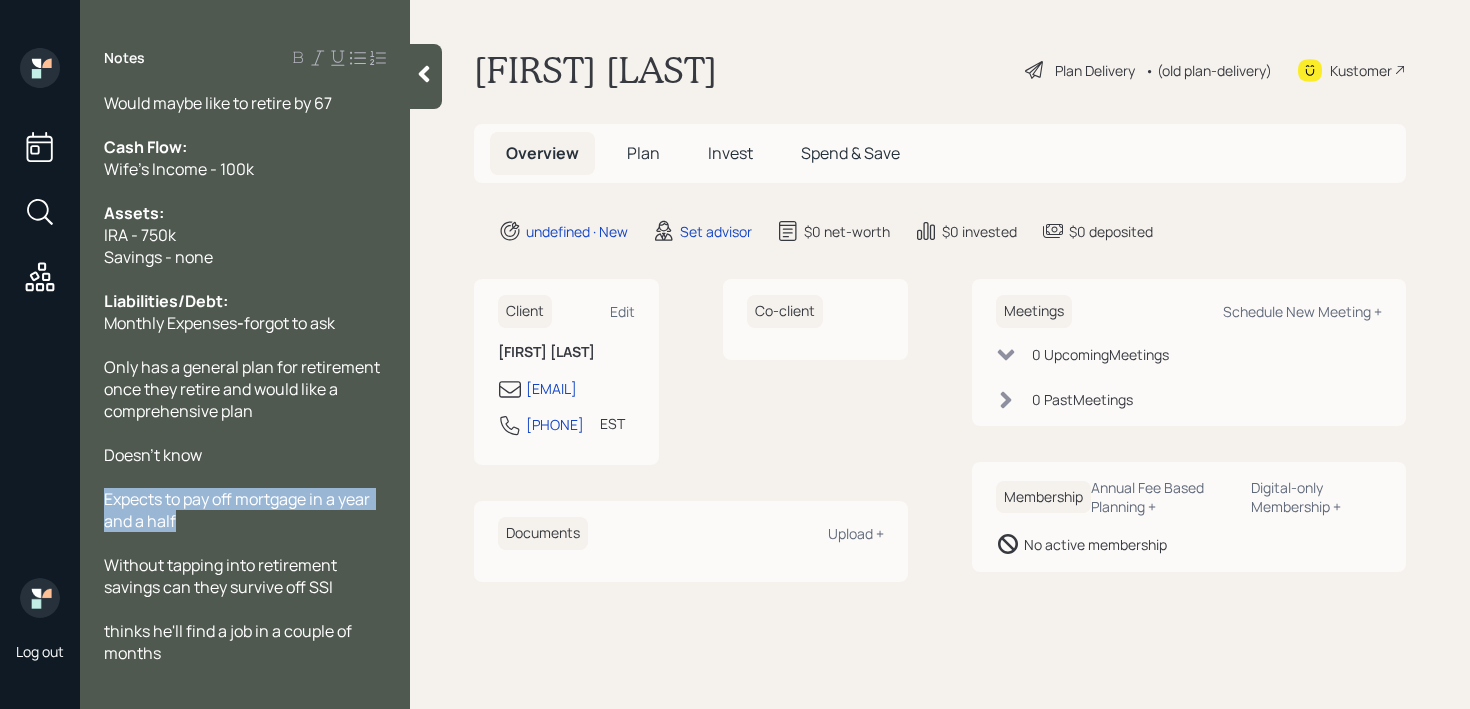 drag, startPoint x: 190, startPoint y: 517, endPoint x: 84, endPoint y: 500, distance: 107.35455 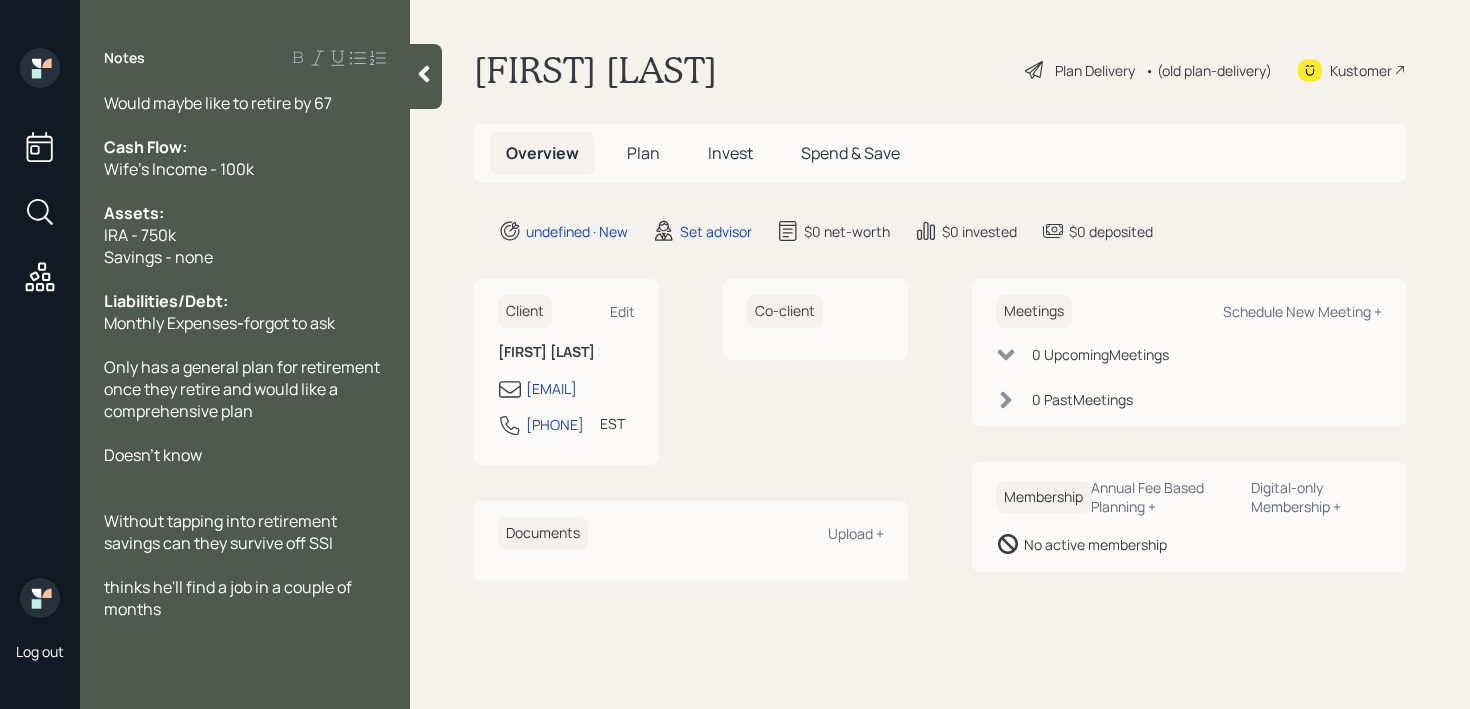 click on "Without tapping into retirement savings can they survive off SSI" at bounding box center [245, 532] 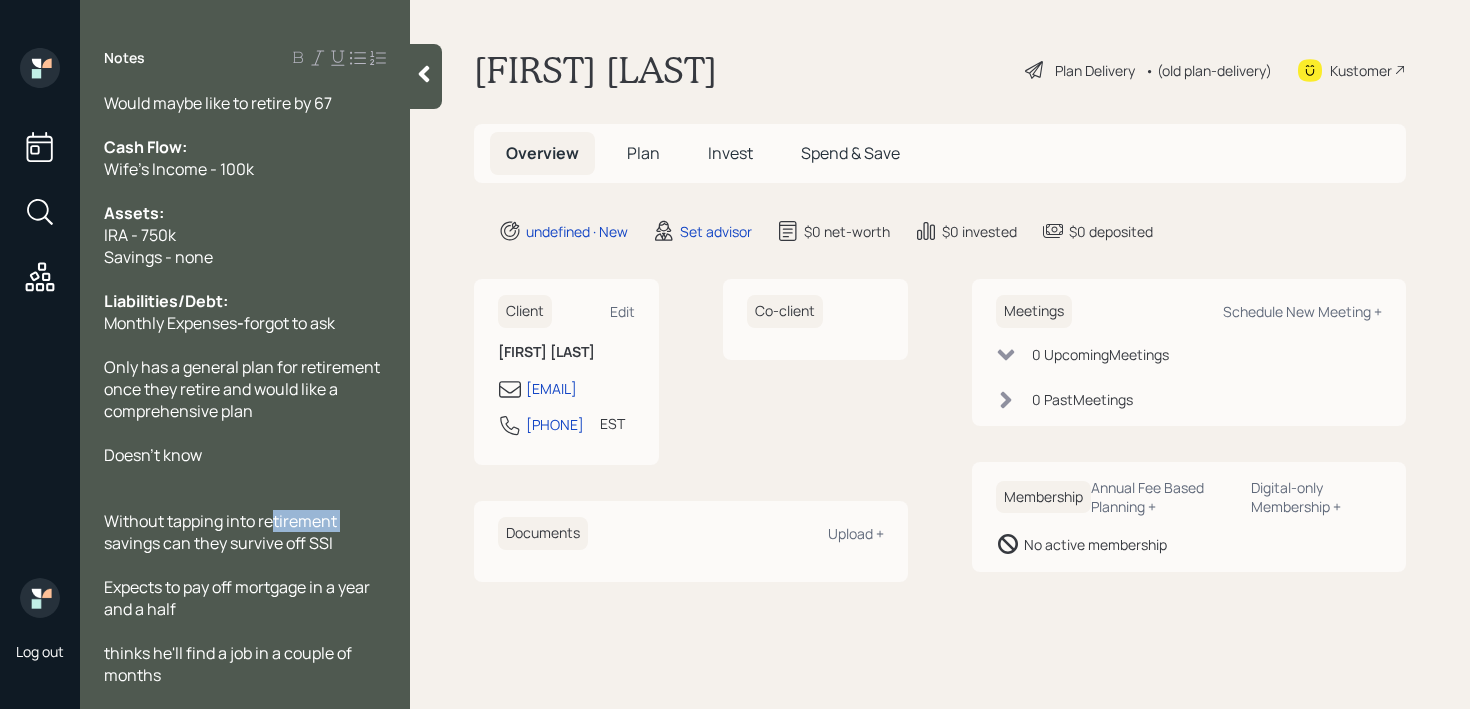 drag, startPoint x: 346, startPoint y: 520, endPoint x: 274, endPoint y: 520, distance: 72 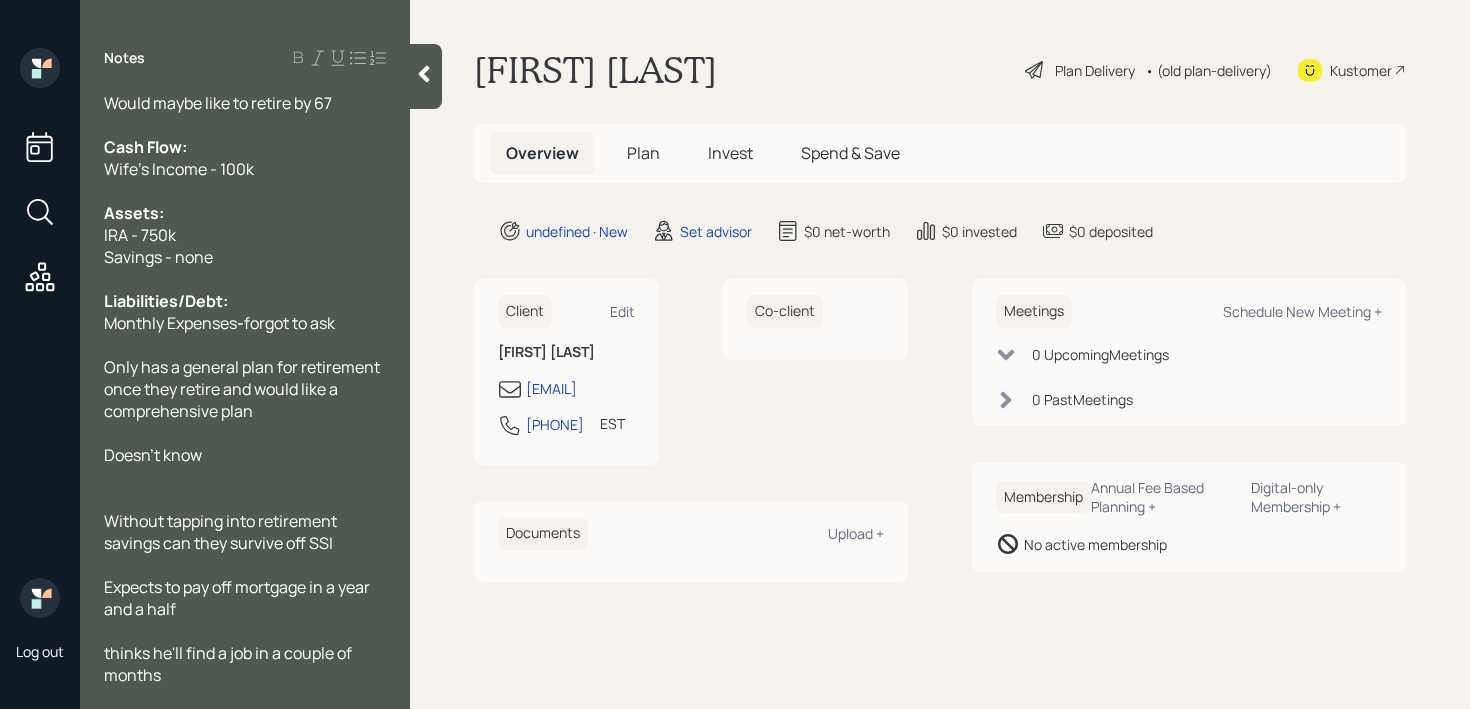 click on "Without tapping into retirement savings can they survive off SSI" at bounding box center (222, 532) 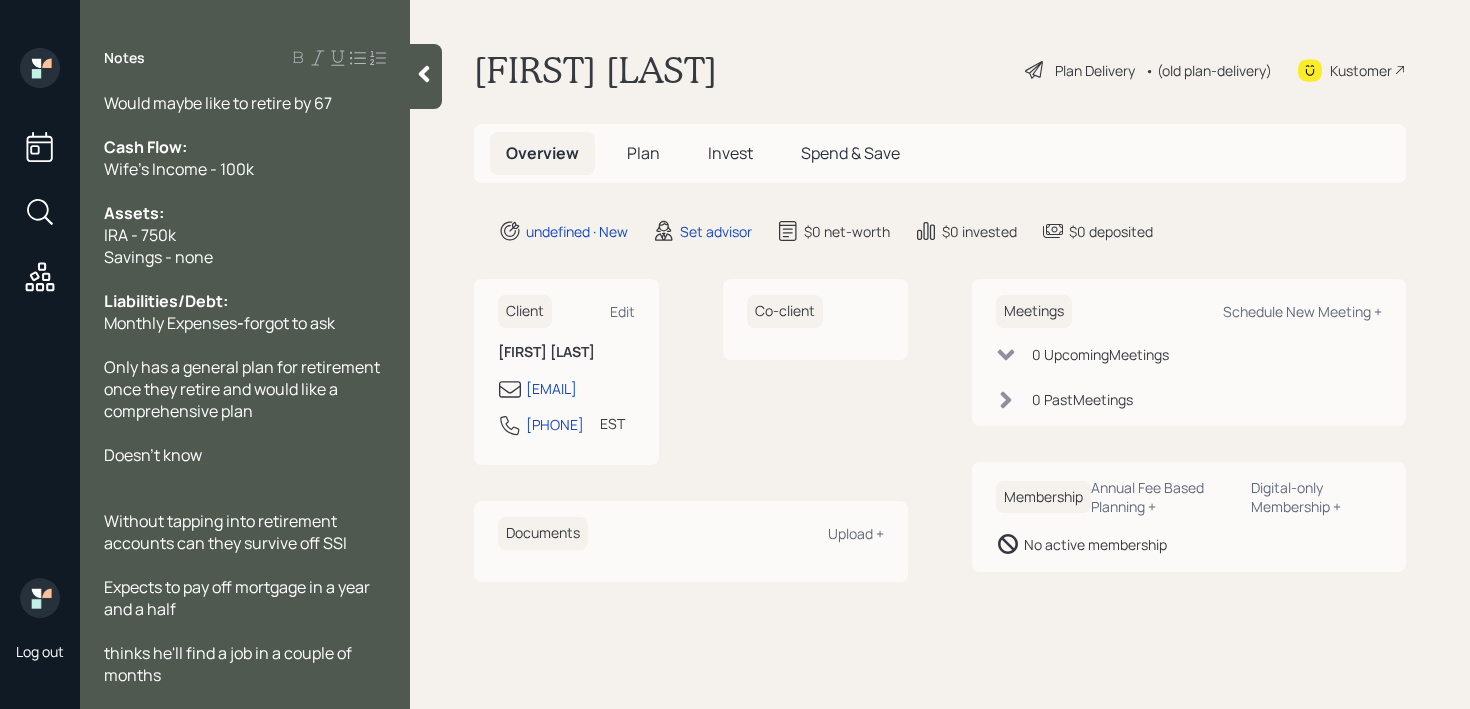 click on "Without tapping into retirement accounts can they survive off SSI" at bounding box center [245, 532] 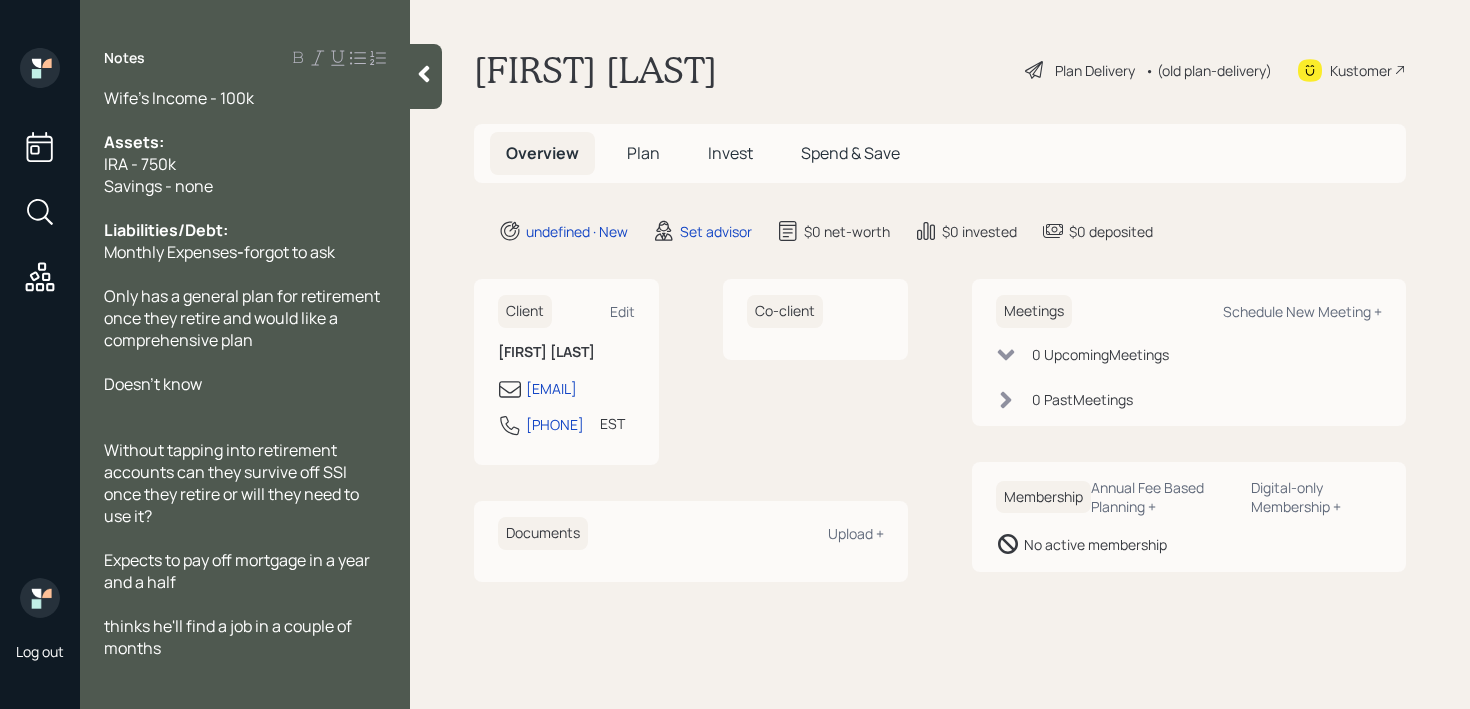 scroll, scrollTop: 154, scrollLeft: 0, axis: vertical 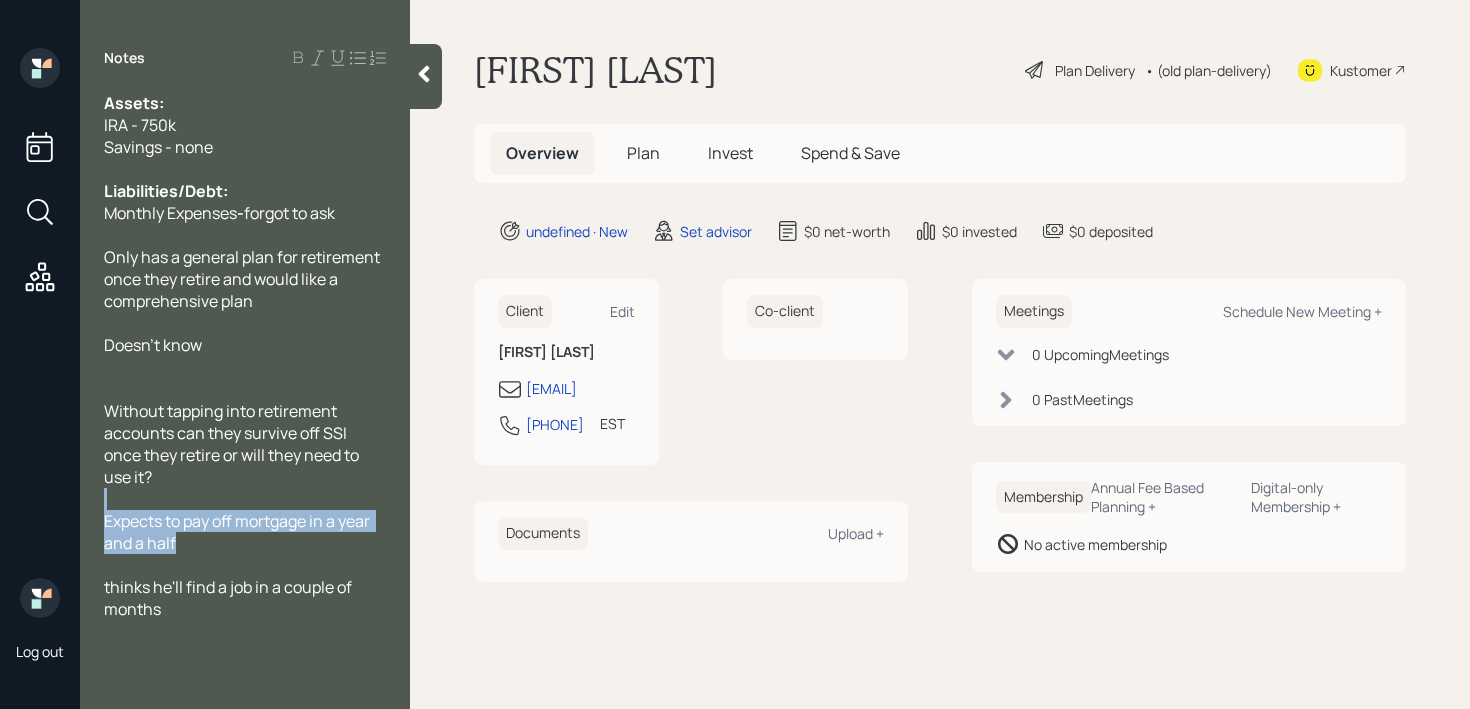 drag, startPoint x: 205, startPoint y: 556, endPoint x: 99, endPoint y: 509, distance: 115.952576 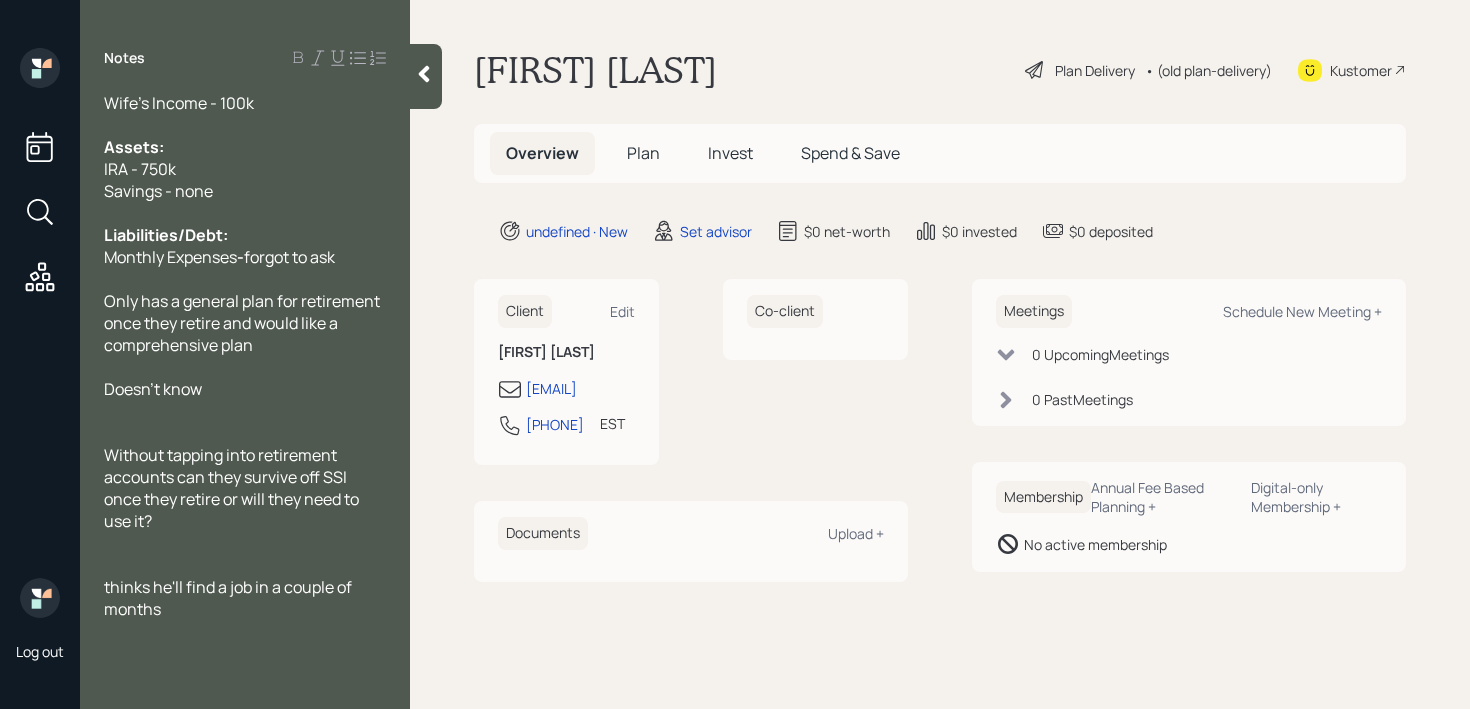 scroll, scrollTop: 88, scrollLeft: 0, axis: vertical 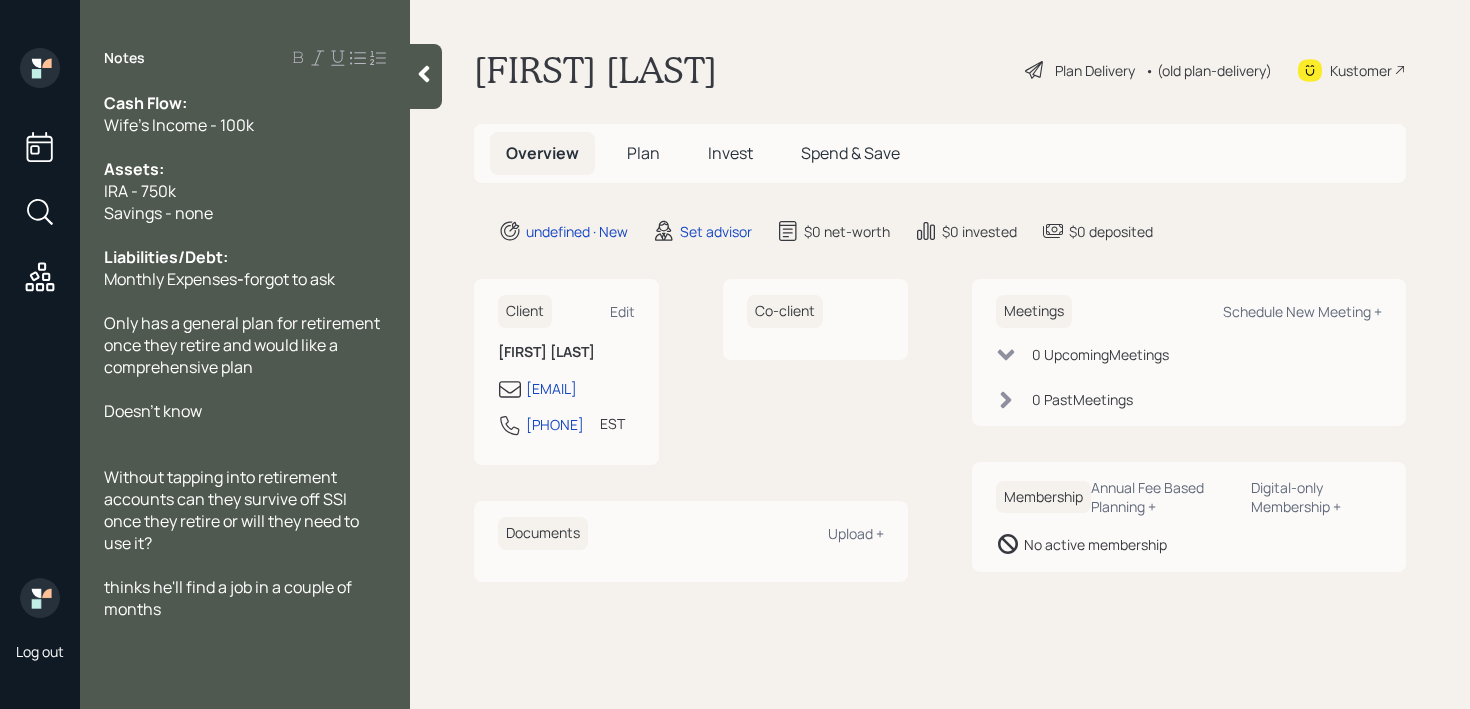 click on "thinks he'll find a job in a couple of months" at bounding box center (229, 598) 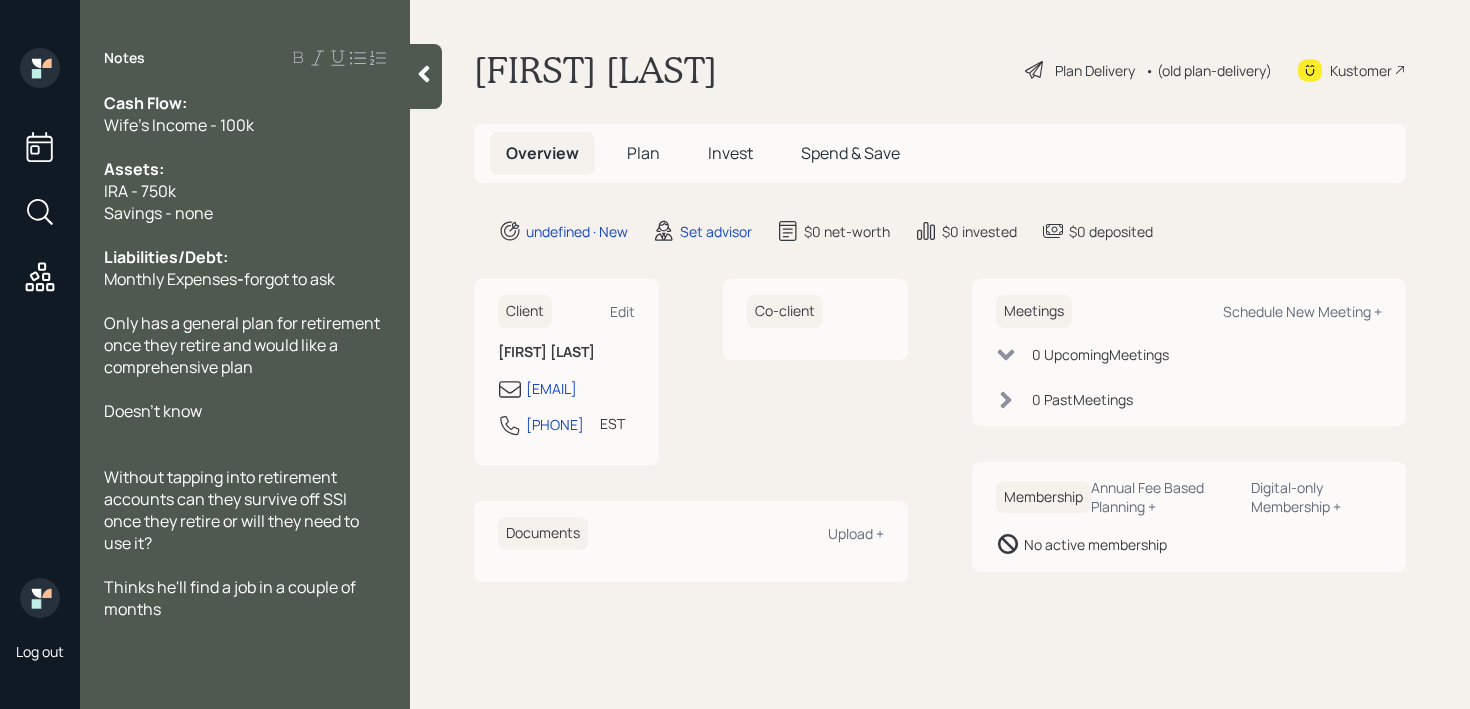 click on "Thinks he'll find a job in a couple of months" at bounding box center (245, 598) 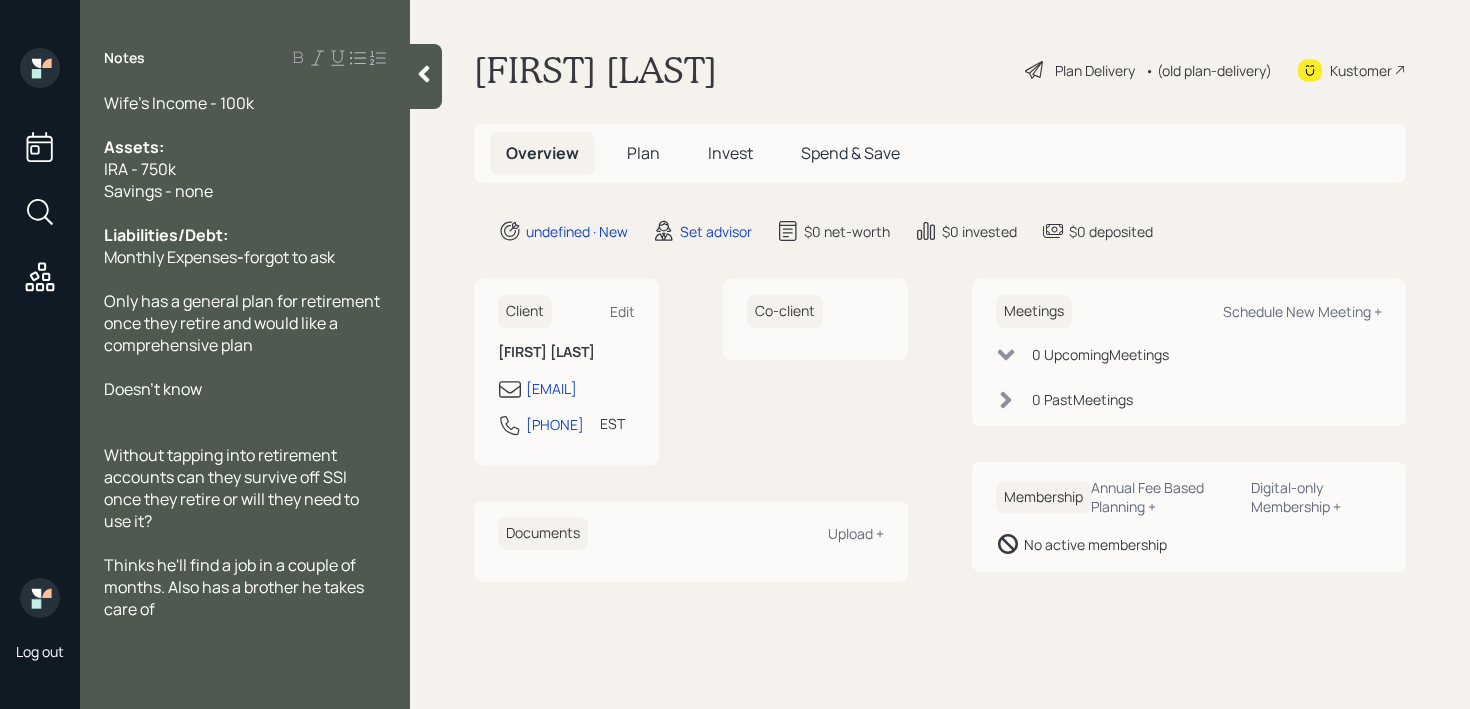 scroll, scrollTop: 0, scrollLeft: 0, axis: both 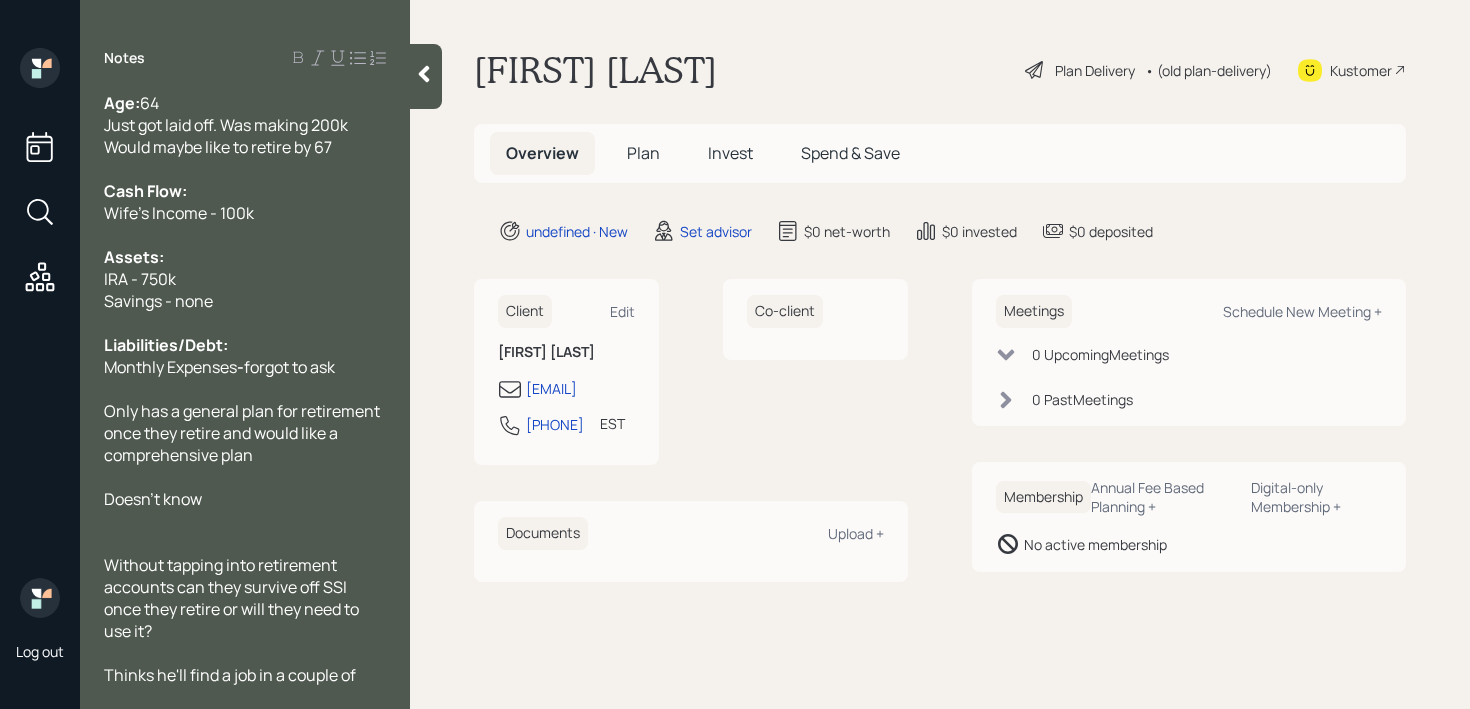 click on "IRA - 750k" at bounding box center (245, 279) 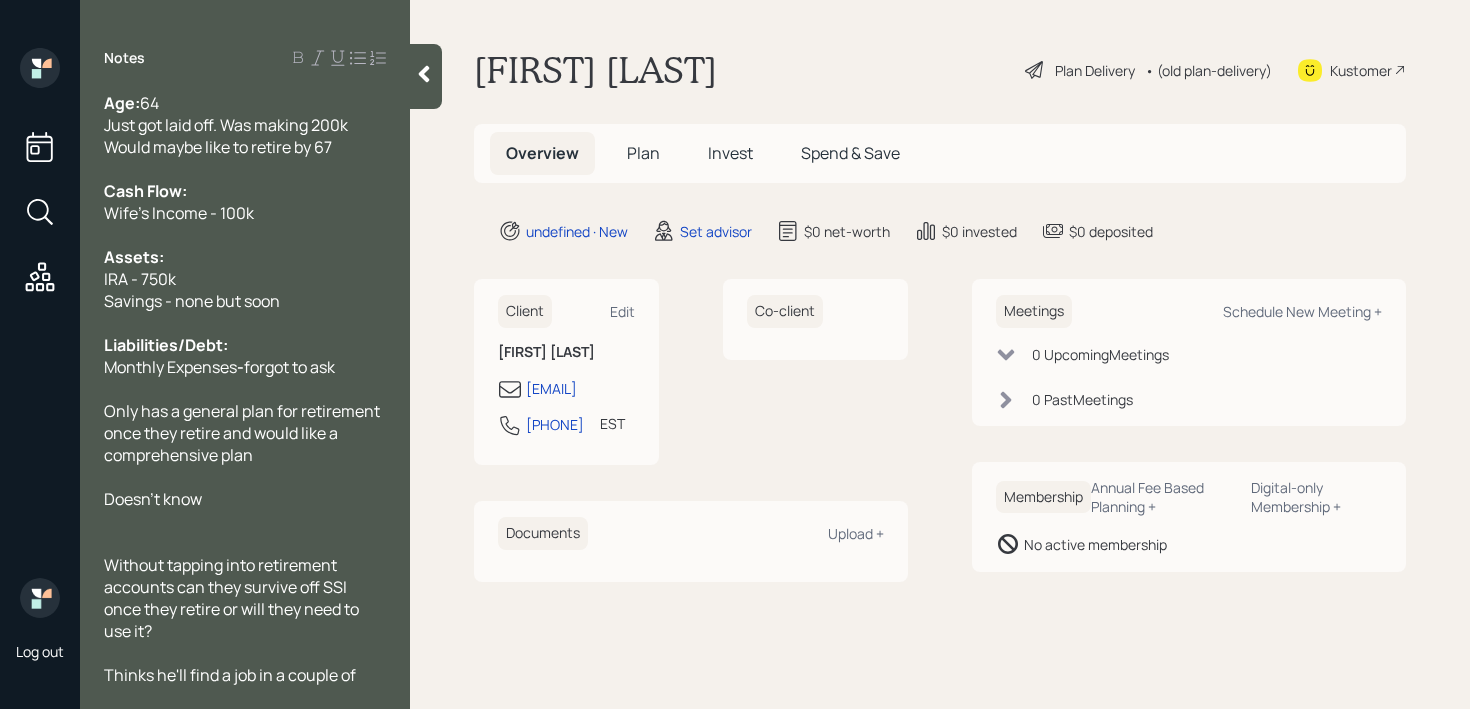 click at bounding box center [426, 76] 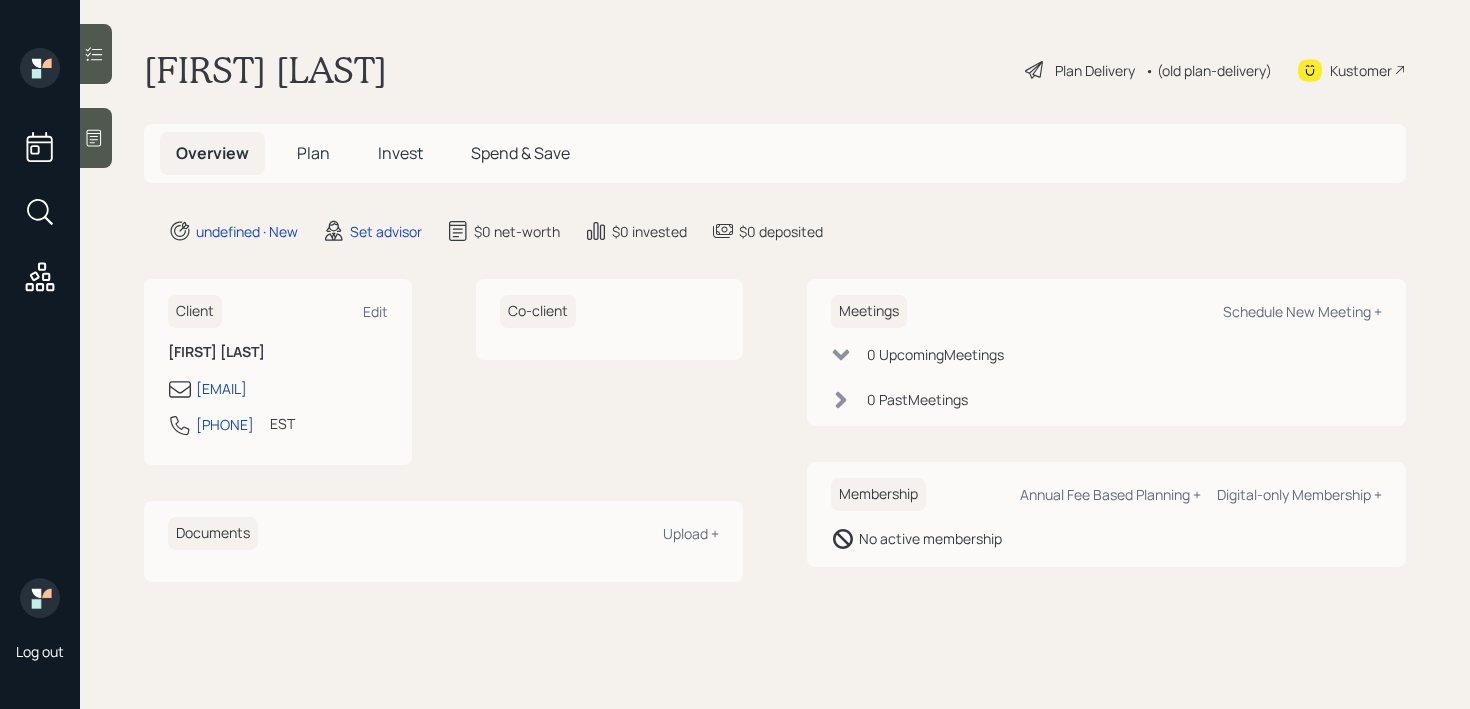 click on "[FIRST] [LAST] Plan Delivery • (old plan-delivery) Kustomer" at bounding box center (775, 70) 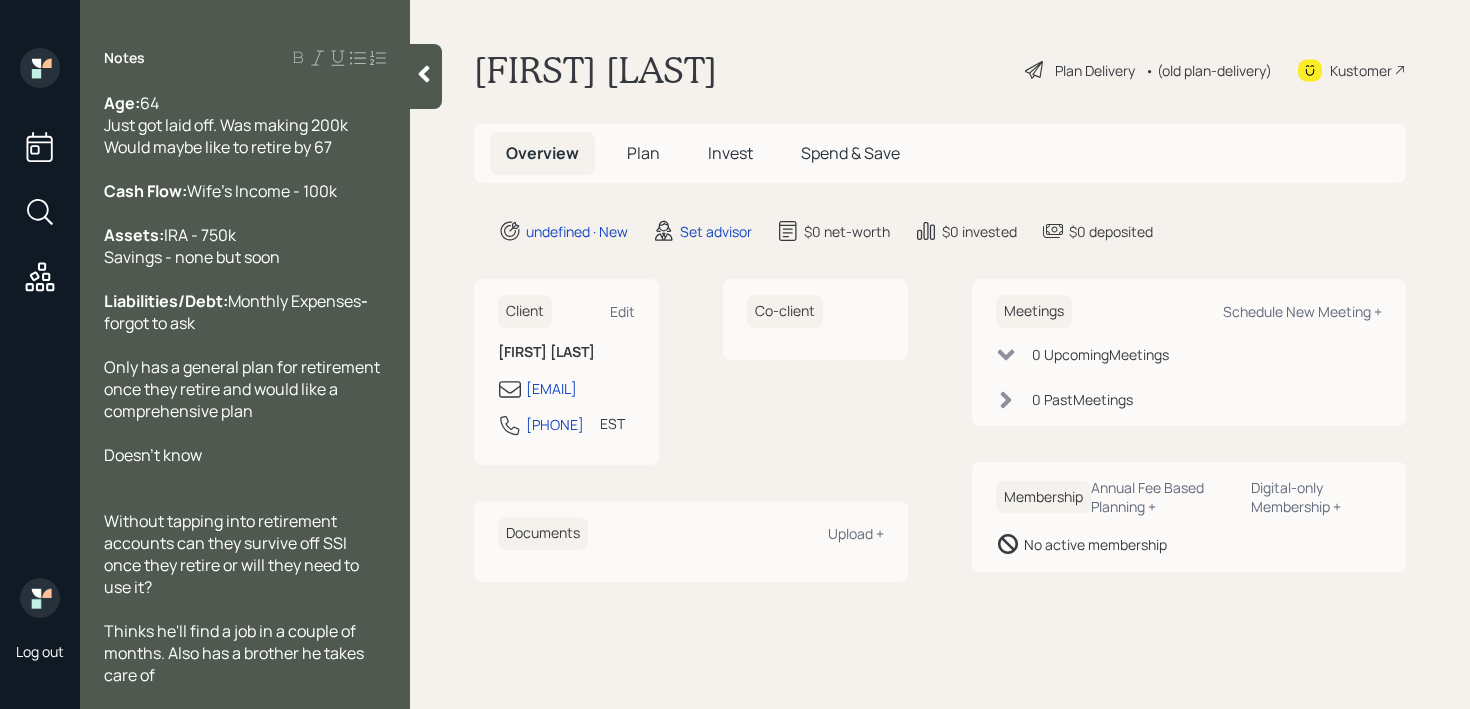 scroll, scrollTop: 44, scrollLeft: 0, axis: vertical 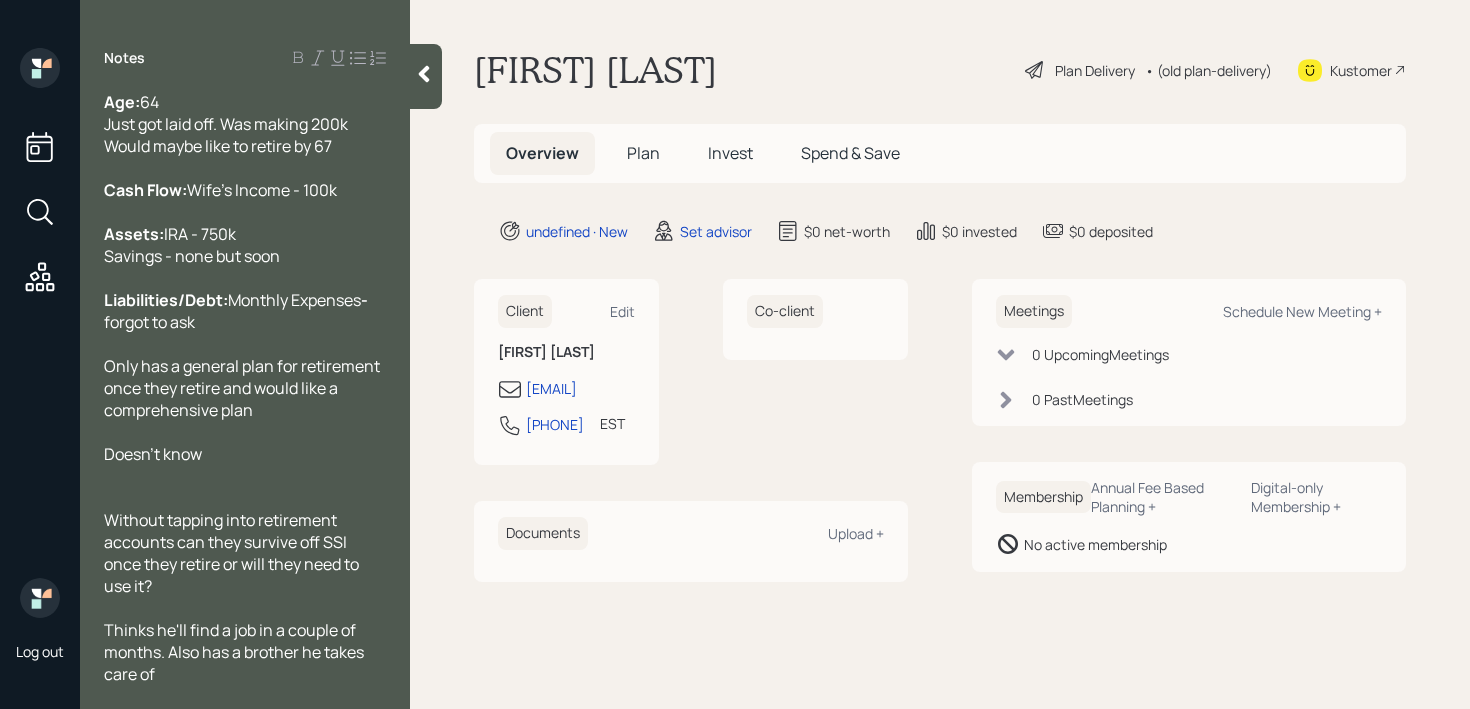 click on "Assets:
IRA - 750k
Savings - none but soon" at bounding box center (245, 245) 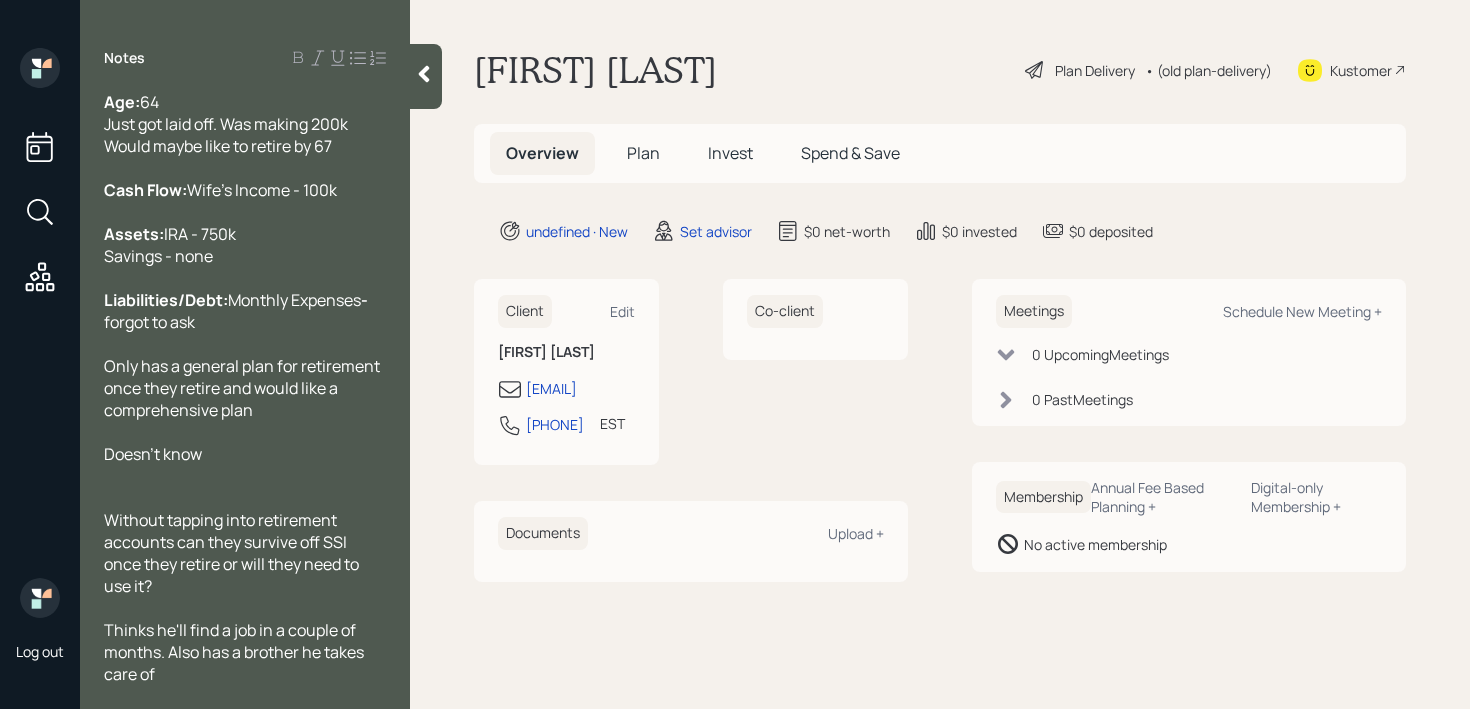 click 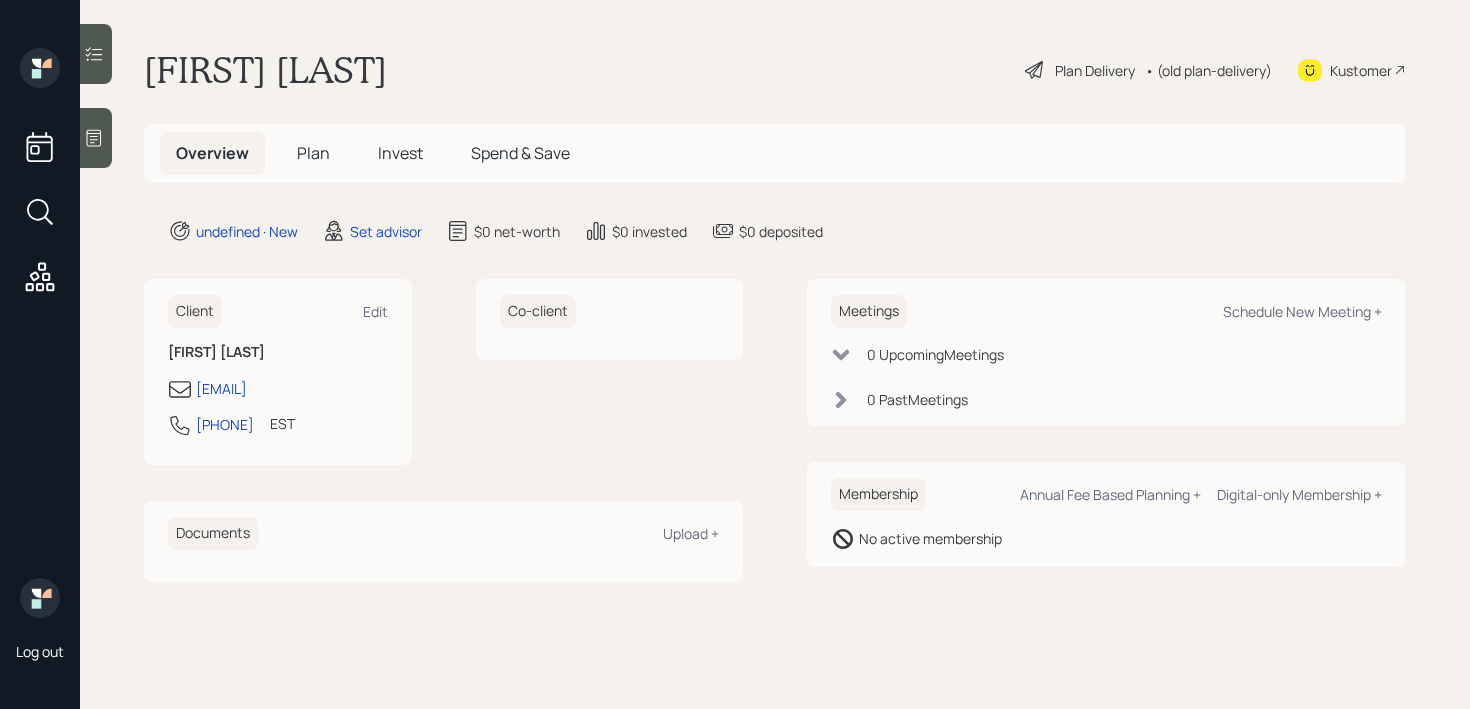 click on "[FIRST] [LAST] Plan Delivery • (old plan-delivery) Kustomer" at bounding box center (775, 70) 